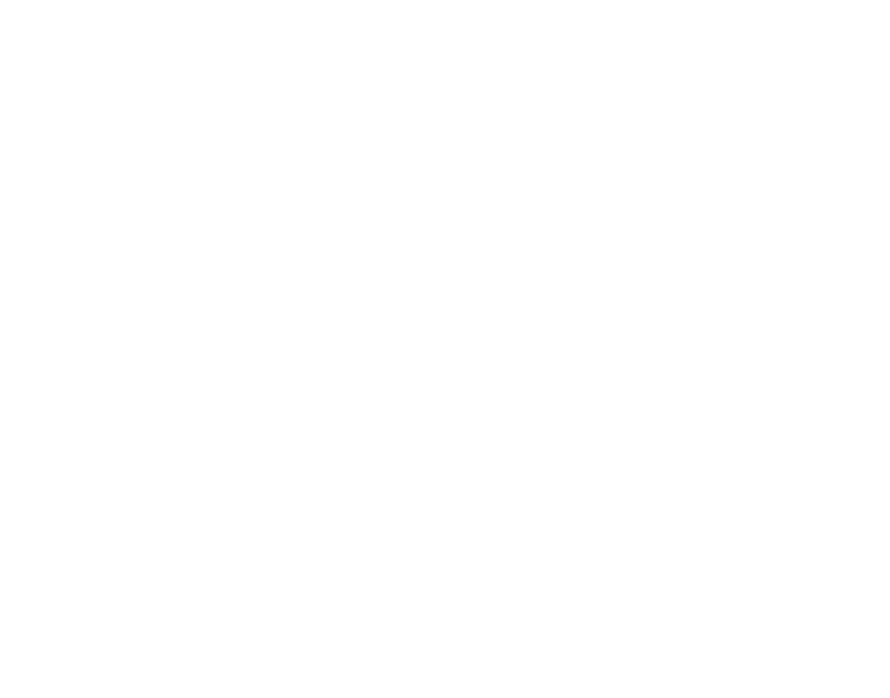 scroll, scrollTop: 0, scrollLeft: 0, axis: both 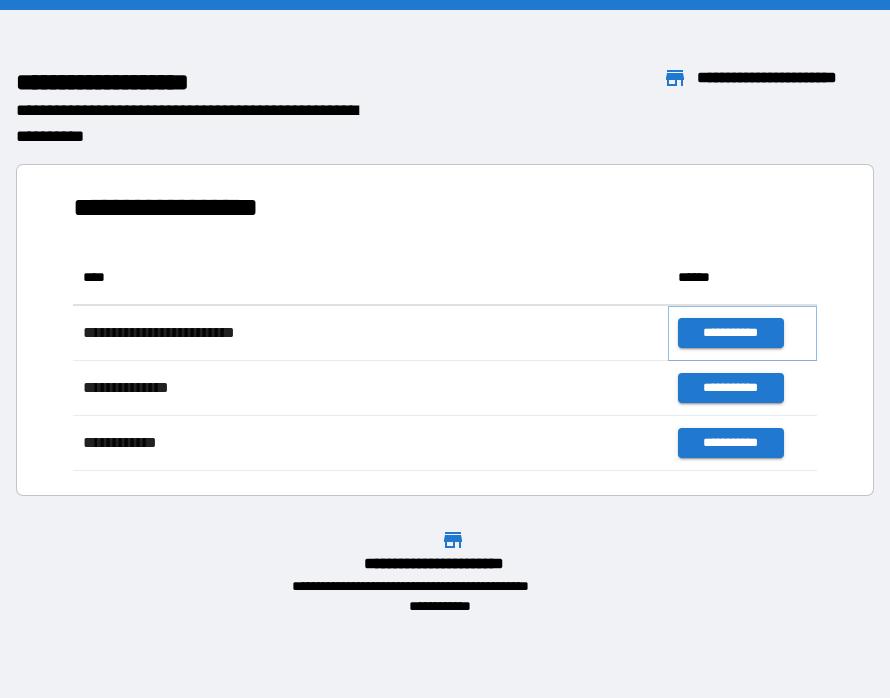 click on "**********" at bounding box center (730, 333) 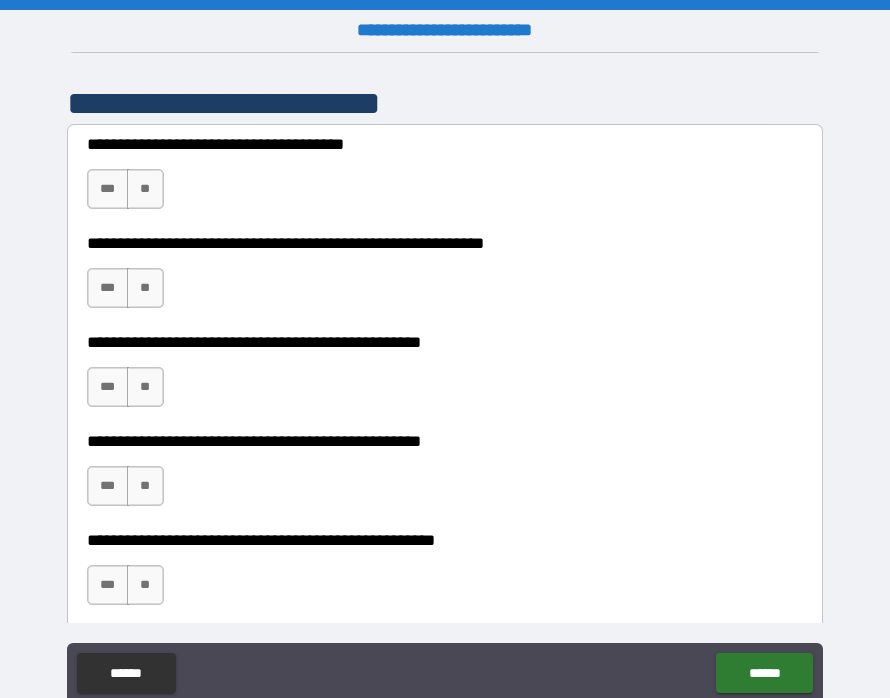 scroll, scrollTop: 417, scrollLeft: 0, axis: vertical 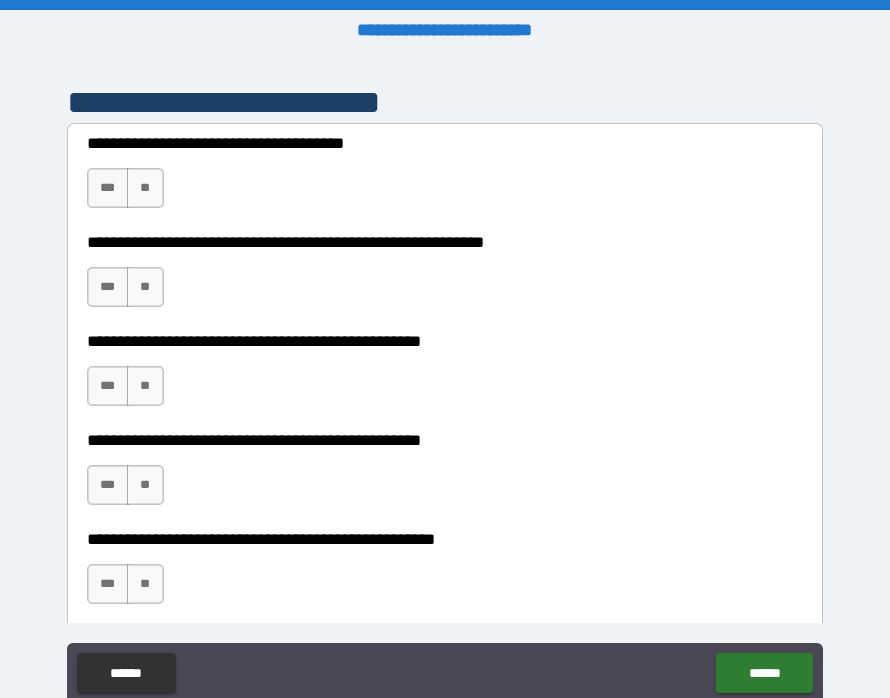 click on "**" at bounding box center [145, 188] 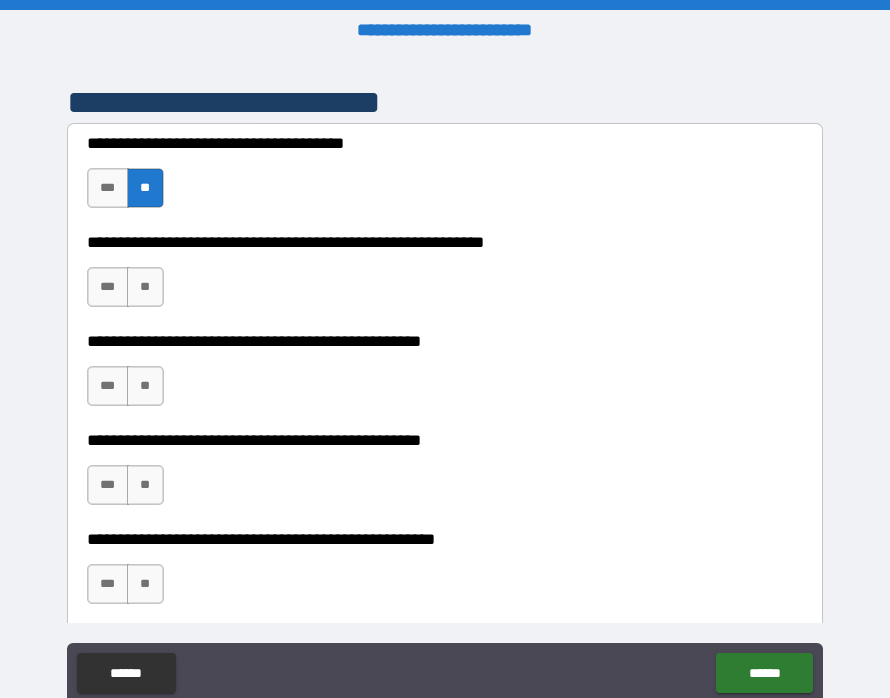click on "***" at bounding box center (108, 287) 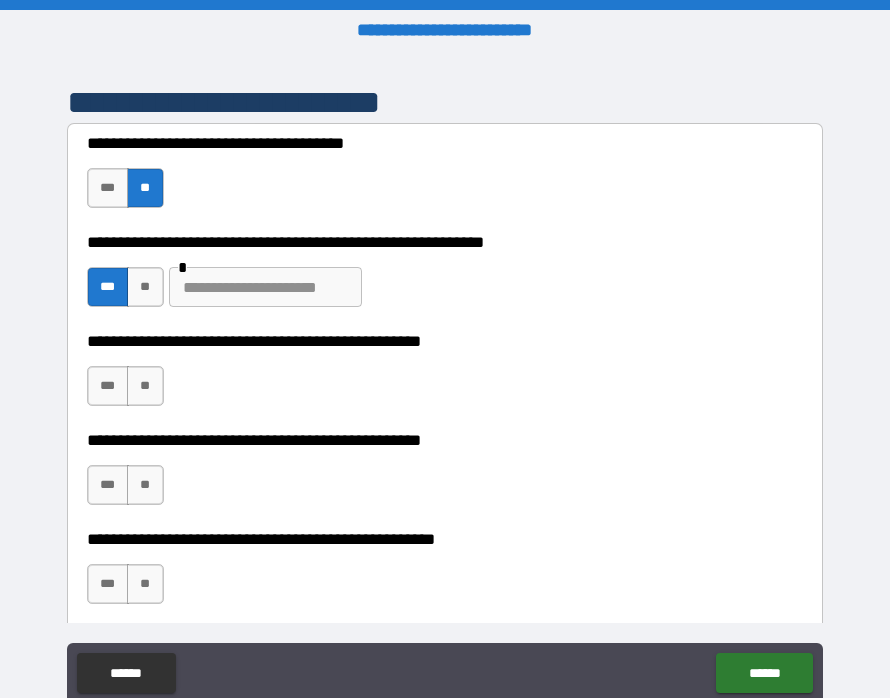 click at bounding box center (265, 287) 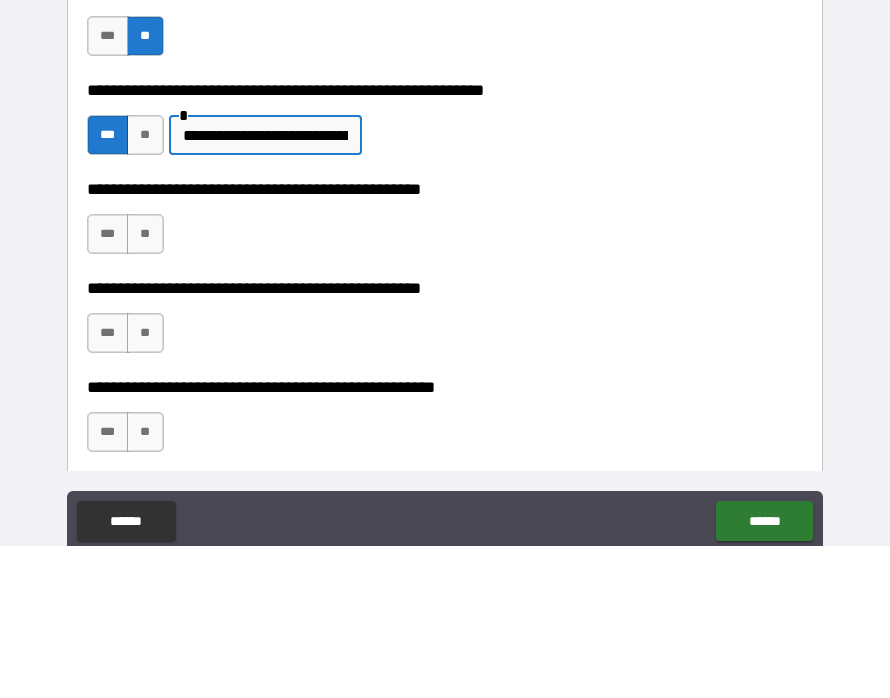 type on "**********" 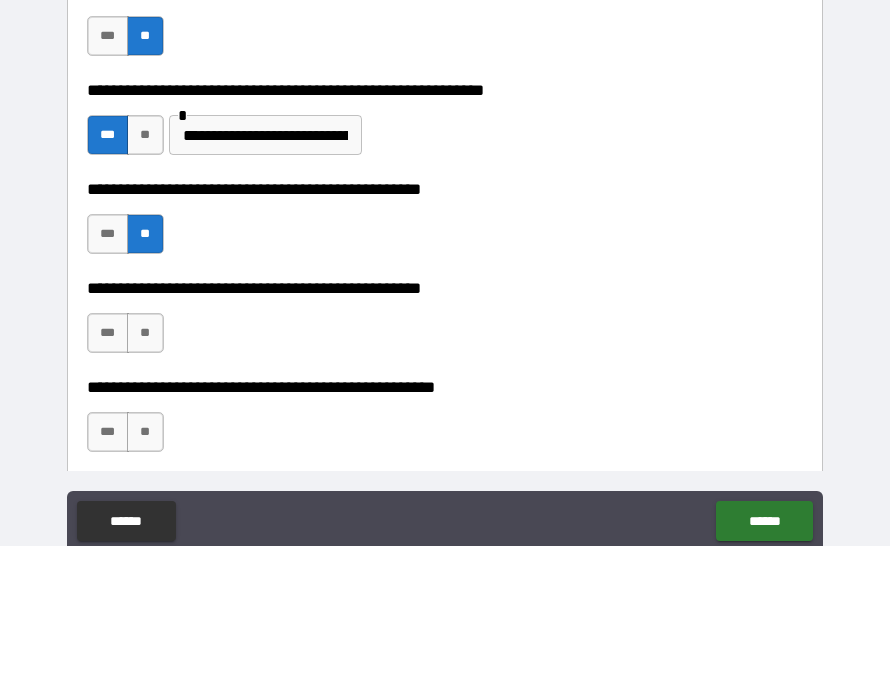 scroll, scrollTop: 90, scrollLeft: 0, axis: vertical 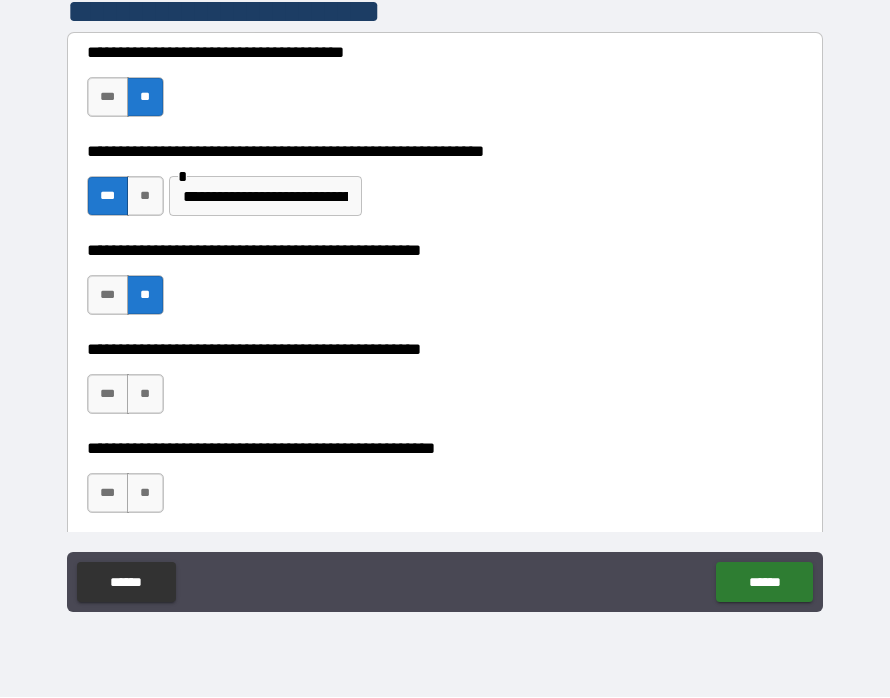 click on "***" at bounding box center (108, 395) 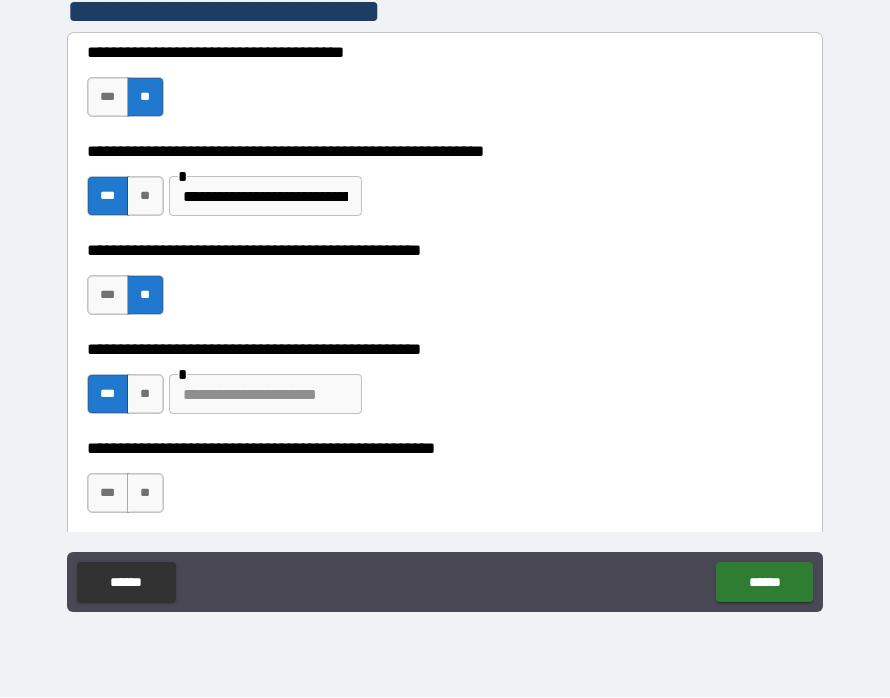 click on "**" at bounding box center [145, 494] 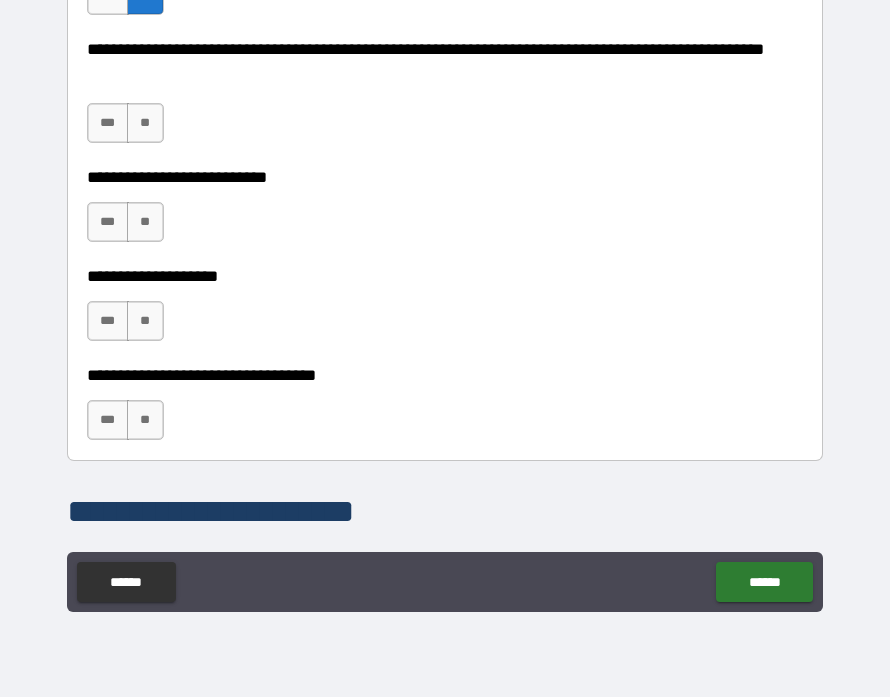 scroll, scrollTop: 913, scrollLeft: 0, axis: vertical 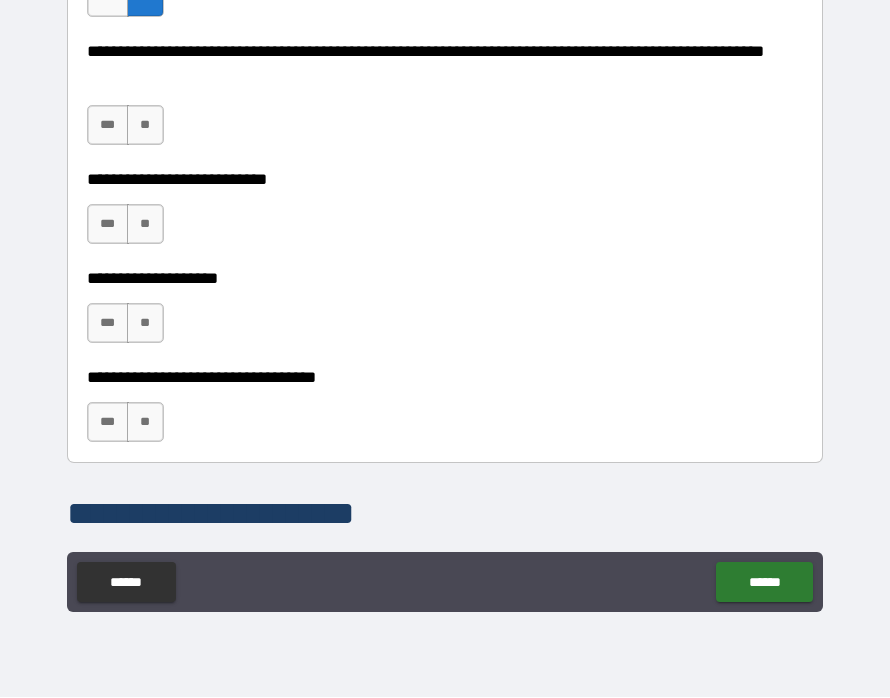 click on "**" at bounding box center (145, 126) 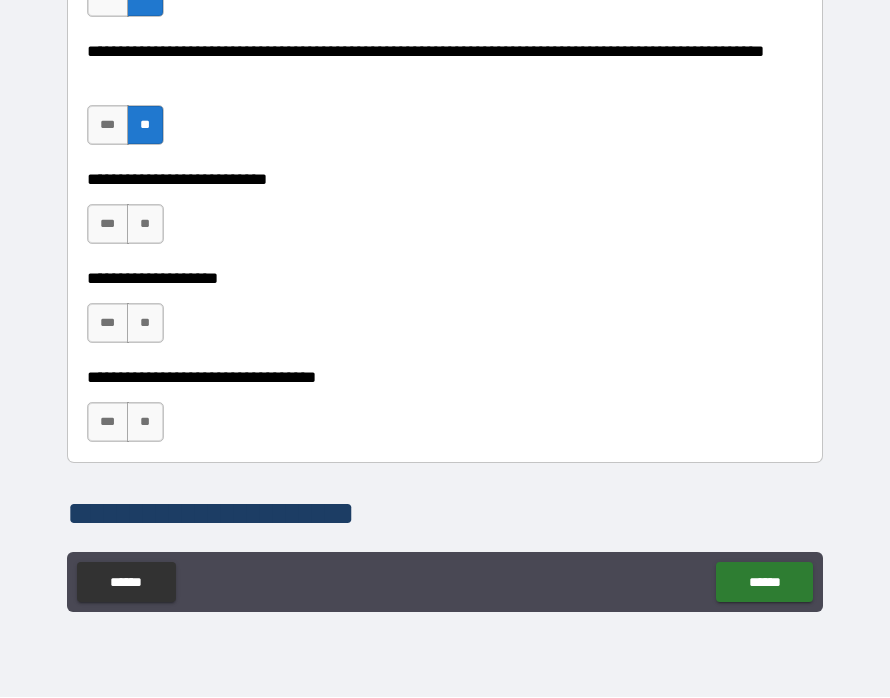 click on "**" at bounding box center [145, 225] 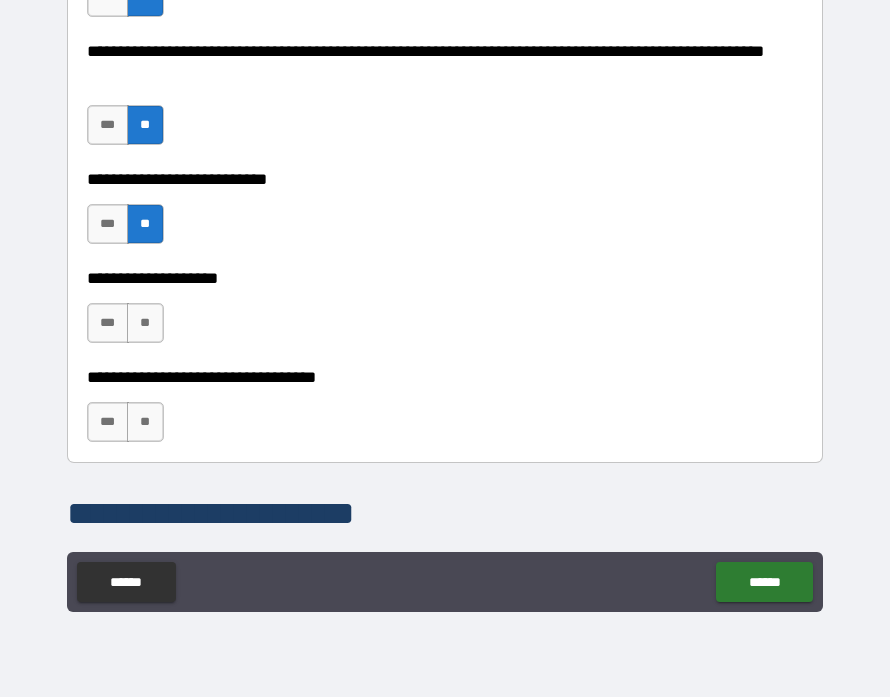 click on "**" at bounding box center [145, 324] 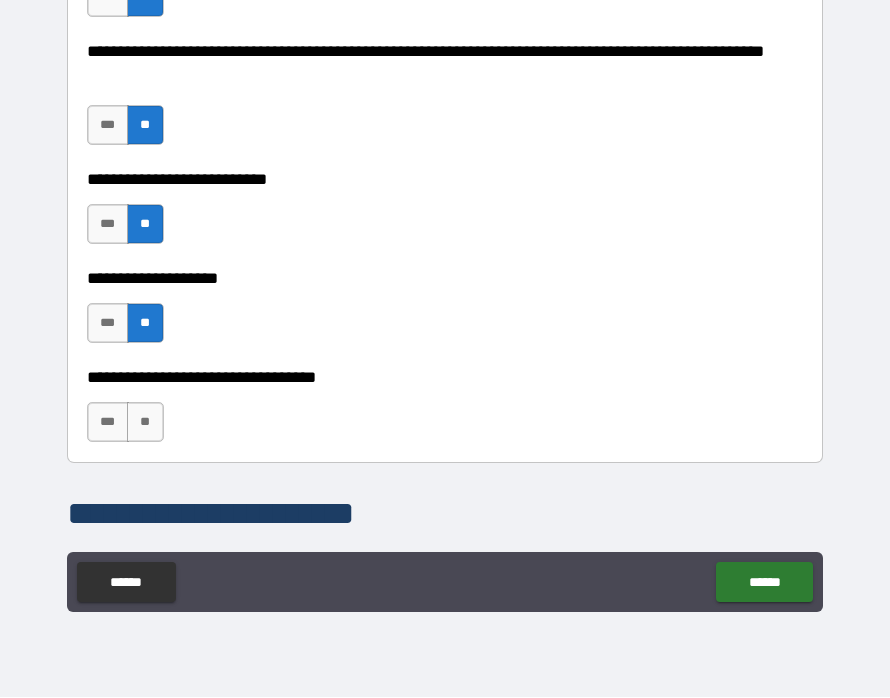 click on "**" at bounding box center [145, 423] 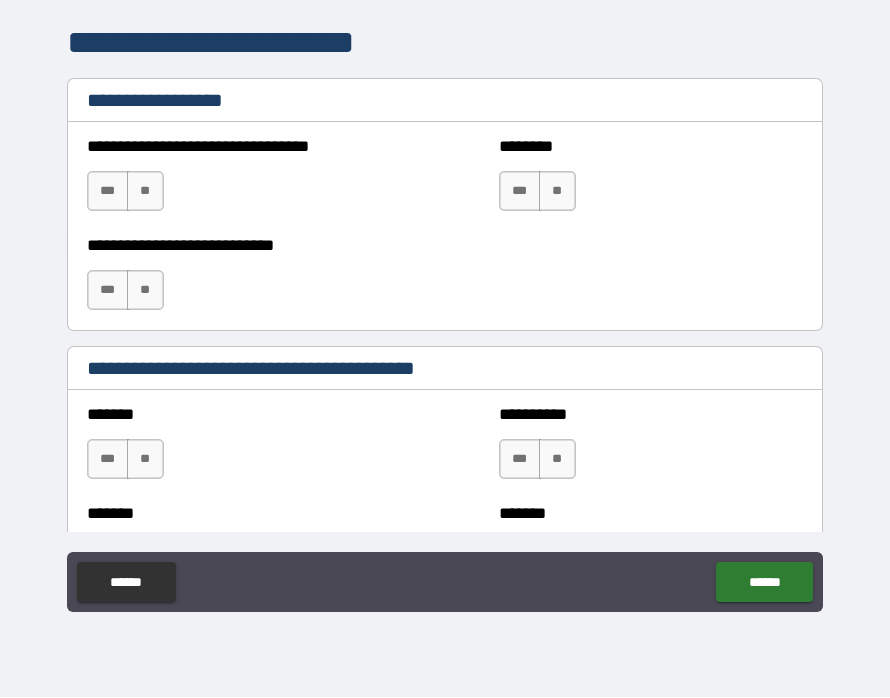 scroll, scrollTop: 1386, scrollLeft: 0, axis: vertical 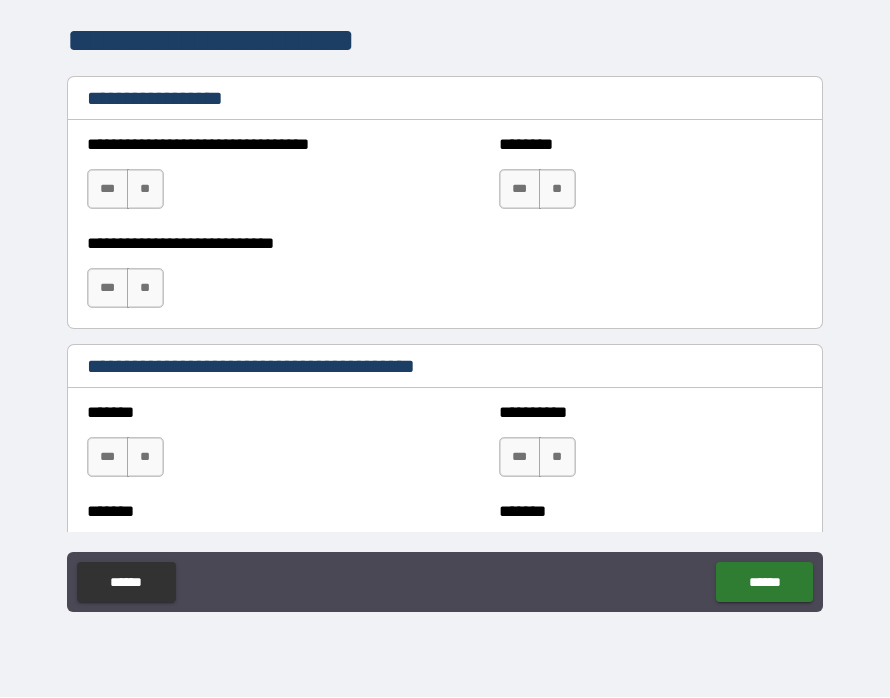 click on "**" at bounding box center [557, 190] 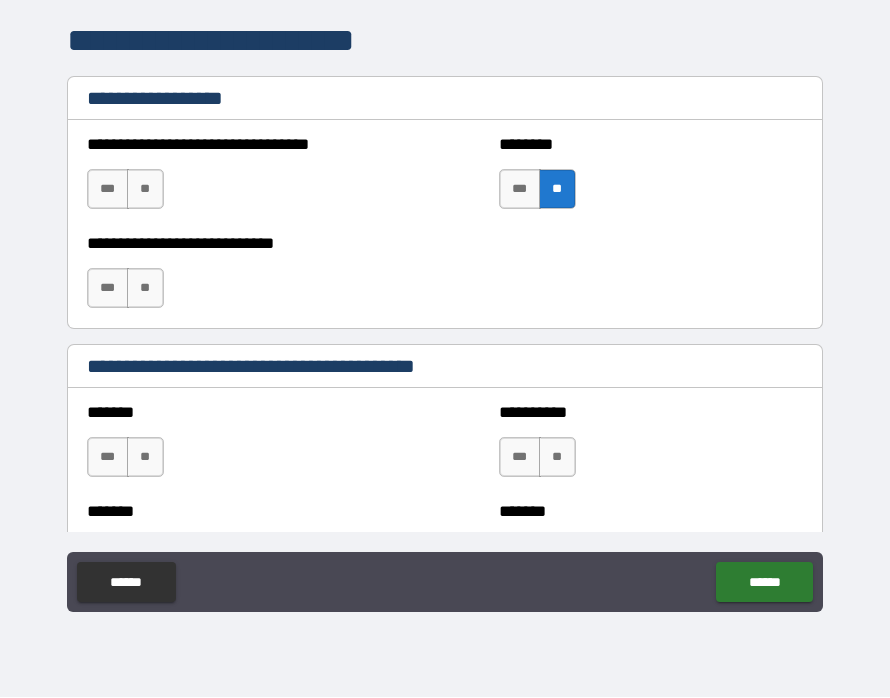 click on "**" at bounding box center [145, 190] 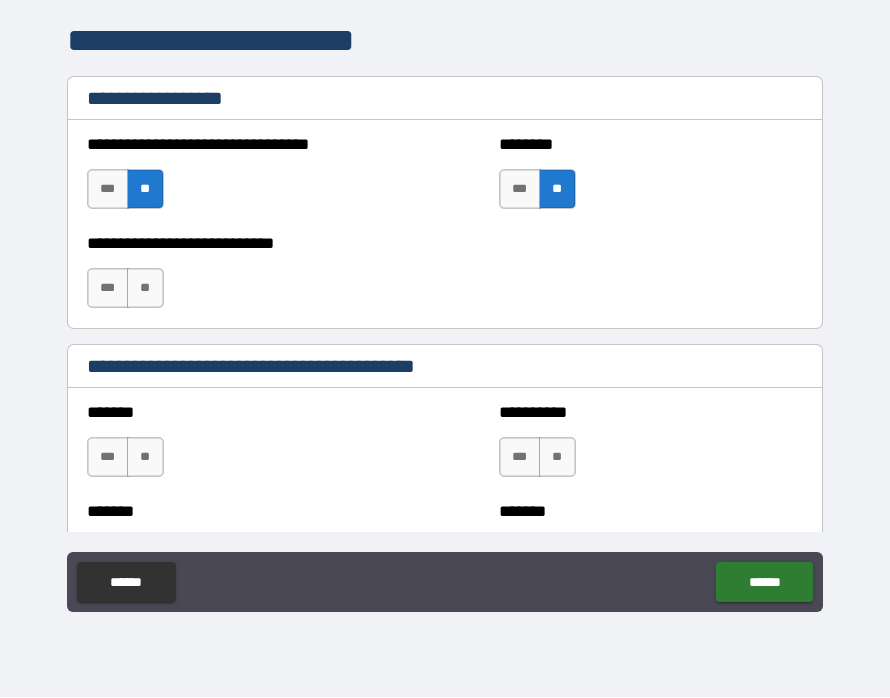 click on "**" at bounding box center [145, 289] 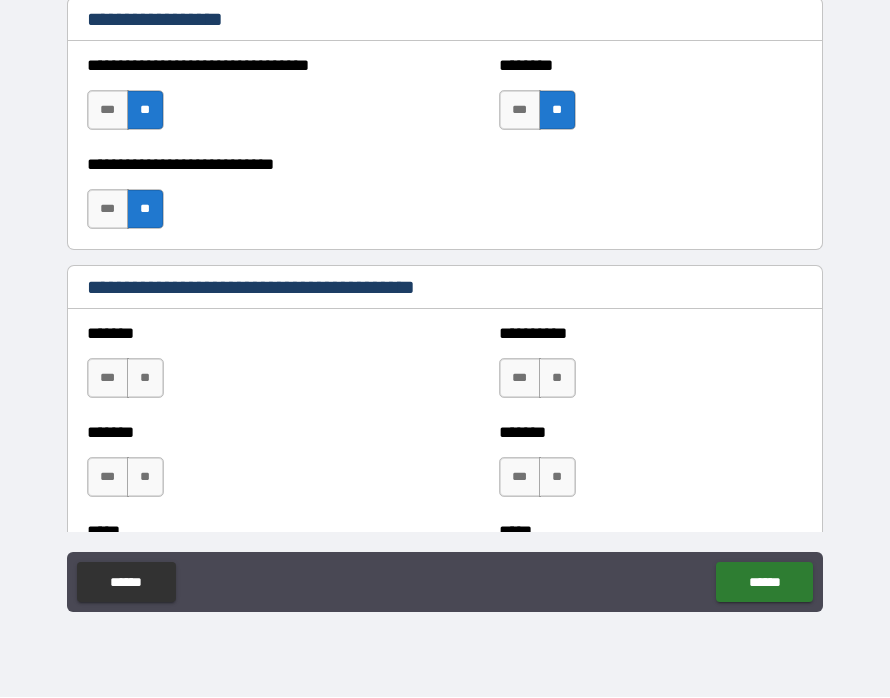 scroll, scrollTop: 1517, scrollLeft: 0, axis: vertical 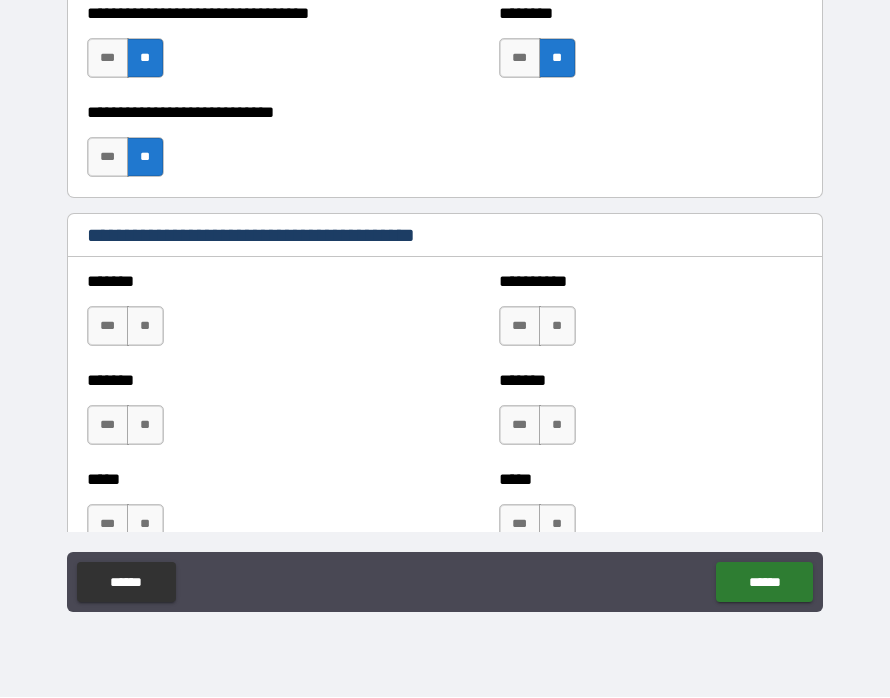 click on "**" at bounding box center (145, 327) 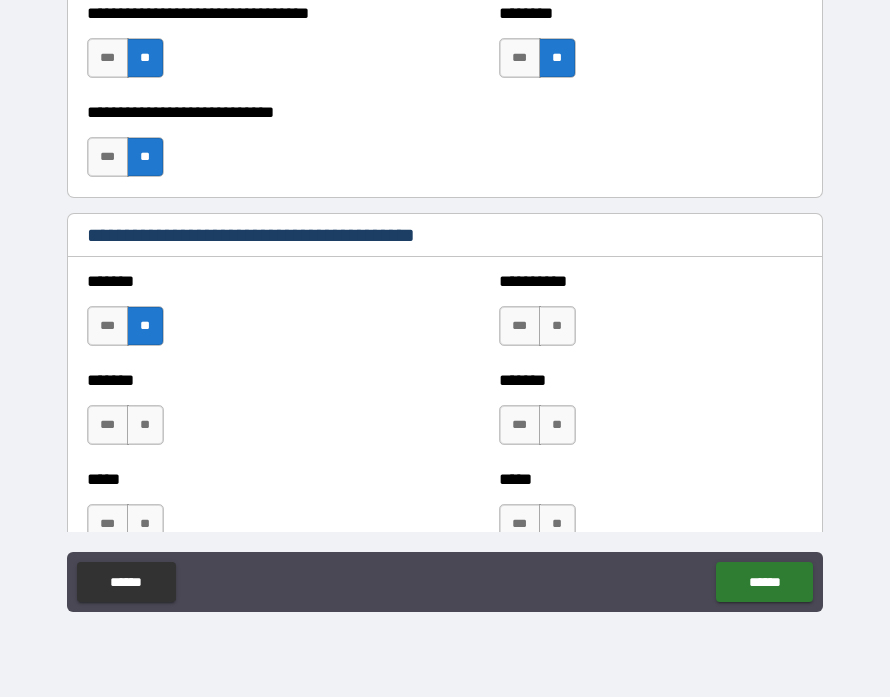 click on "**" at bounding box center [145, 426] 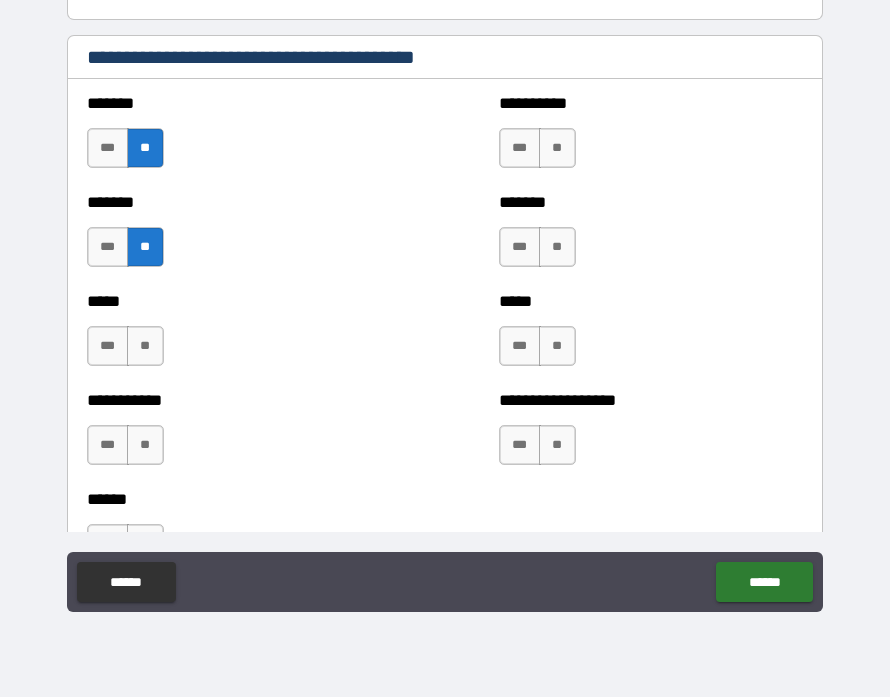 scroll, scrollTop: 1698, scrollLeft: 0, axis: vertical 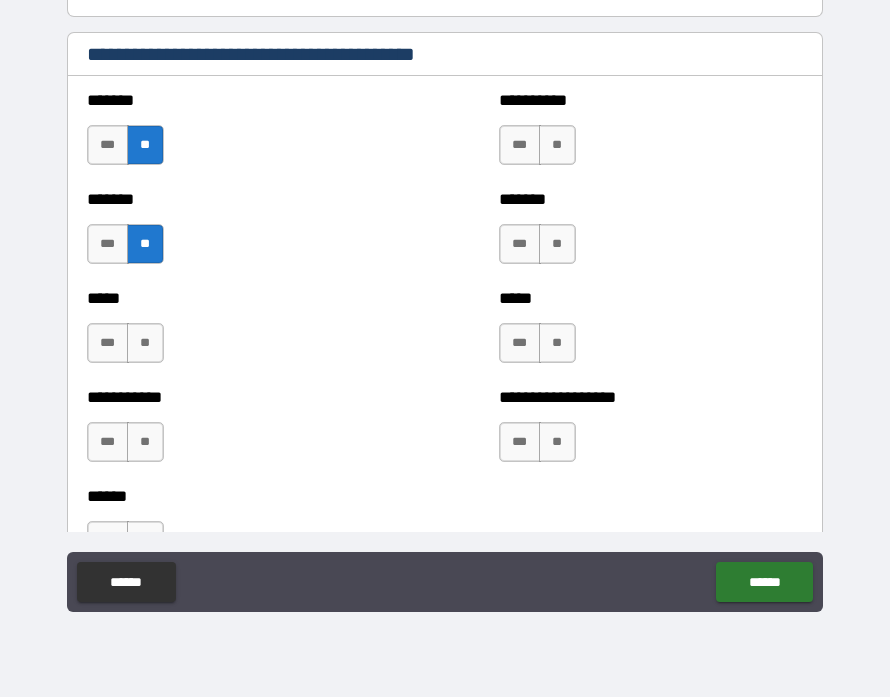 click on "**" at bounding box center [557, 146] 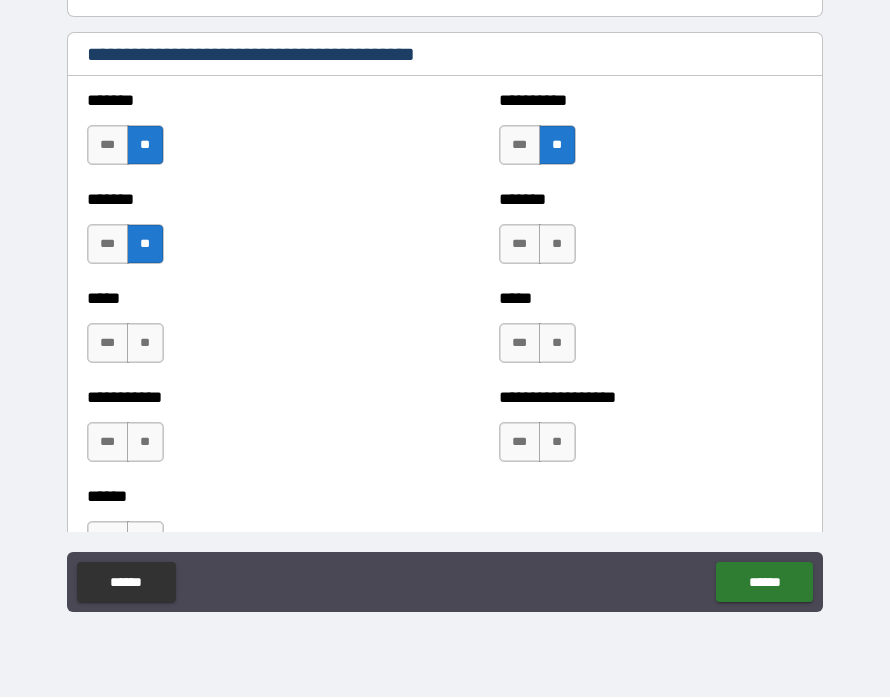 click on "**" at bounding box center [557, 245] 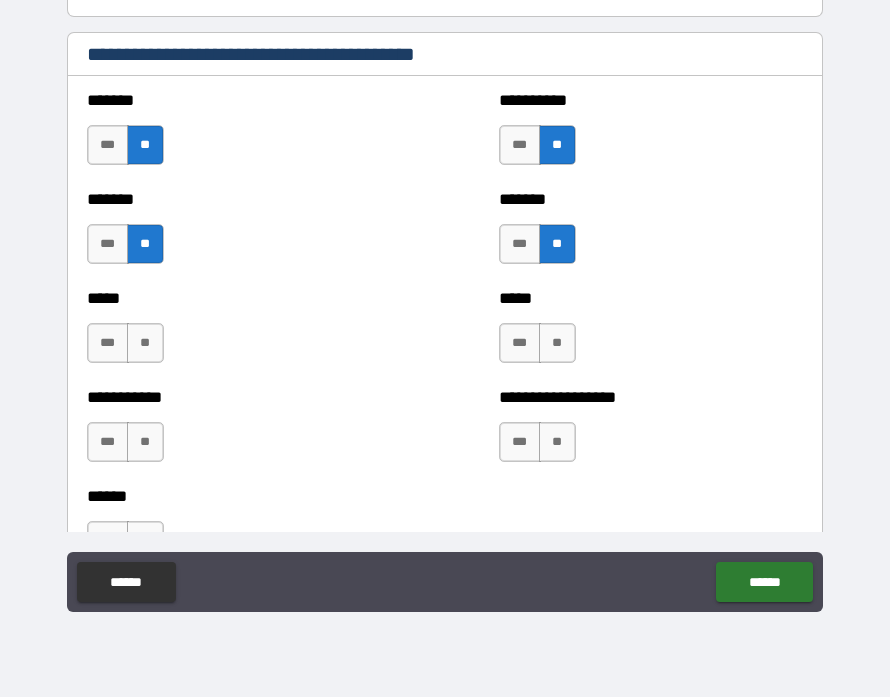 click on "**" at bounding box center (557, 344) 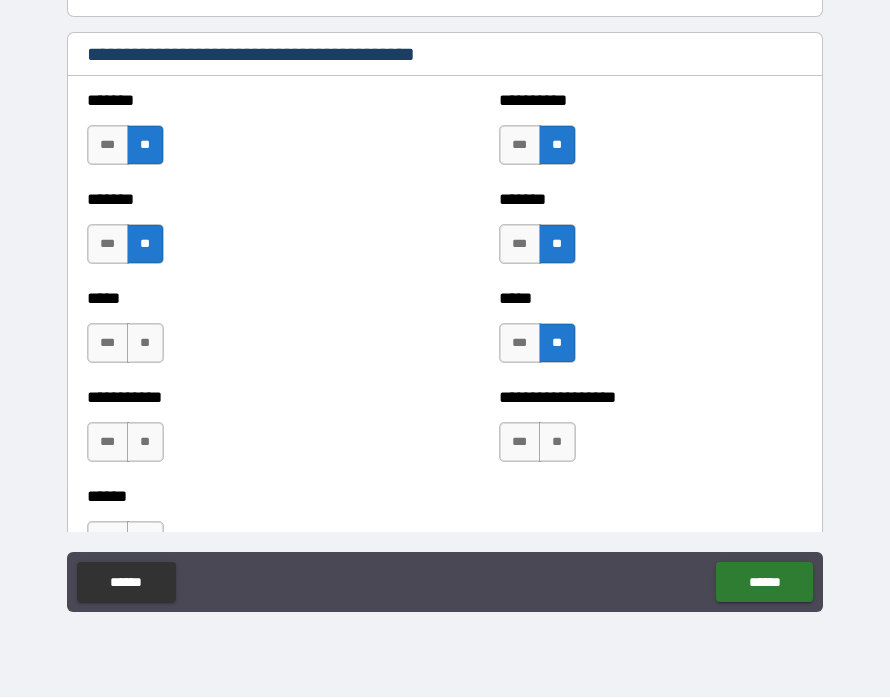 click on "**" at bounding box center [557, 443] 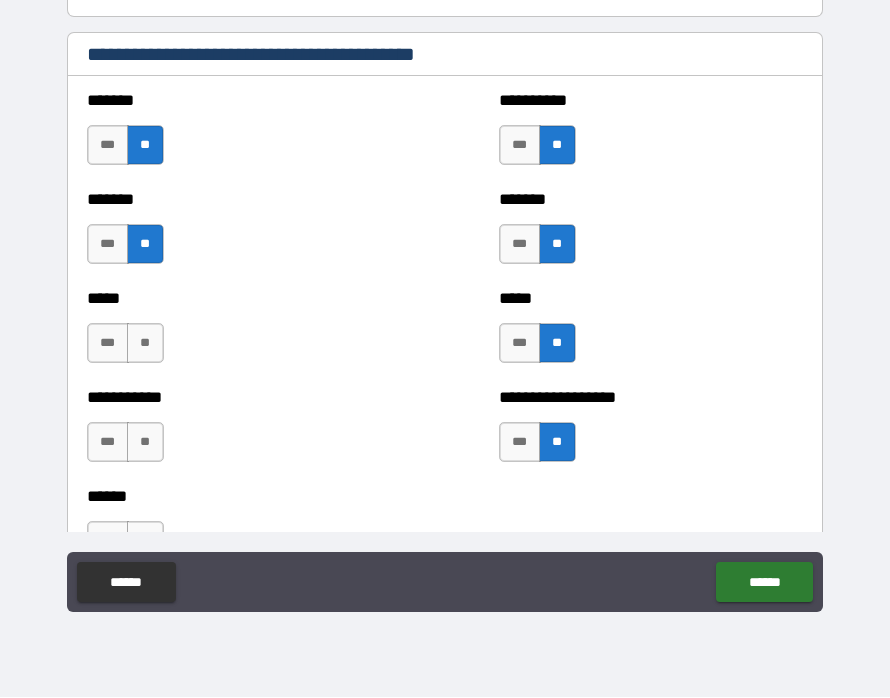 click on "**" at bounding box center (145, 344) 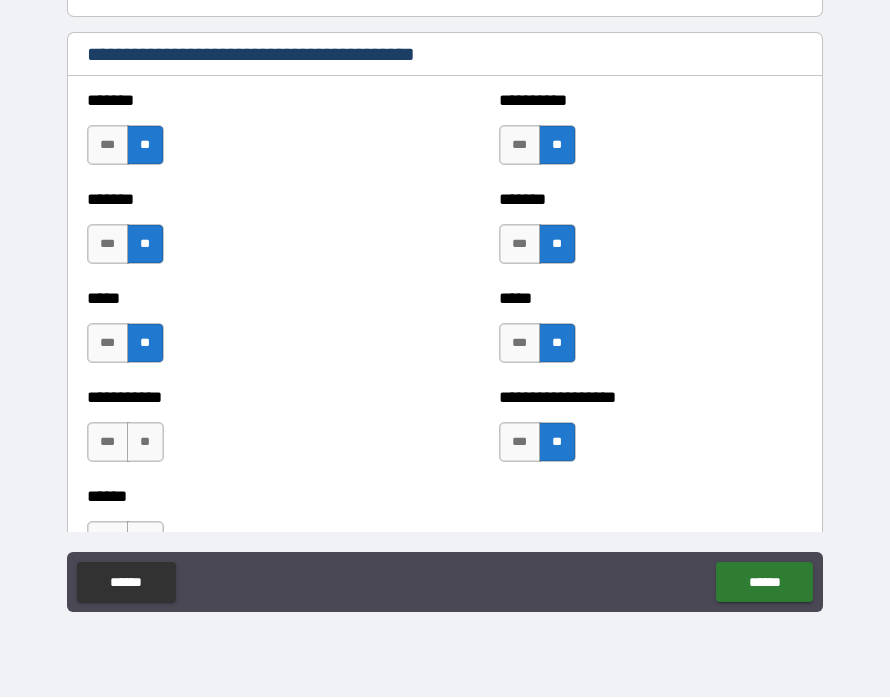 click on "**" at bounding box center (145, 443) 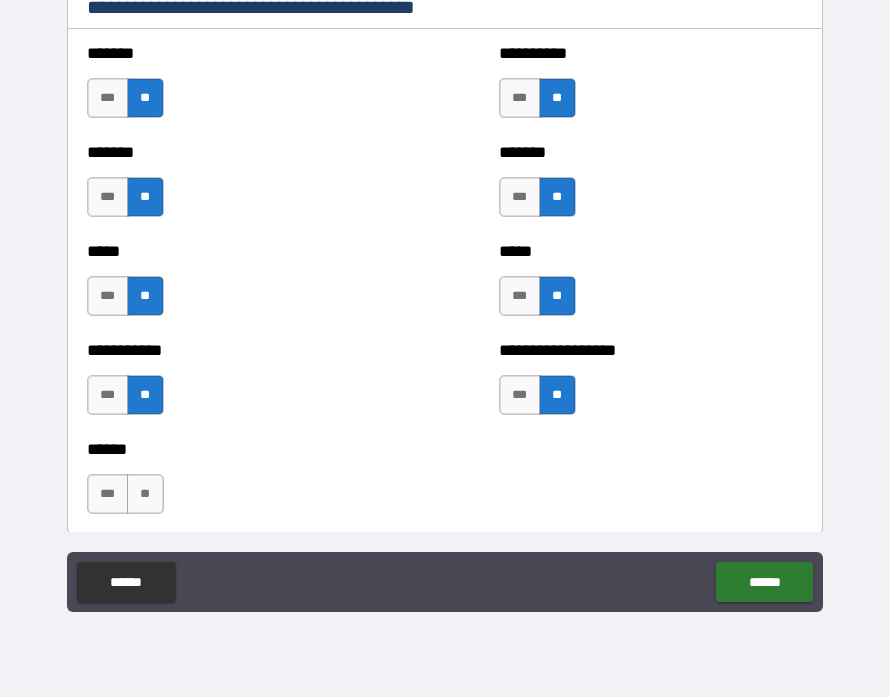 scroll, scrollTop: 1755, scrollLeft: 0, axis: vertical 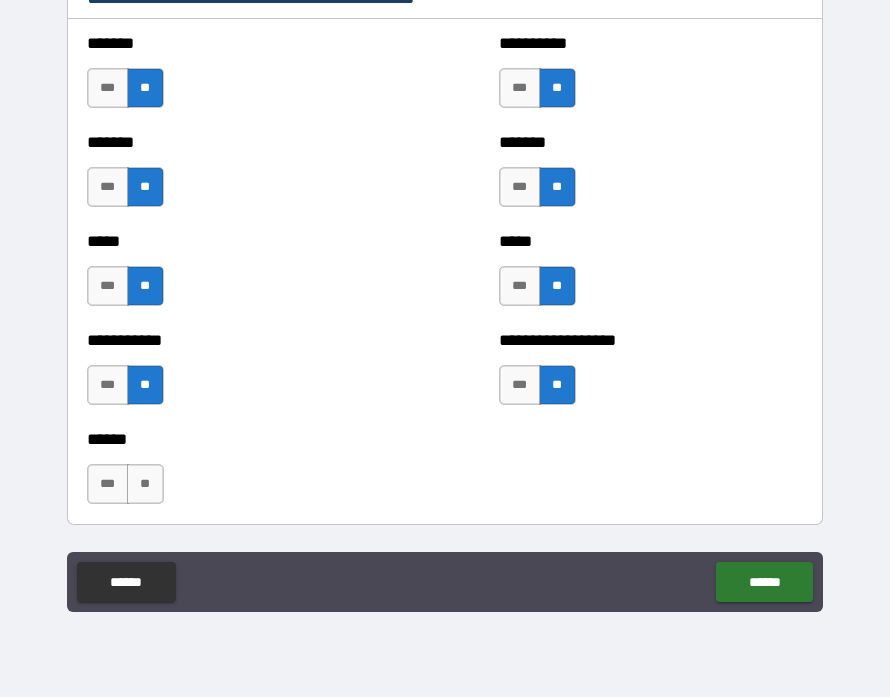 click on "**" at bounding box center [145, 485] 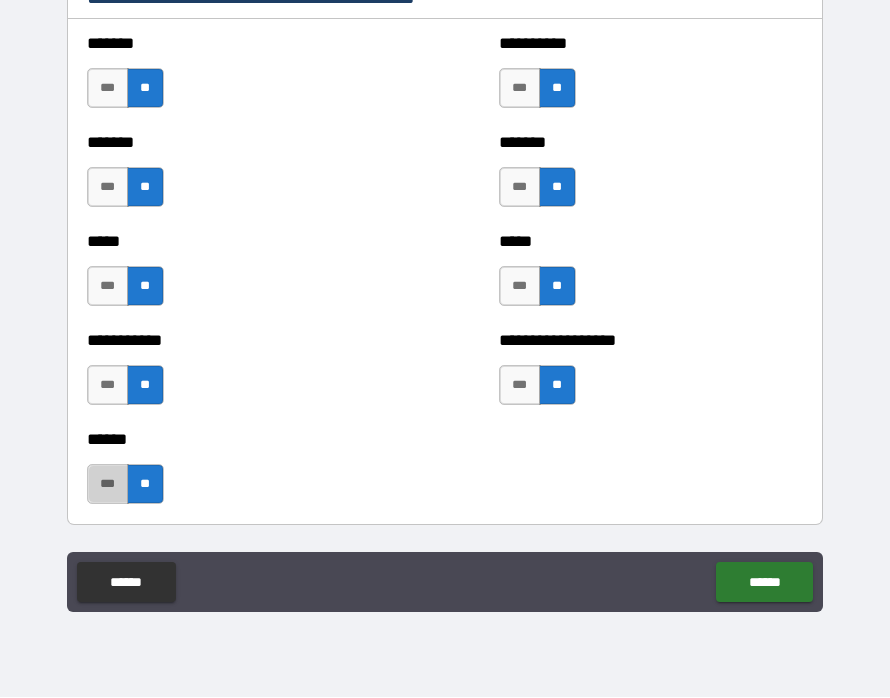 click on "***" at bounding box center [108, 485] 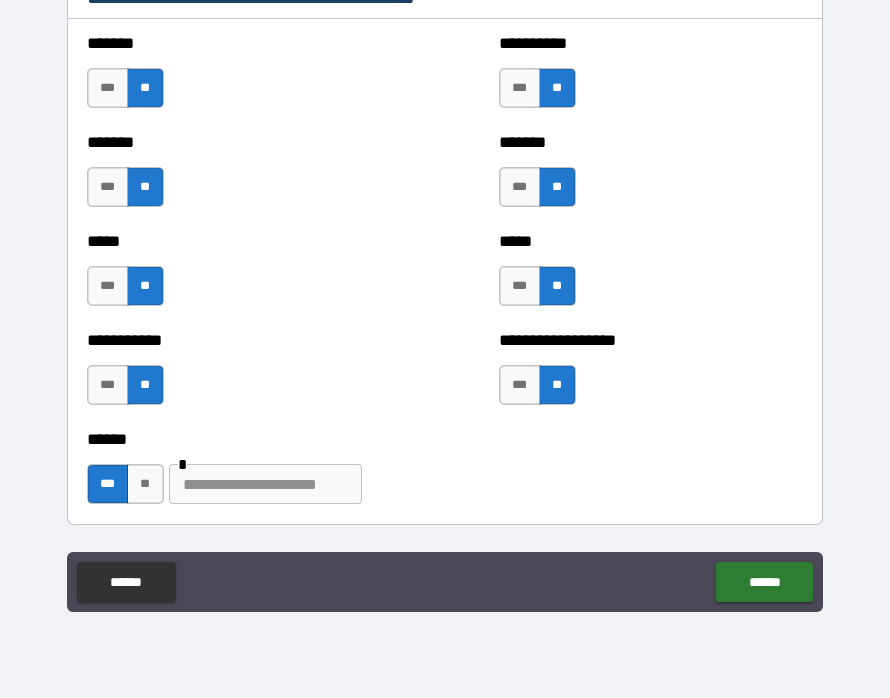 click at bounding box center [265, 485] 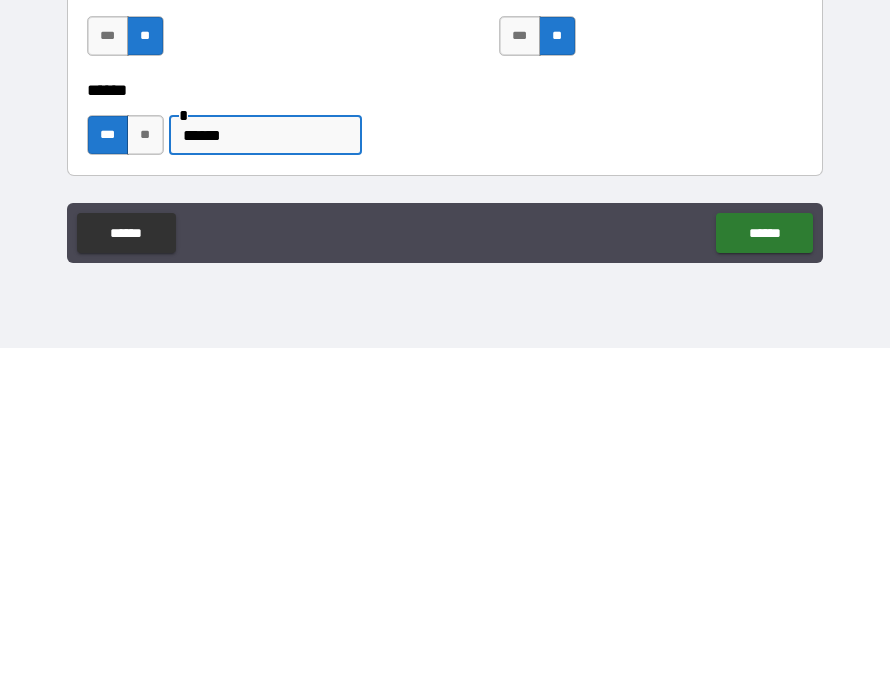 type on "******" 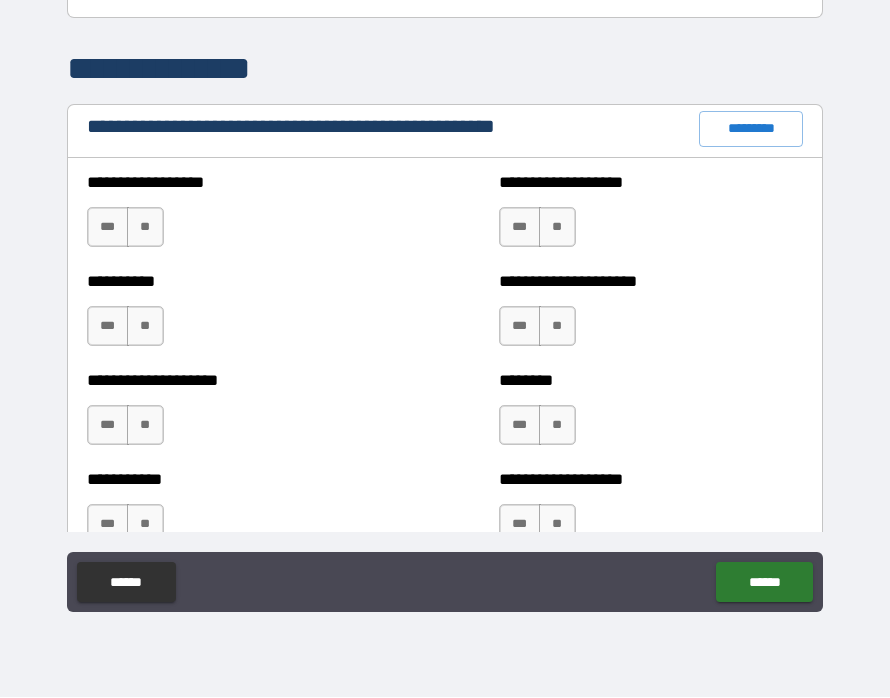 scroll, scrollTop: 2265, scrollLeft: 0, axis: vertical 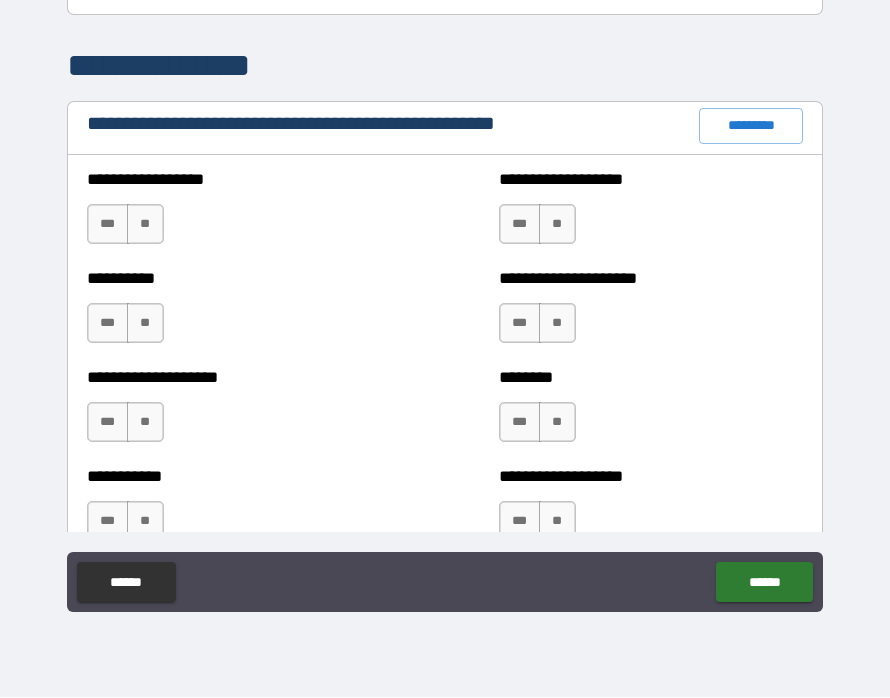 click on "**" at bounding box center (145, 225) 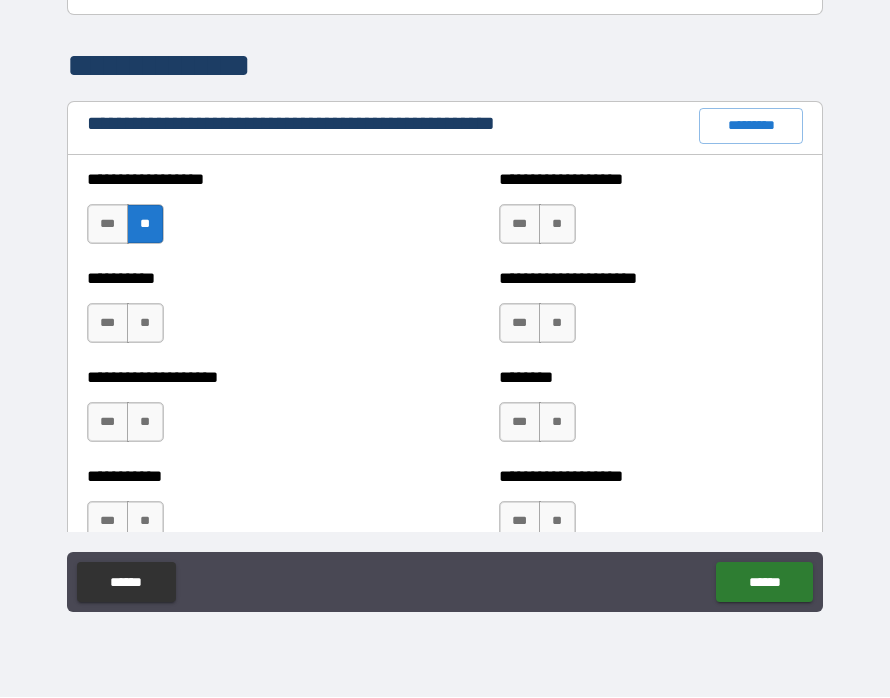 click on "**" at bounding box center [145, 324] 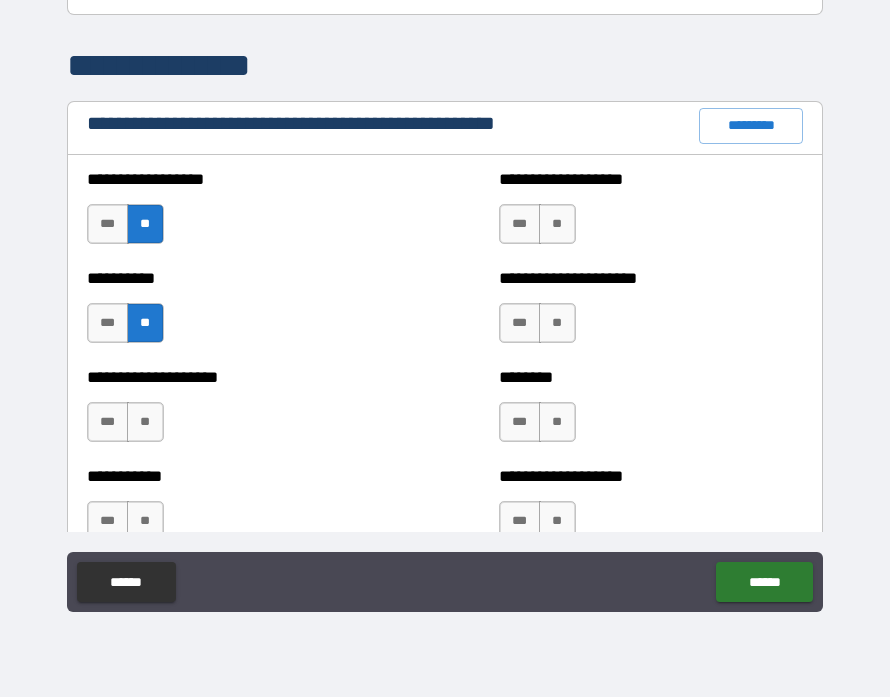 click on "**" at bounding box center [145, 423] 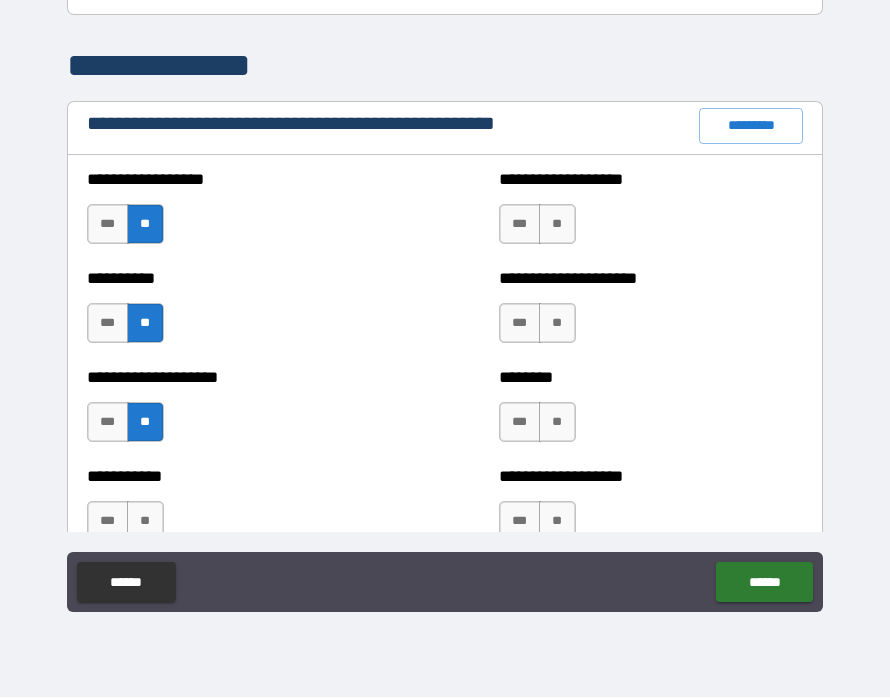 click on "**" at bounding box center [145, 522] 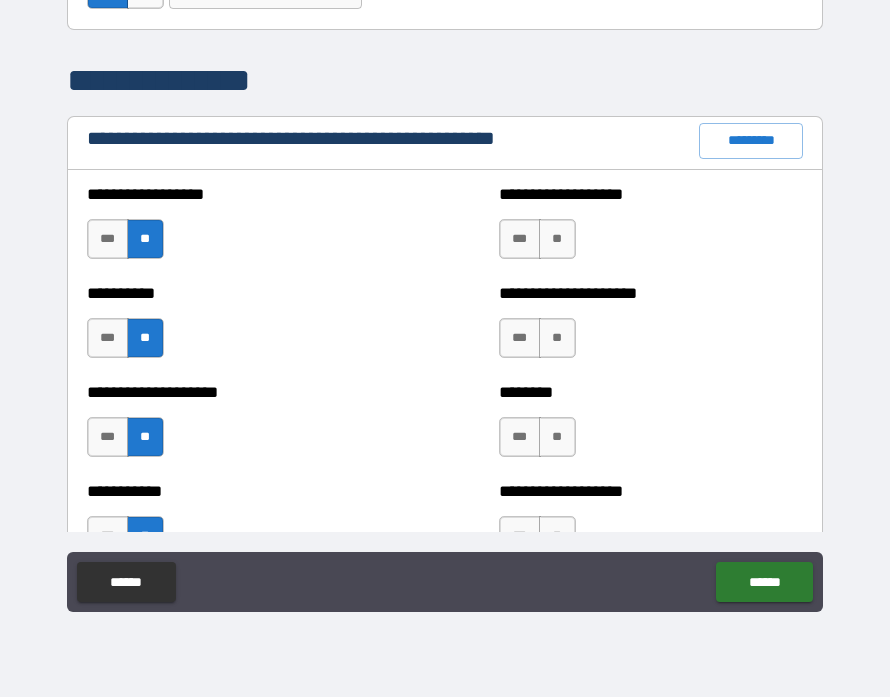 scroll, scrollTop: 2249, scrollLeft: 0, axis: vertical 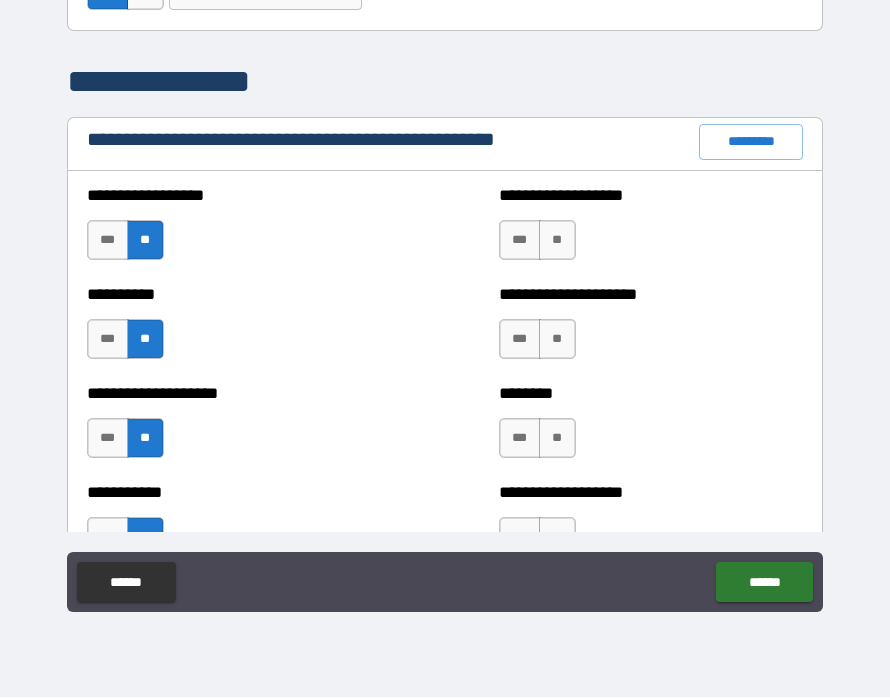 click on "**" at bounding box center [557, 241] 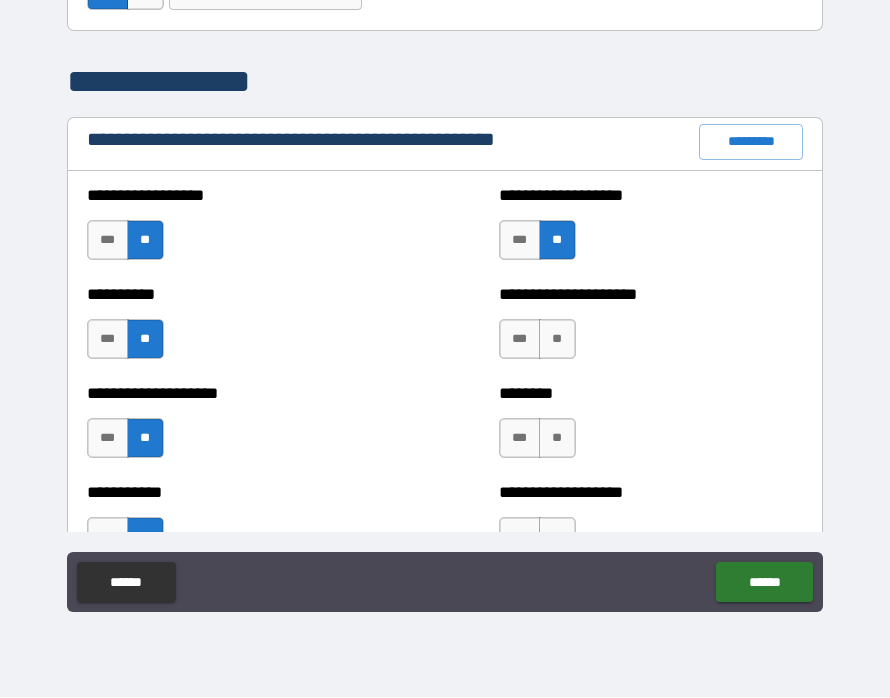 click on "**" at bounding box center (557, 340) 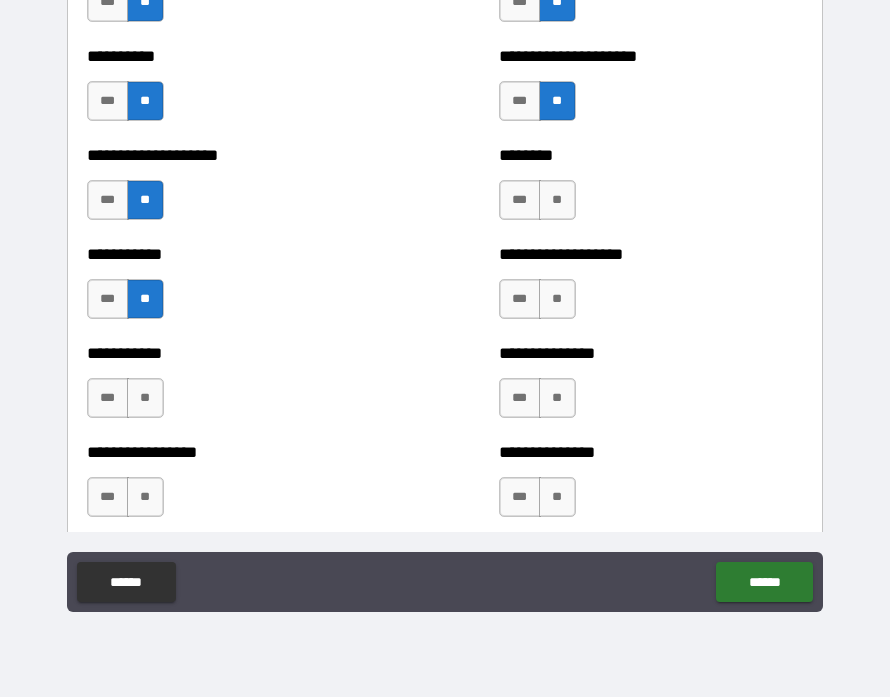 scroll, scrollTop: 2494, scrollLeft: 0, axis: vertical 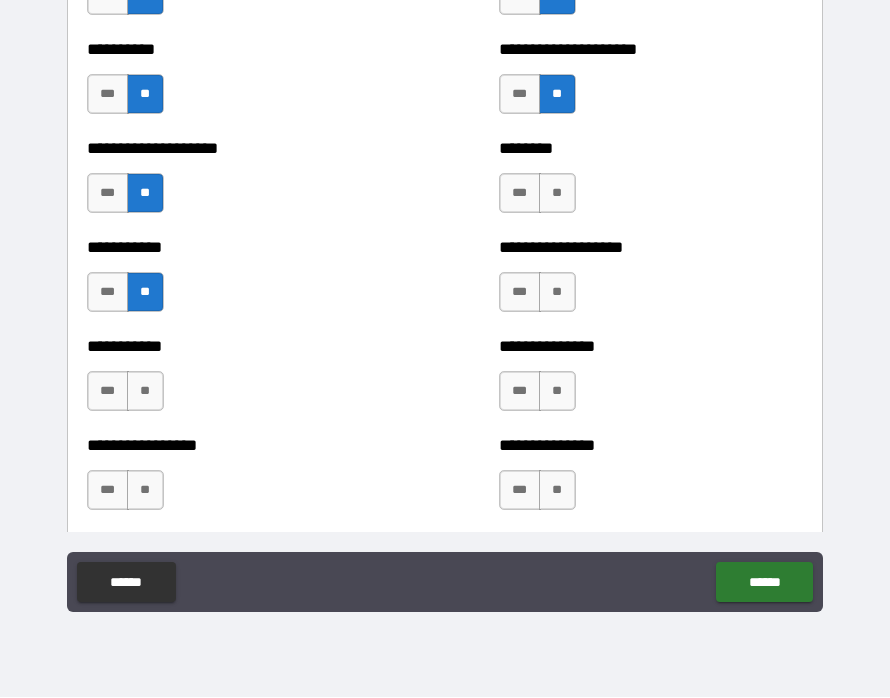 click on "**" at bounding box center [557, 194] 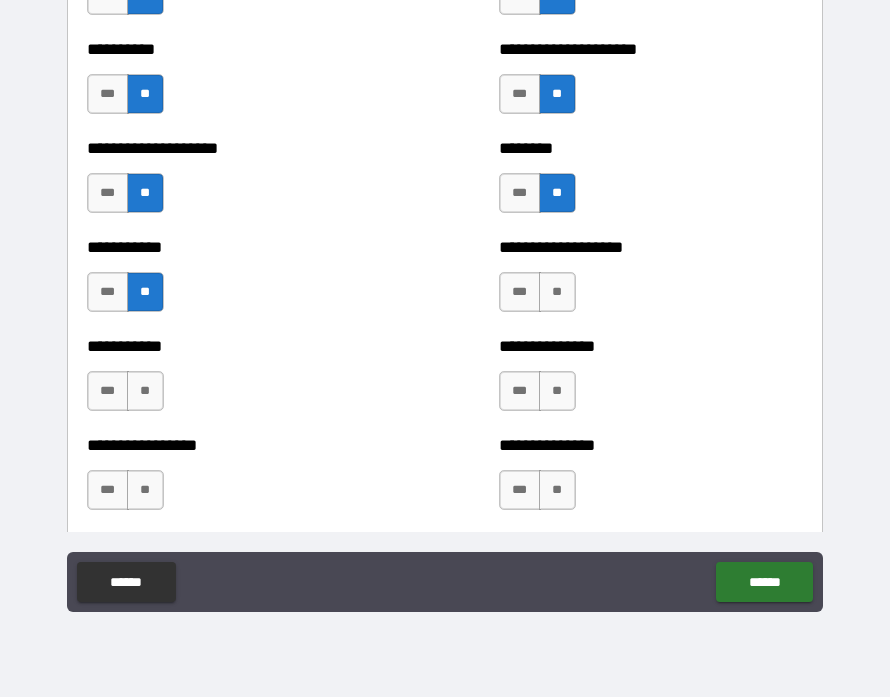 click on "**" at bounding box center (557, 293) 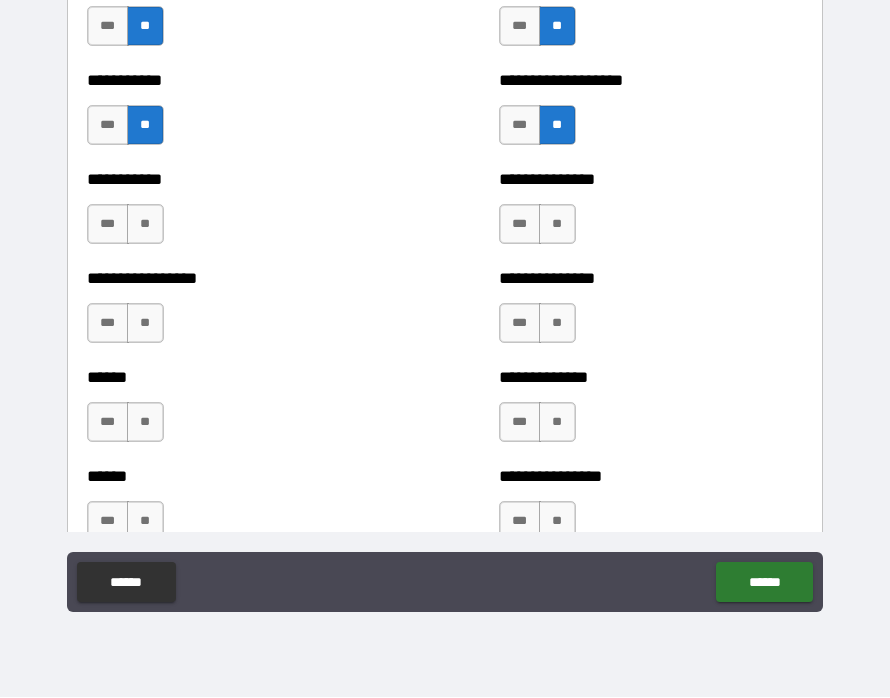 scroll, scrollTop: 2681, scrollLeft: 0, axis: vertical 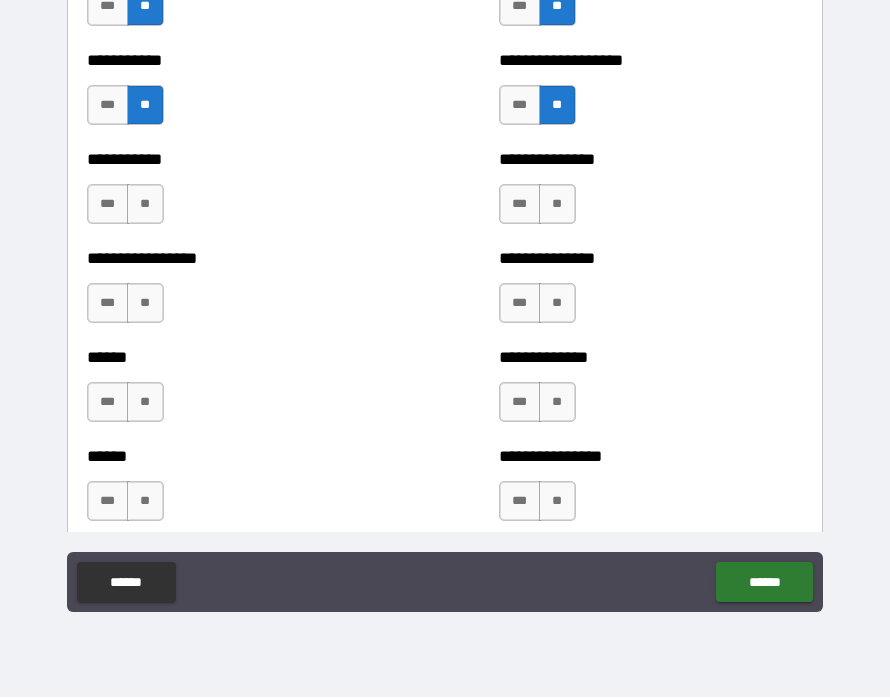 click on "**" at bounding box center [557, 205] 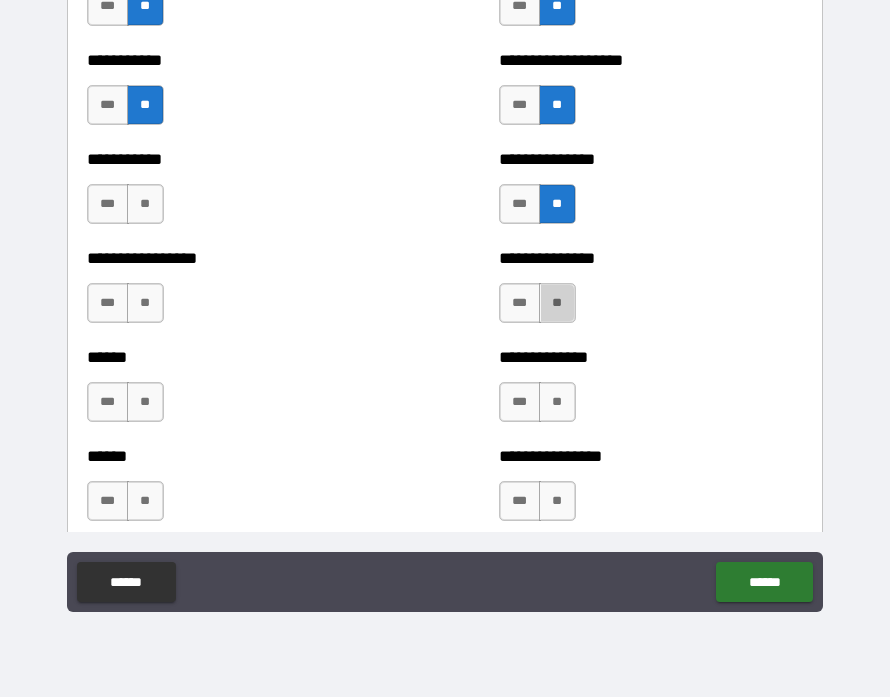 click on "**" at bounding box center (557, 304) 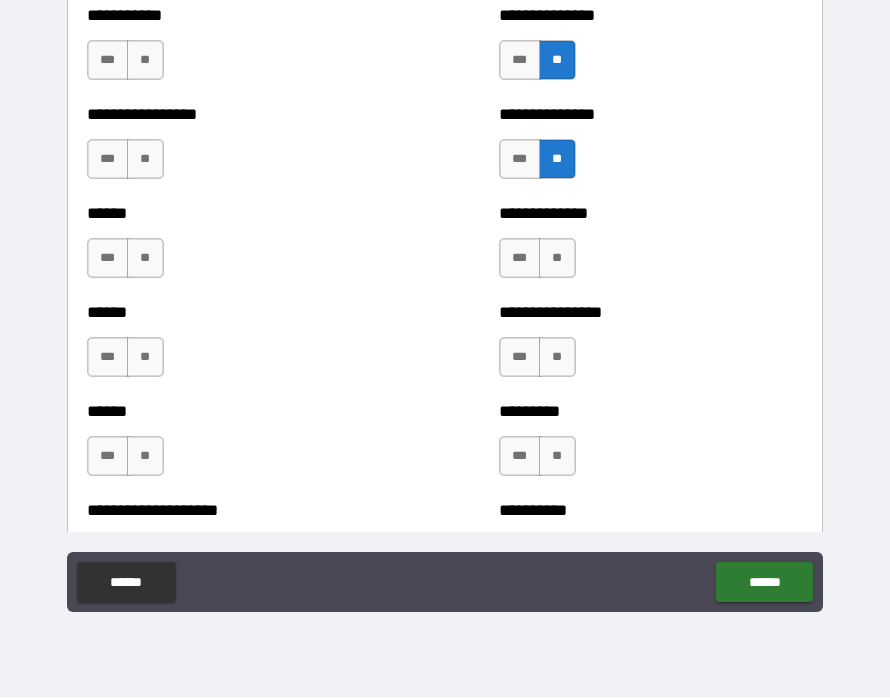 scroll, scrollTop: 2840, scrollLeft: 0, axis: vertical 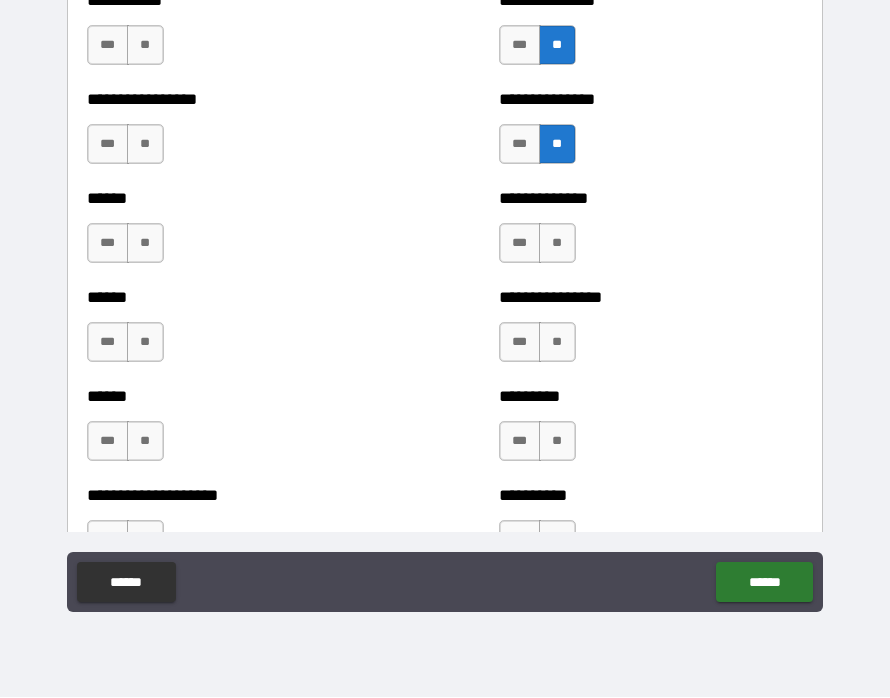 click on "***" at bounding box center (520, 244) 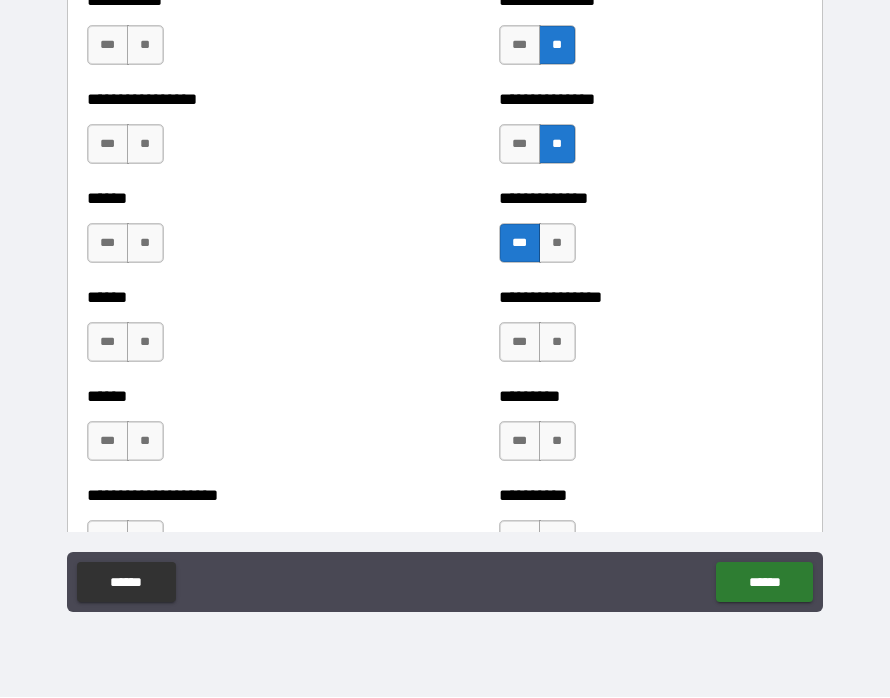 click on "**" at bounding box center [557, 343] 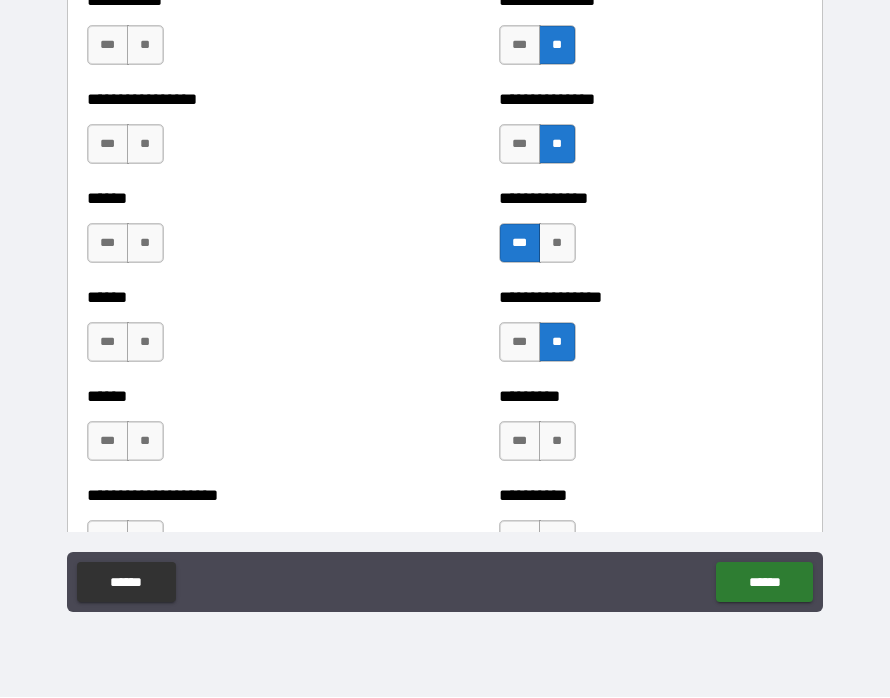 click on "**" at bounding box center [557, 442] 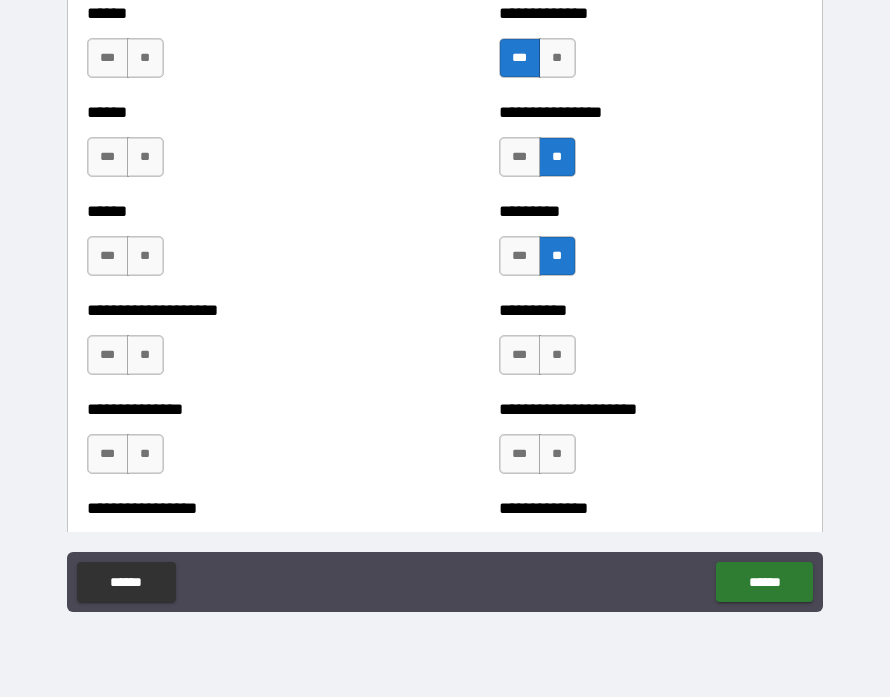 scroll, scrollTop: 3043, scrollLeft: 0, axis: vertical 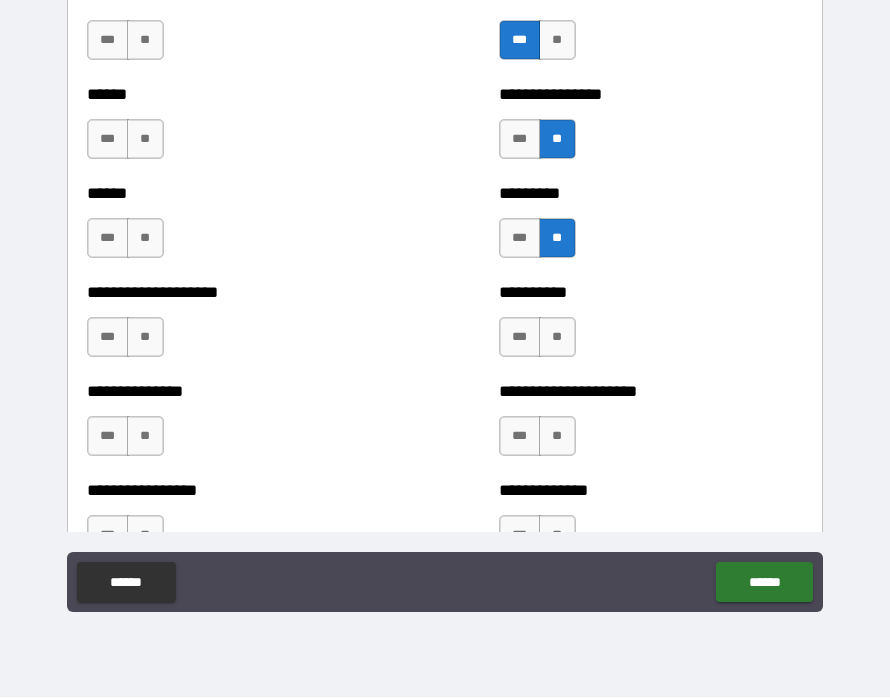click on "**" at bounding box center (557, 338) 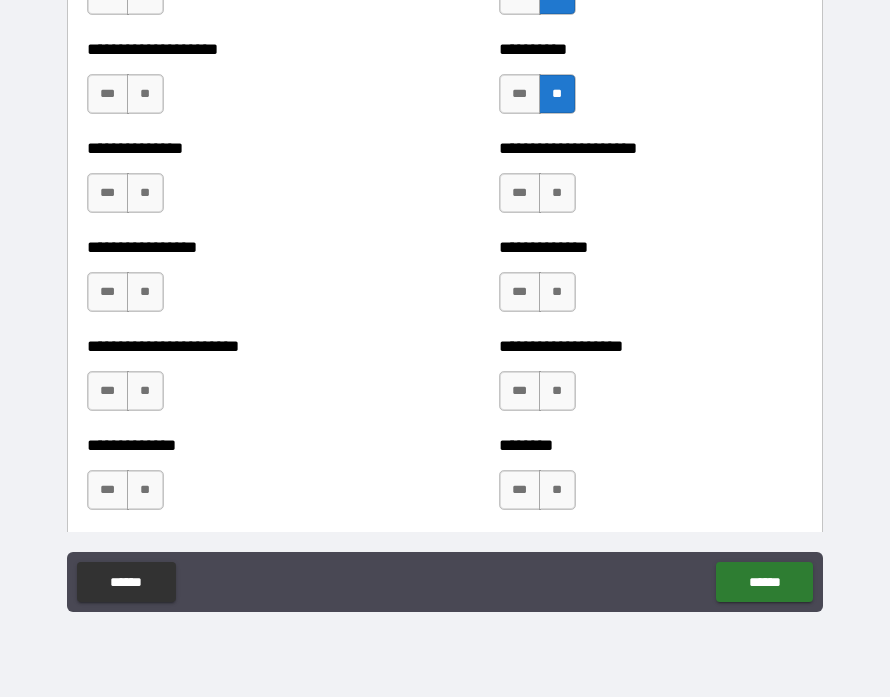 scroll, scrollTop: 3297, scrollLeft: 0, axis: vertical 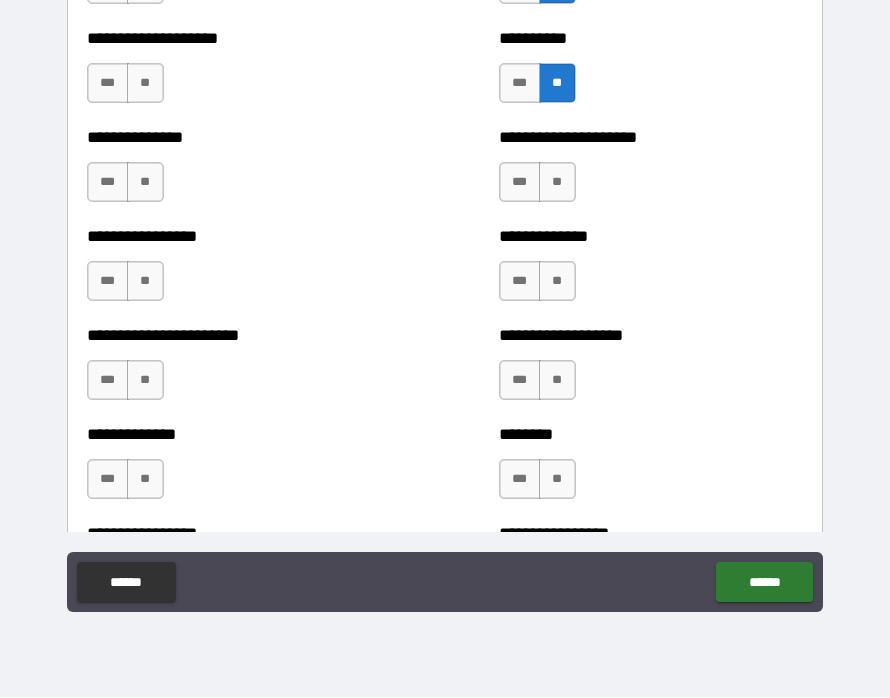 click on "**" at bounding box center [557, 282] 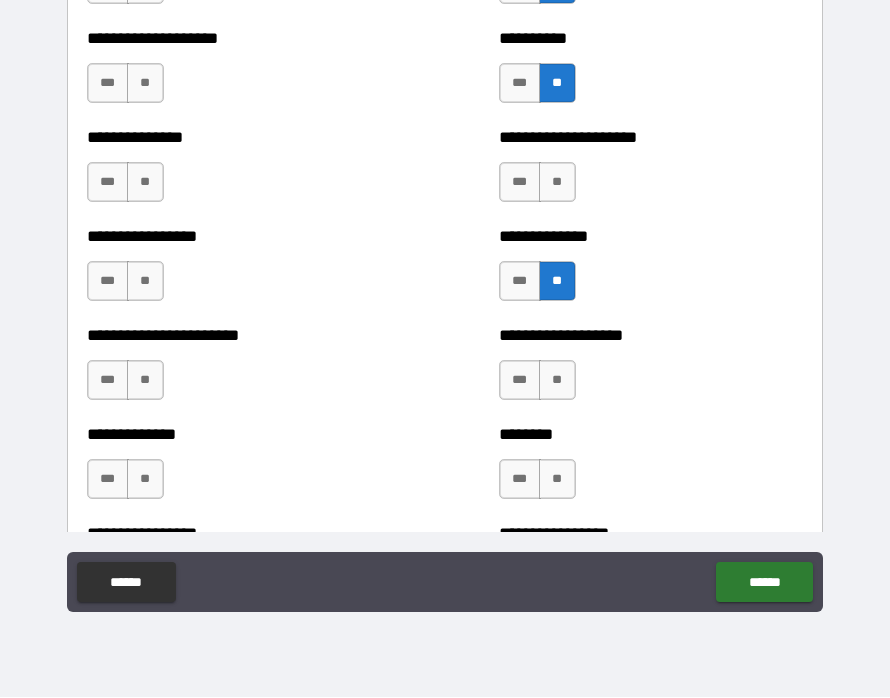 click on "**" at bounding box center (557, 381) 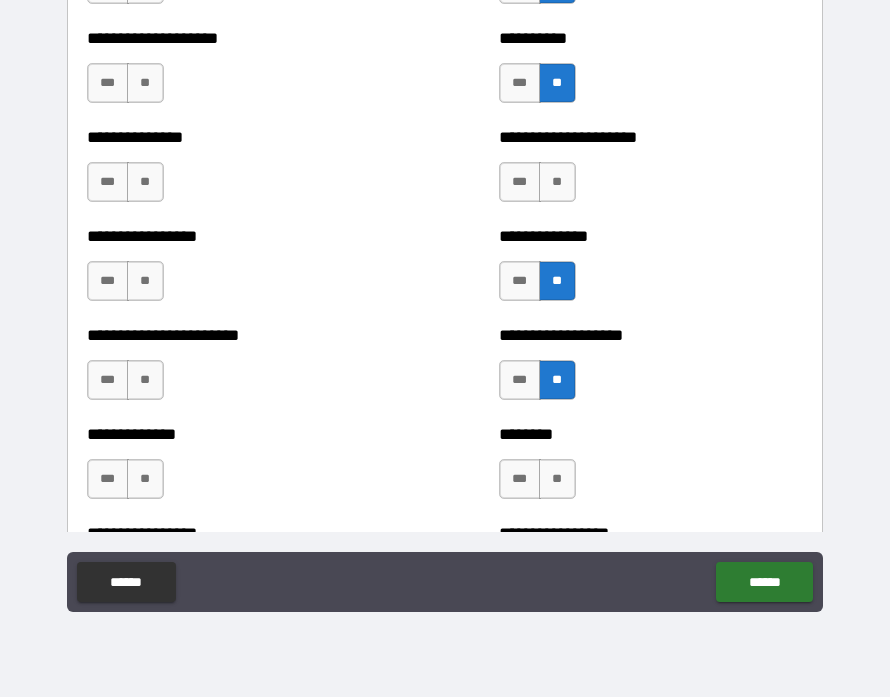 click on "**" at bounding box center (557, 480) 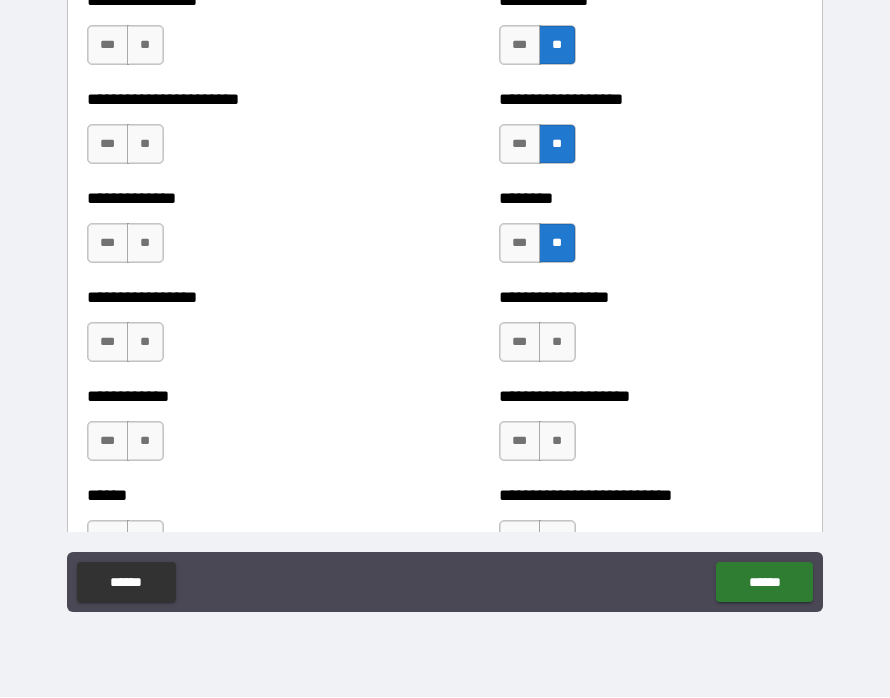 scroll, scrollTop: 3532, scrollLeft: 0, axis: vertical 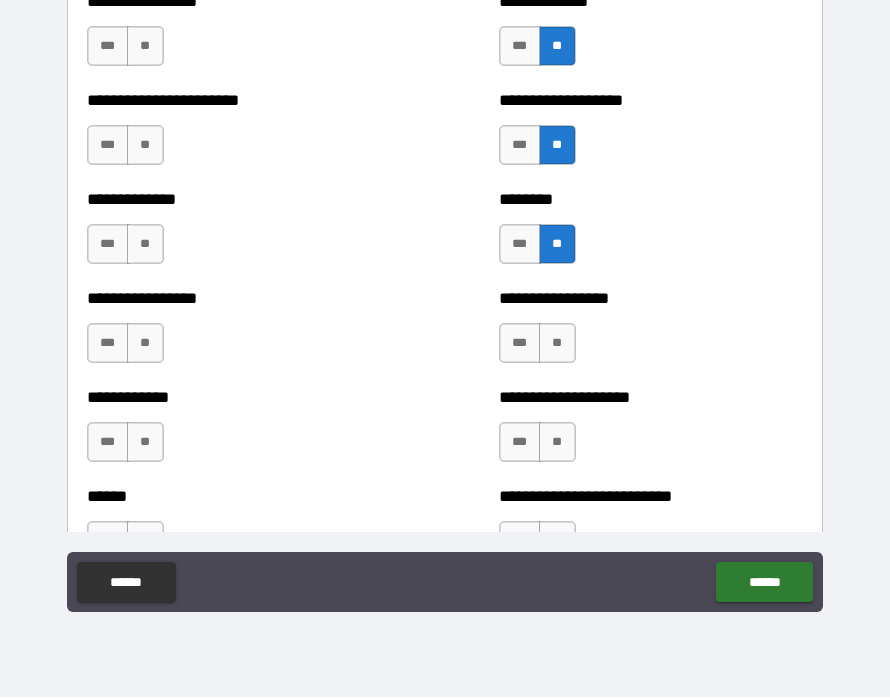 click on "**" at bounding box center [557, 344] 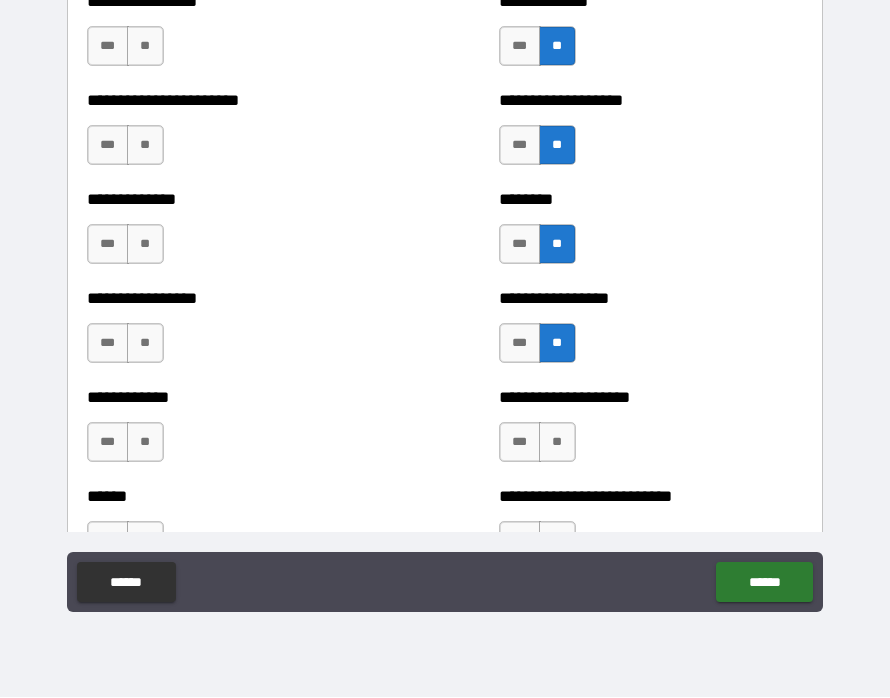 click on "**" at bounding box center (557, 443) 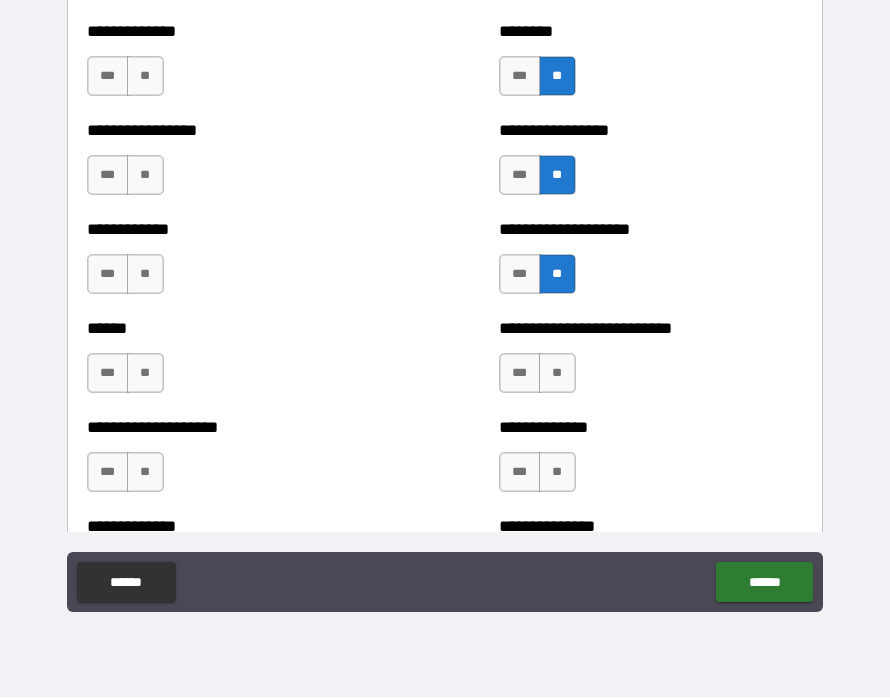 scroll, scrollTop: 3708, scrollLeft: 0, axis: vertical 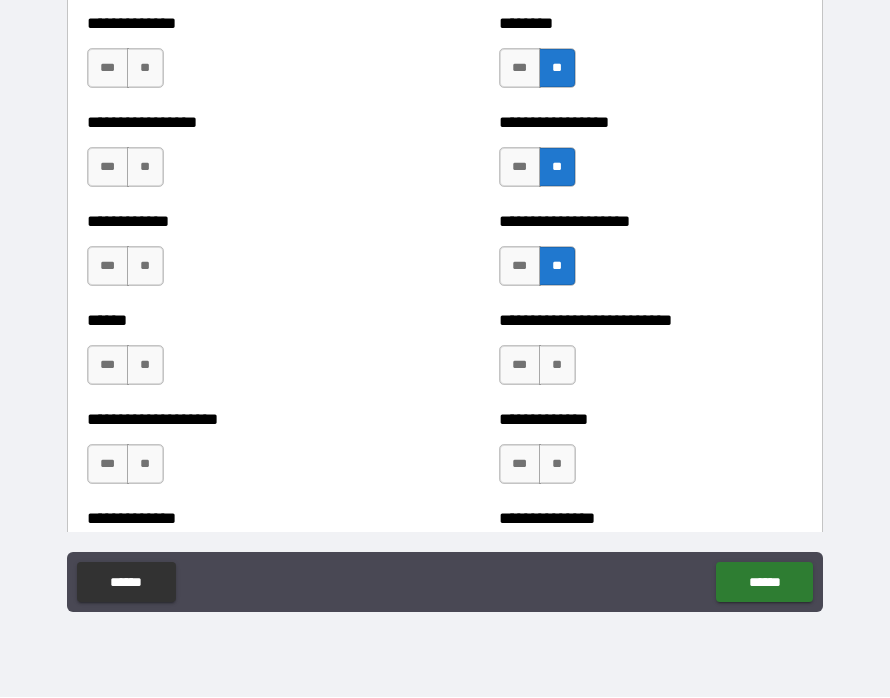 click on "**" at bounding box center [557, 366] 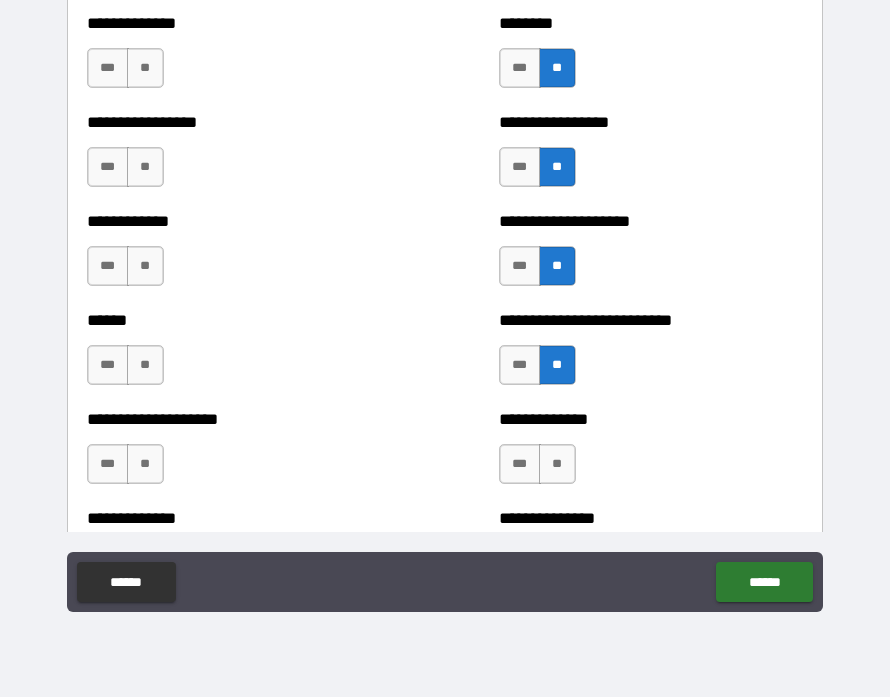 click on "**" at bounding box center (557, 465) 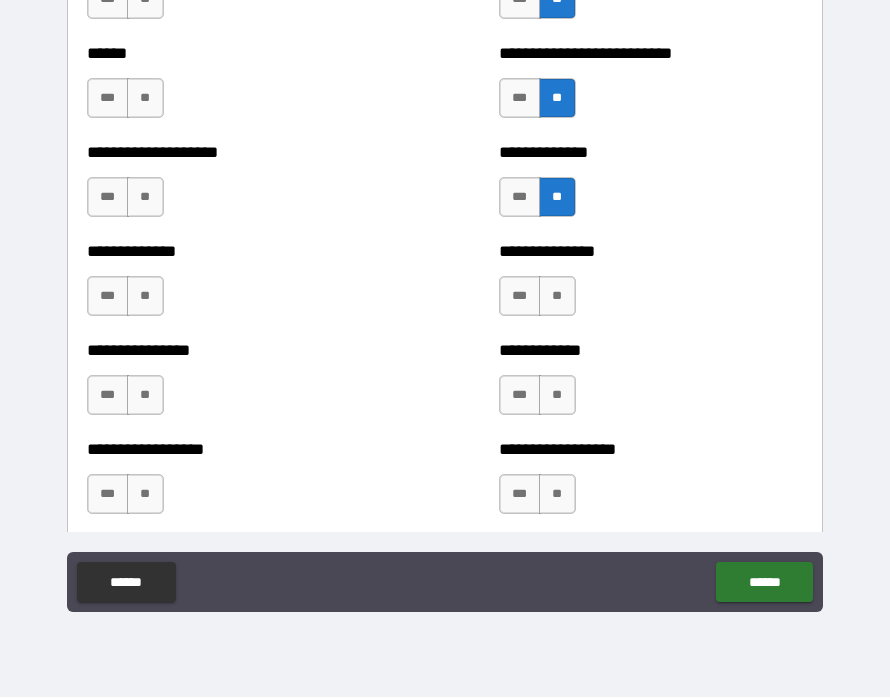 scroll, scrollTop: 3972, scrollLeft: 0, axis: vertical 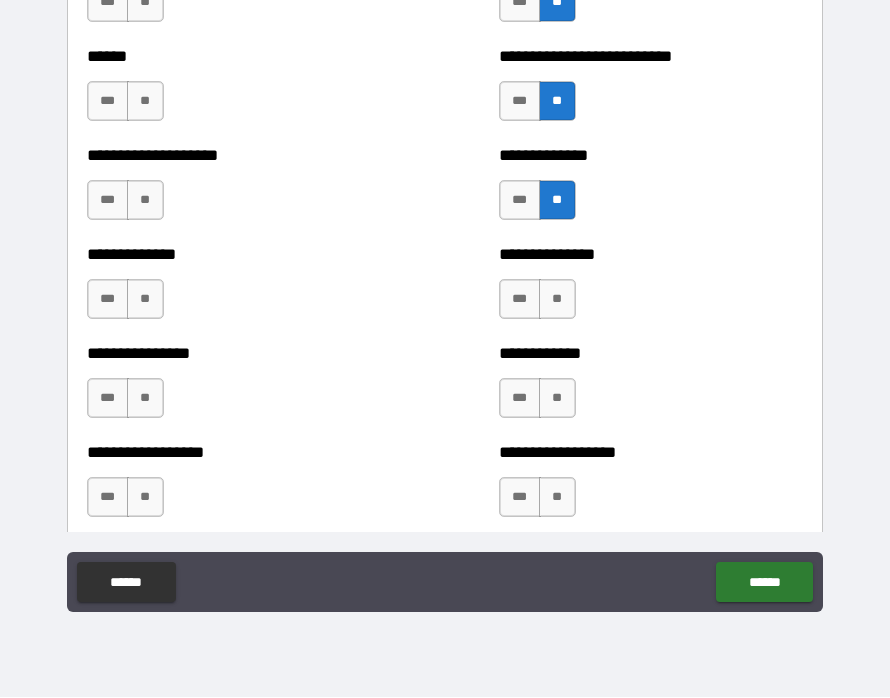click on "***" at bounding box center (520, 300) 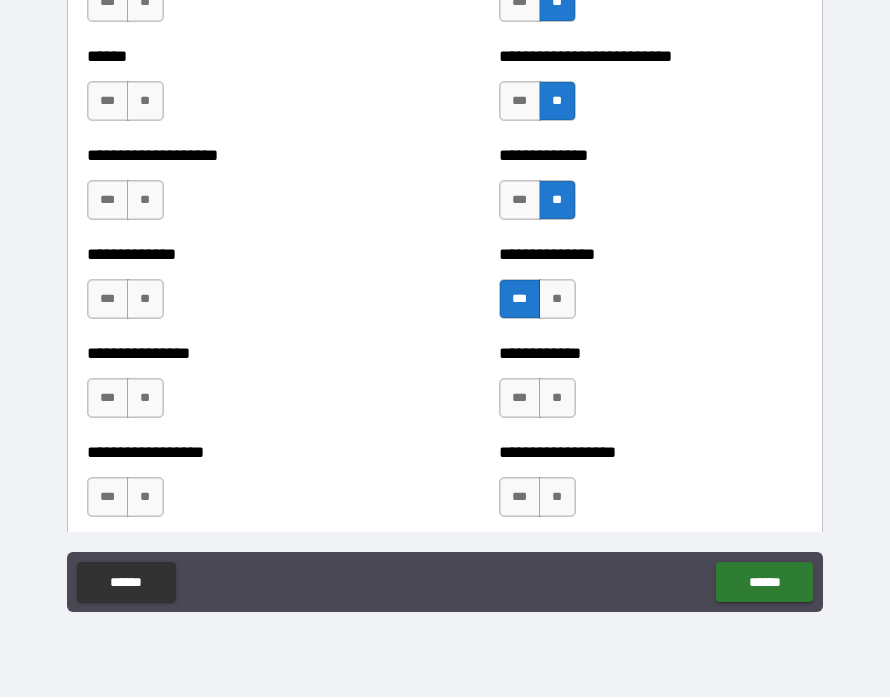 click on "**" at bounding box center [557, 399] 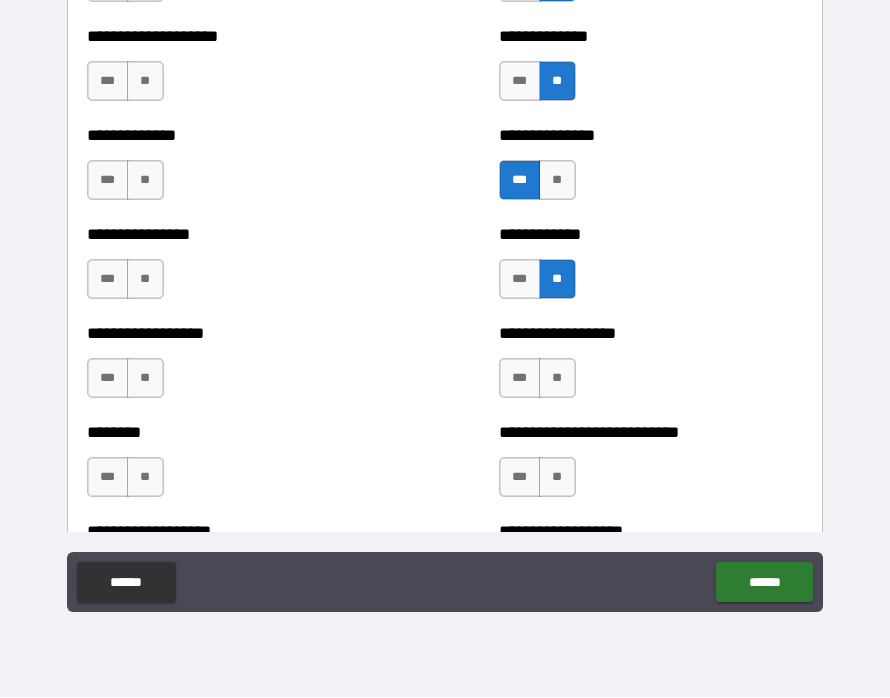 scroll, scrollTop: 4103, scrollLeft: 0, axis: vertical 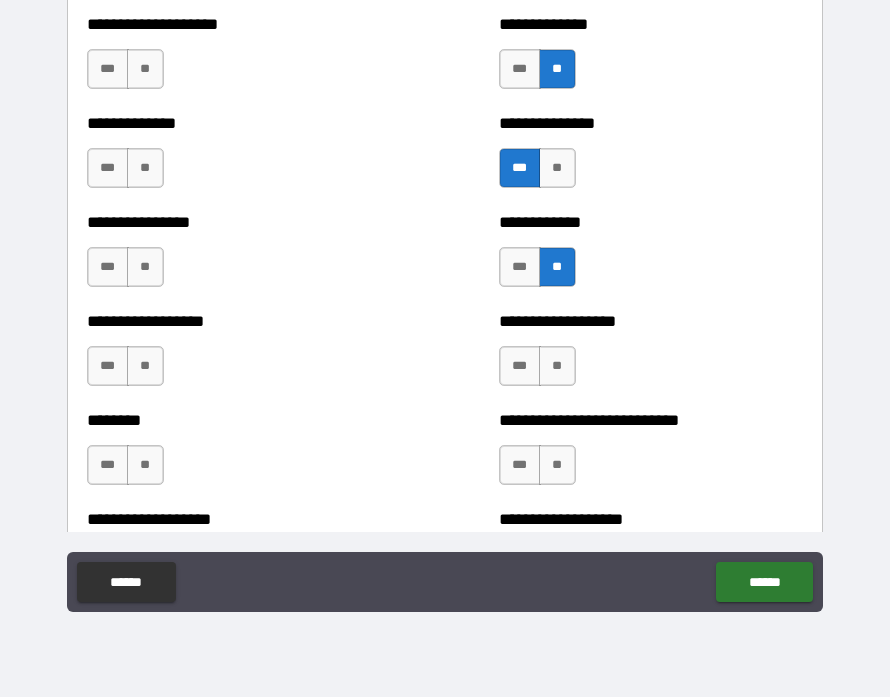 click on "**" at bounding box center [557, 367] 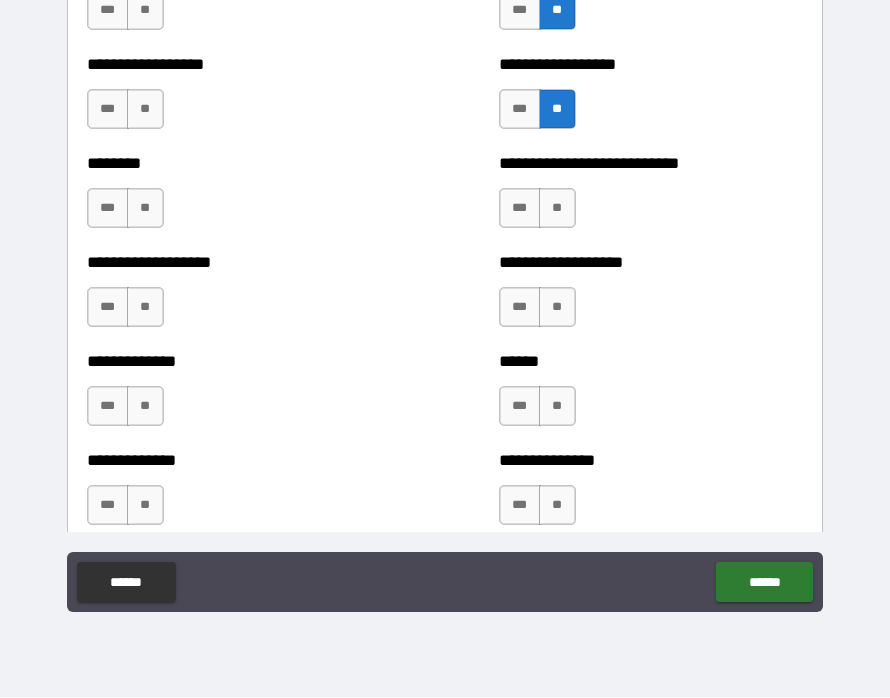 scroll, scrollTop: 4364, scrollLeft: 0, axis: vertical 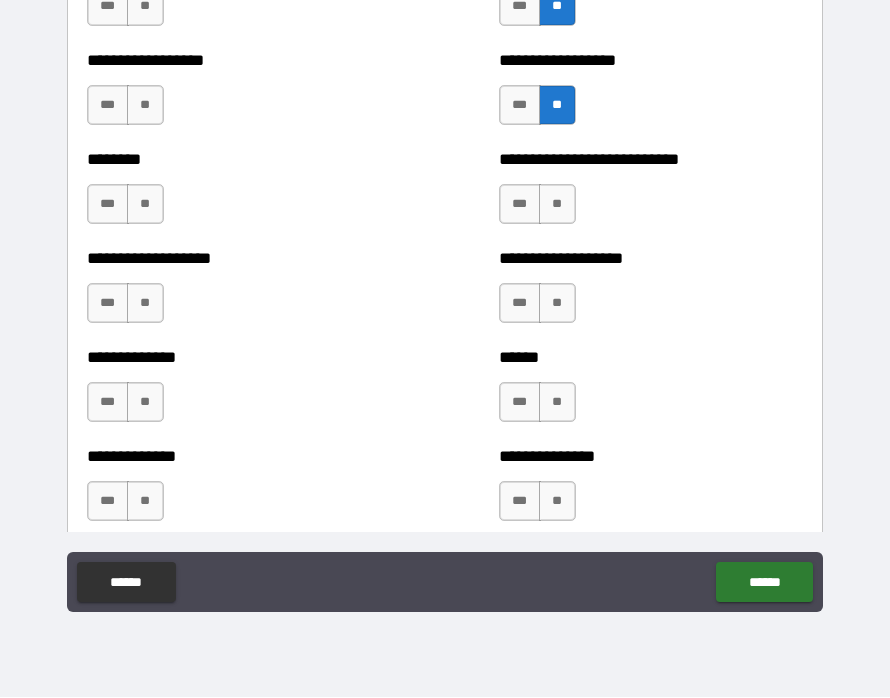 click on "**" at bounding box center [557, 205] 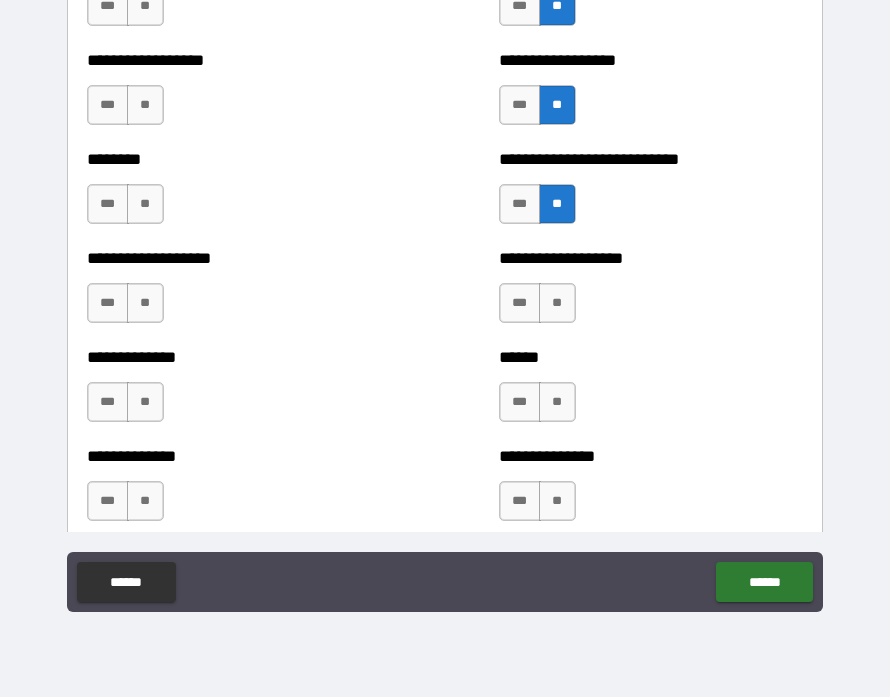 click on "**" at bounding box center [557, 304] 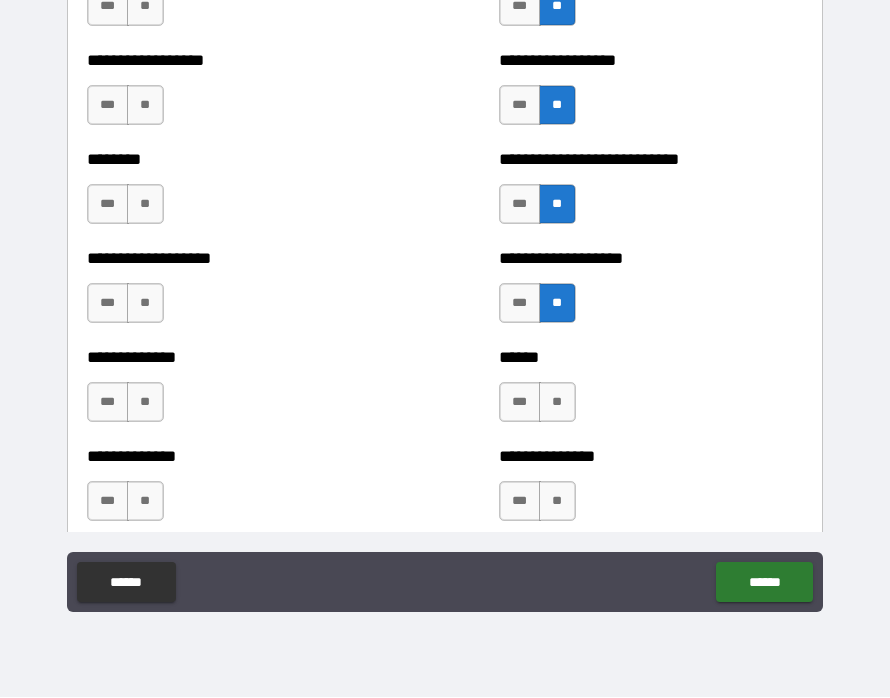 click on "**" at bounding box center (557, 403) 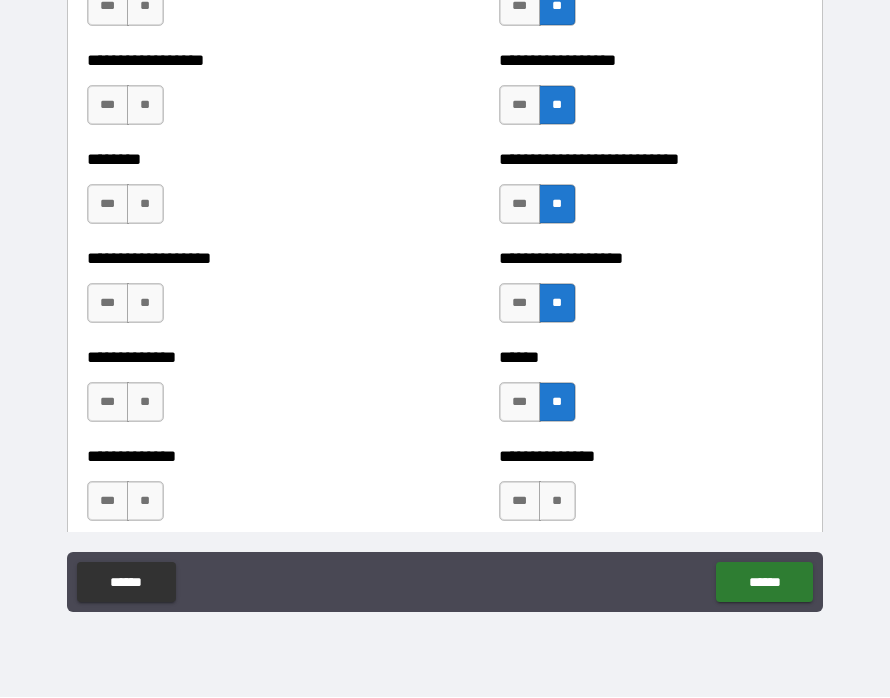 click on "**" at bounding box center (557, 502) 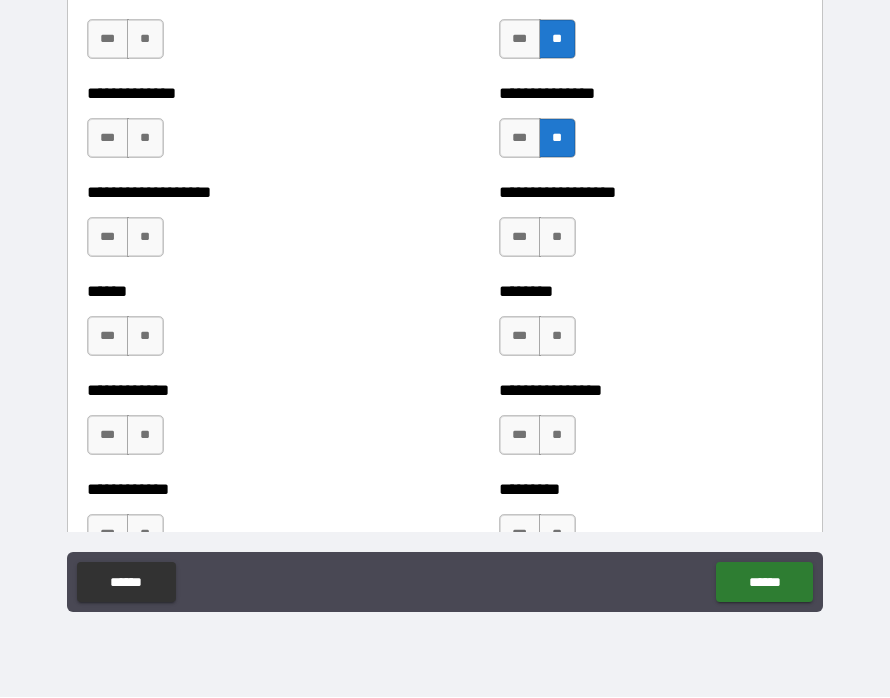 scroll, scrollTop: 4732, scrollLeft: 0, axis: vertical 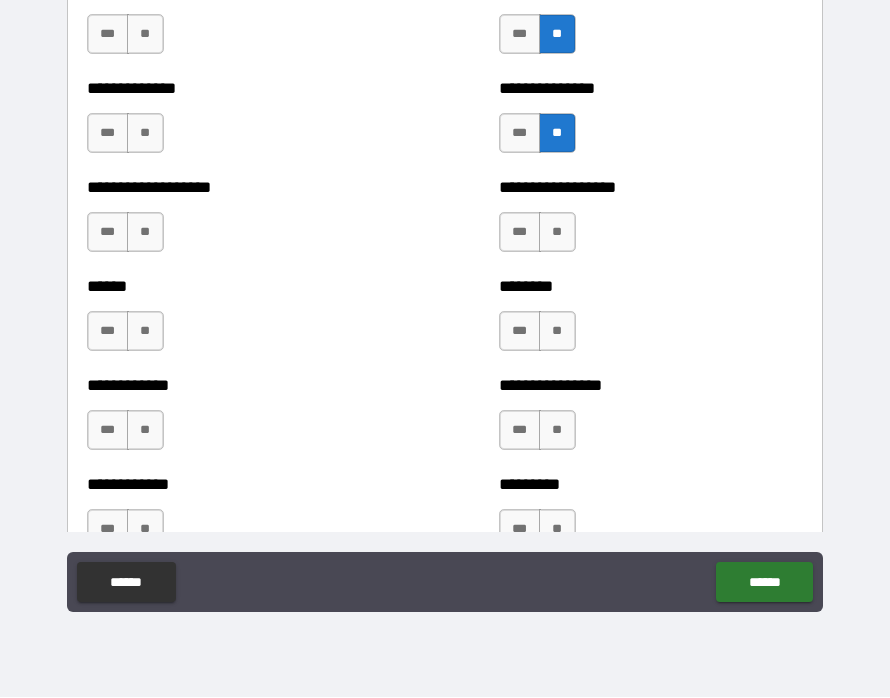 click on "**" at bounding box center (557, 233) 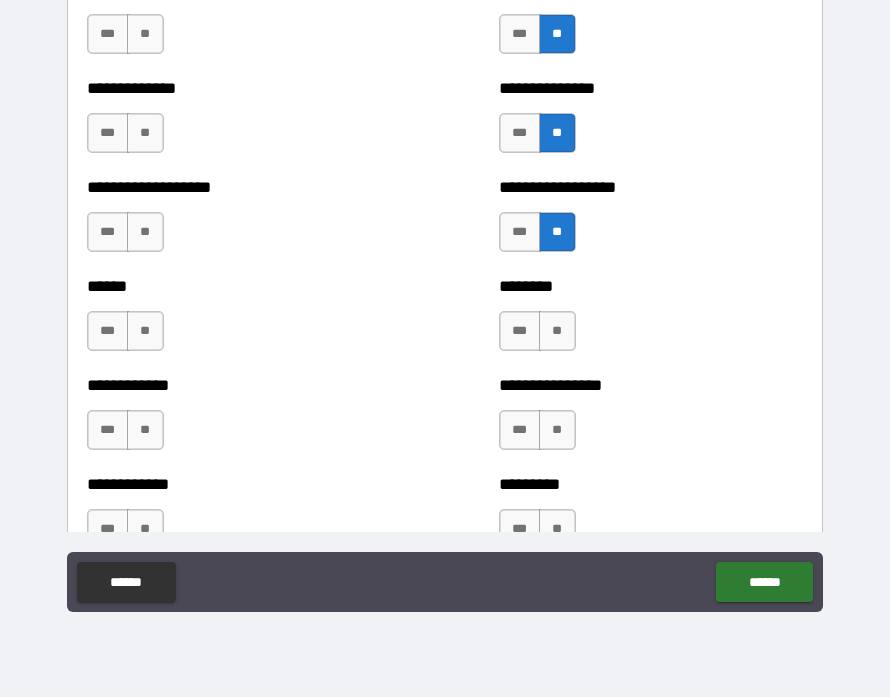 click on "**" at bounding box center (557, 332) 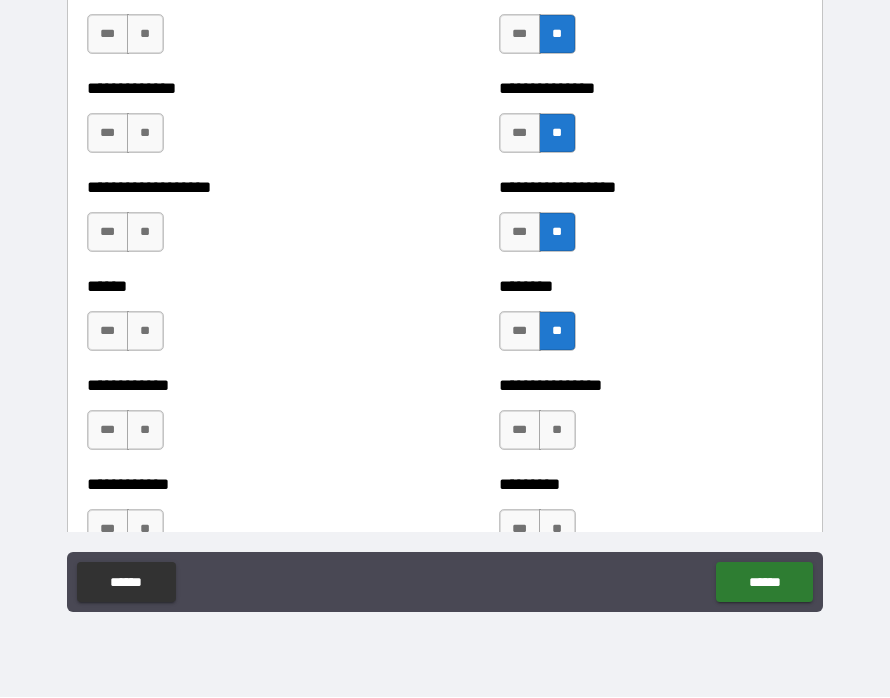 click on "**" at bounding box center (557, 431) 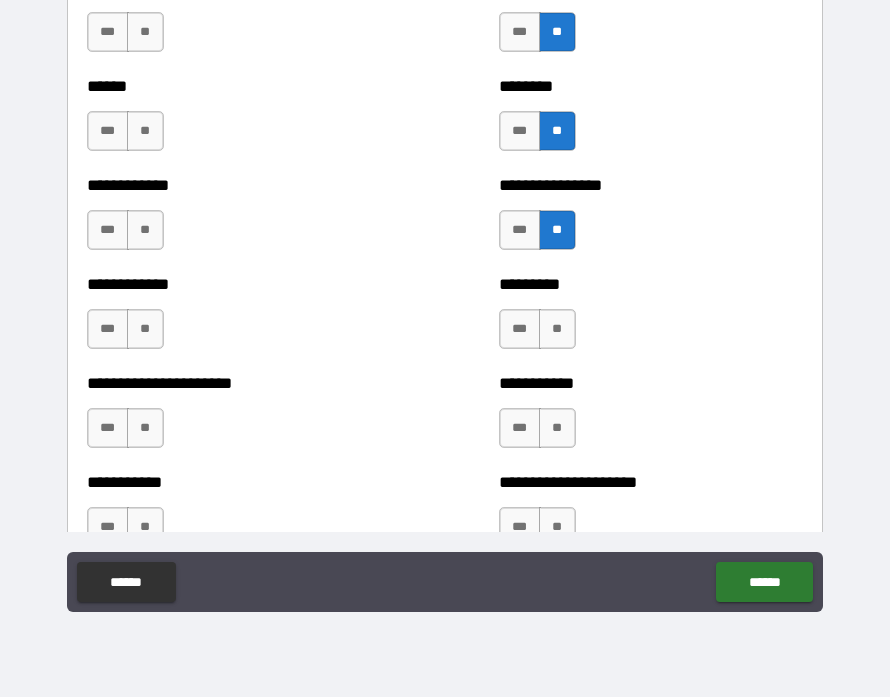 scroll, scrollTop: 4879, scrollLeft: 0, axis: vertical 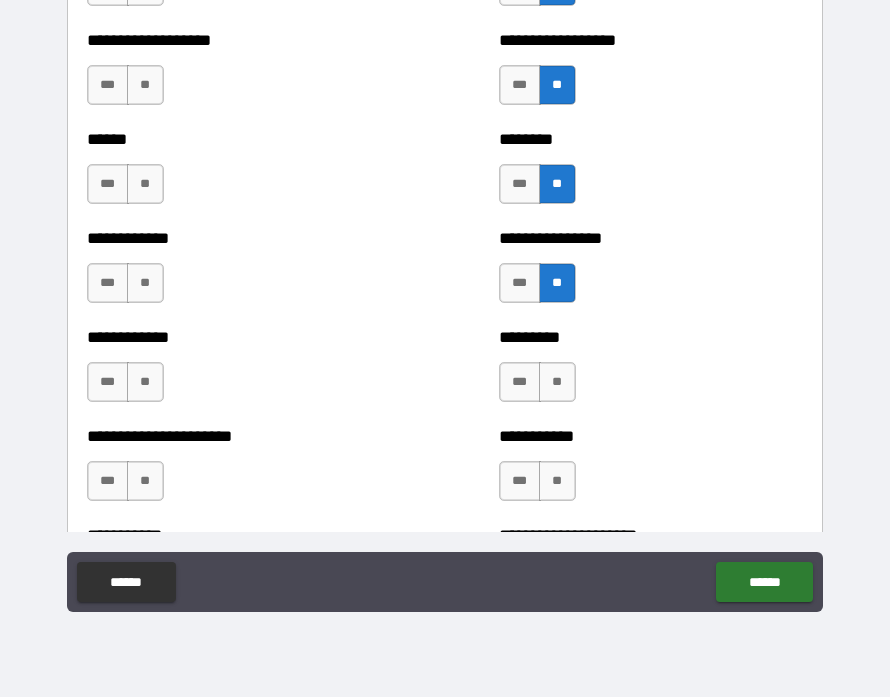 click on "***" at bounding box center (520, 383) 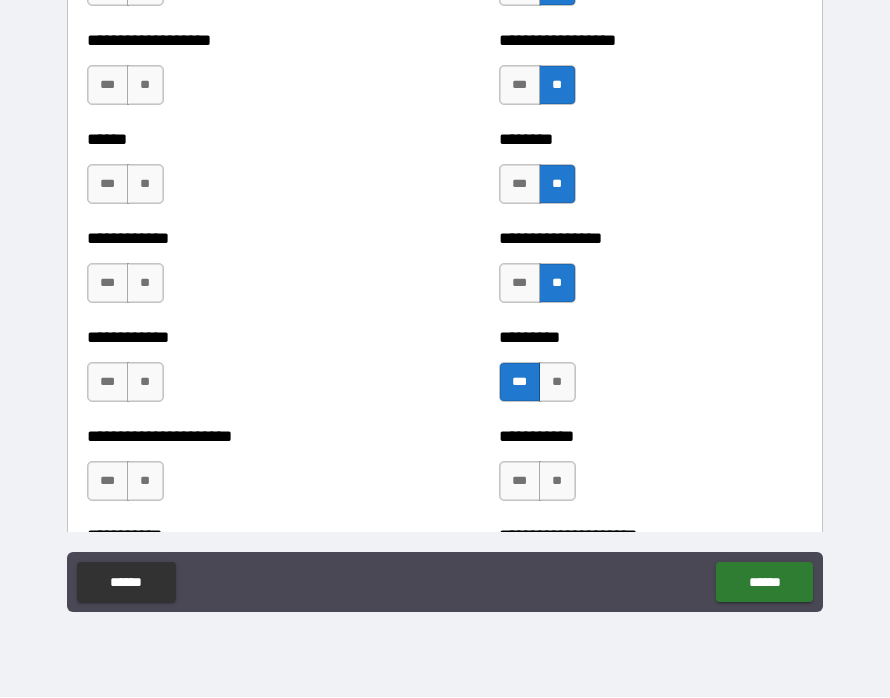 click on "**" at bounding box center (557, 482) 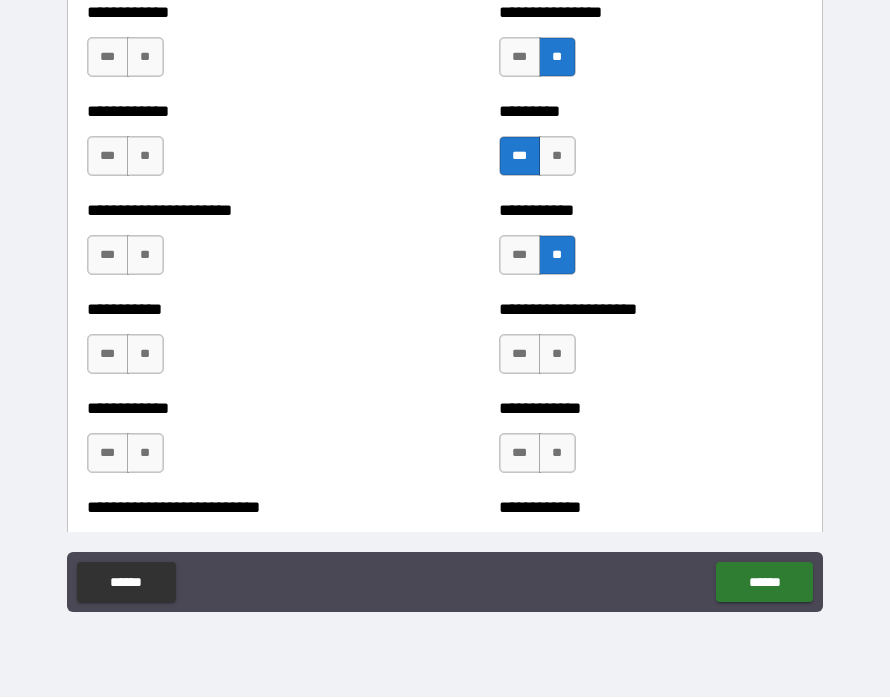 scroll, scrollTop: 5111, scrollLeft: 0, axis: vertical 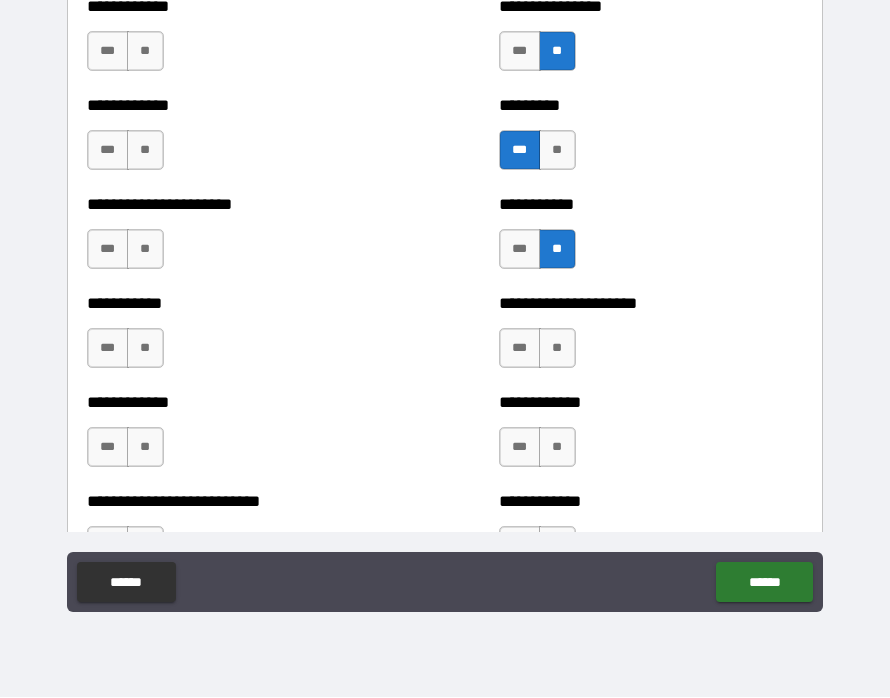 click on "**" at bounding box center (557, 349) 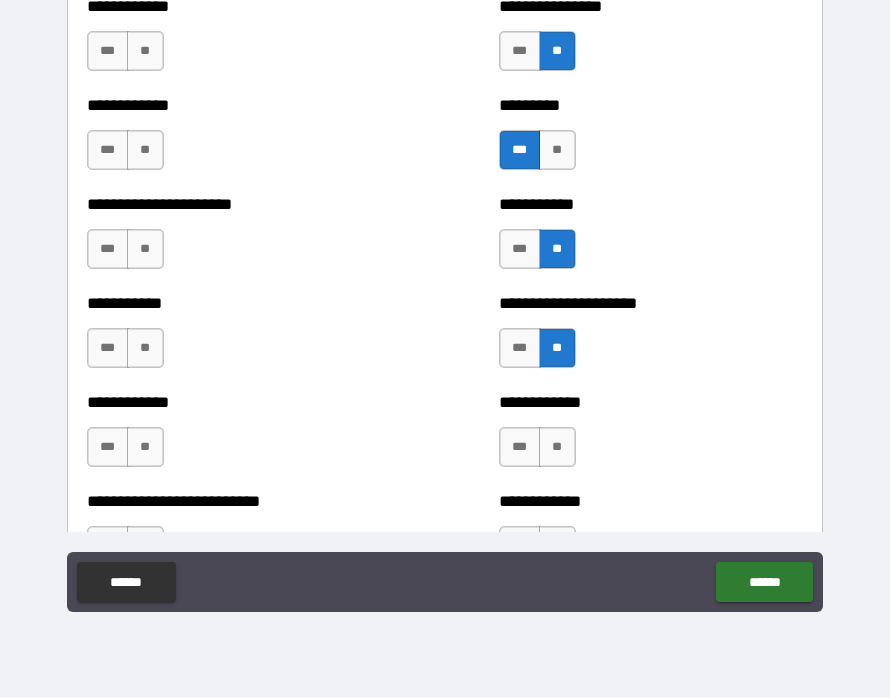 click on "**" at bounding box center [557, 448] 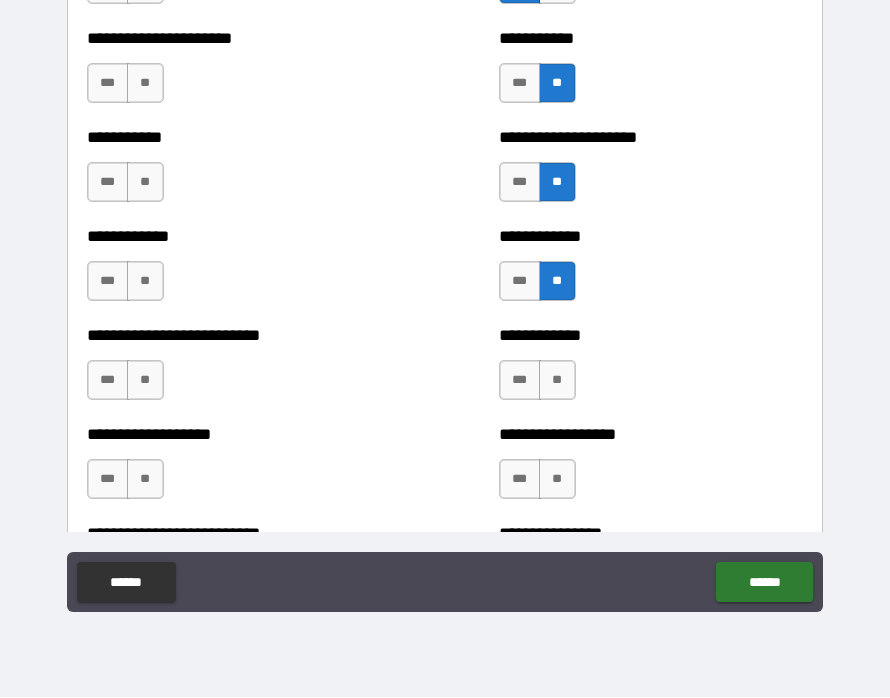scroll, scrollTop: 5335, scrollLeft: 0, axis: vertical 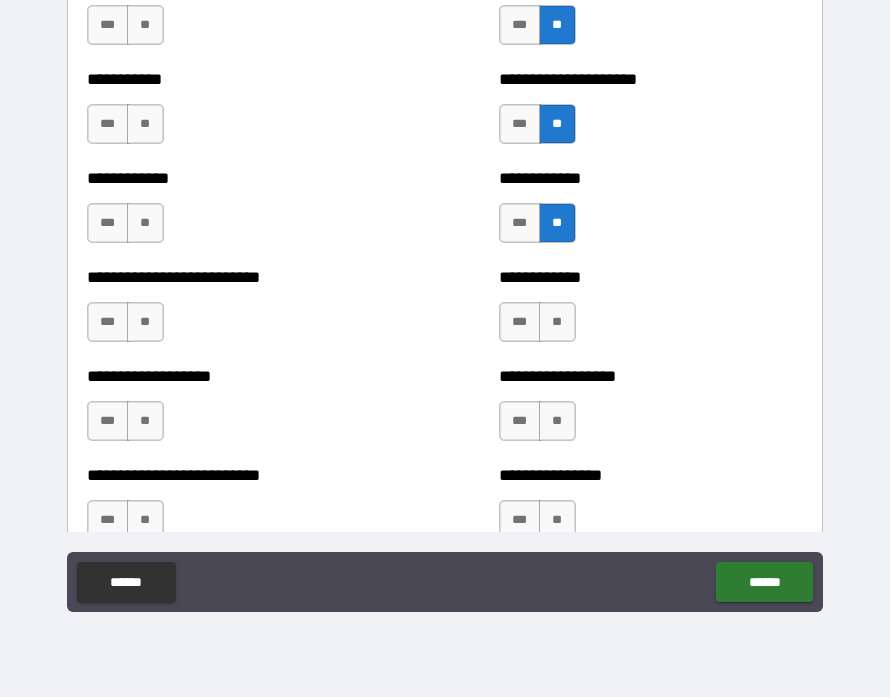 click on "***" at bounding box center (520, 323) 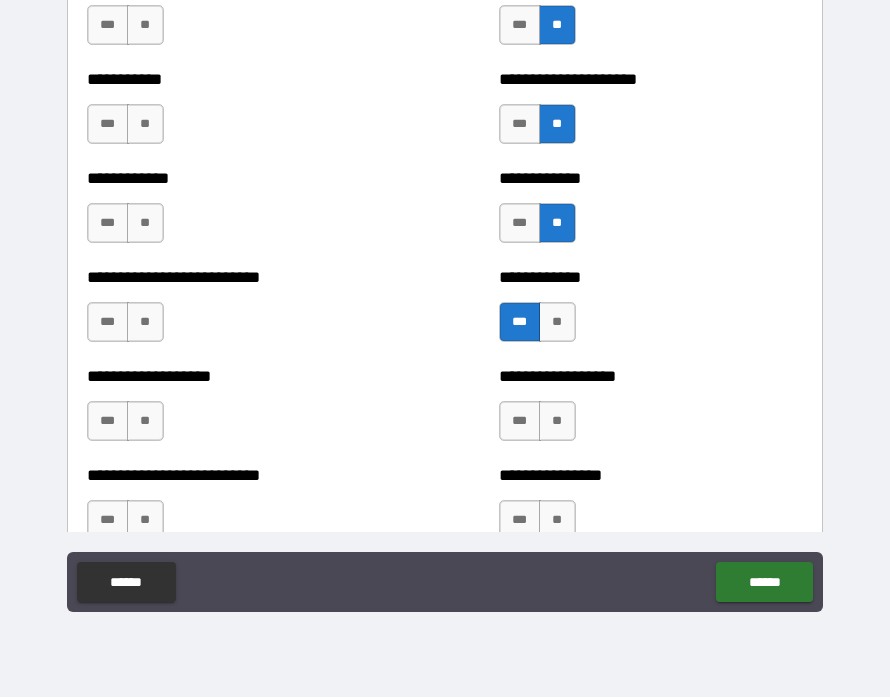 click on "**" at bounding box center [557, 422] 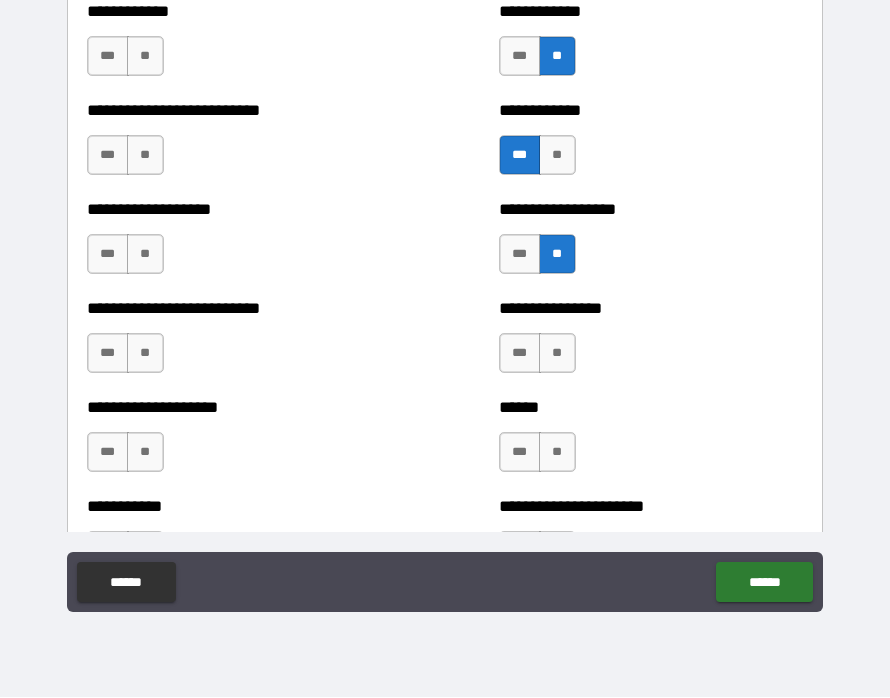 scroll, scrollTop: 5503, scrollLeft: 0, axis: vertical 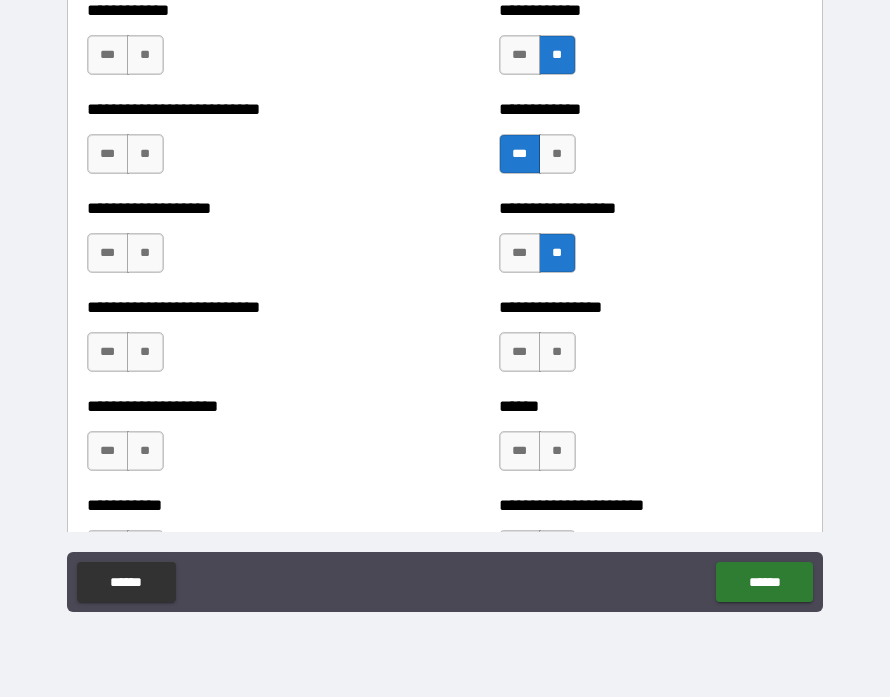 click on "**" at bounding box center (557, 353) 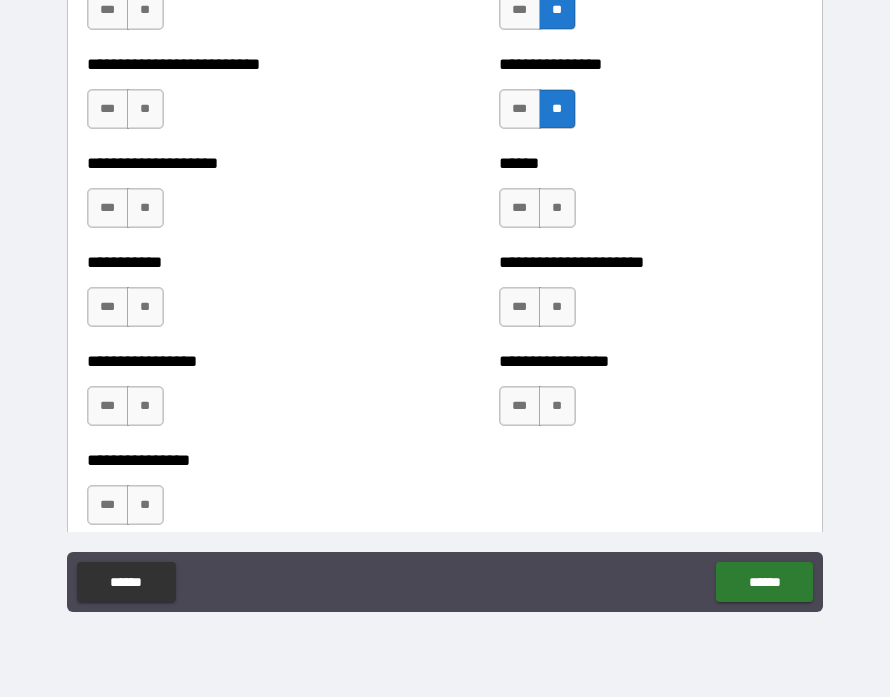 scroll, scrollTop: 5747, scrollLeft: 0, axis: vertical 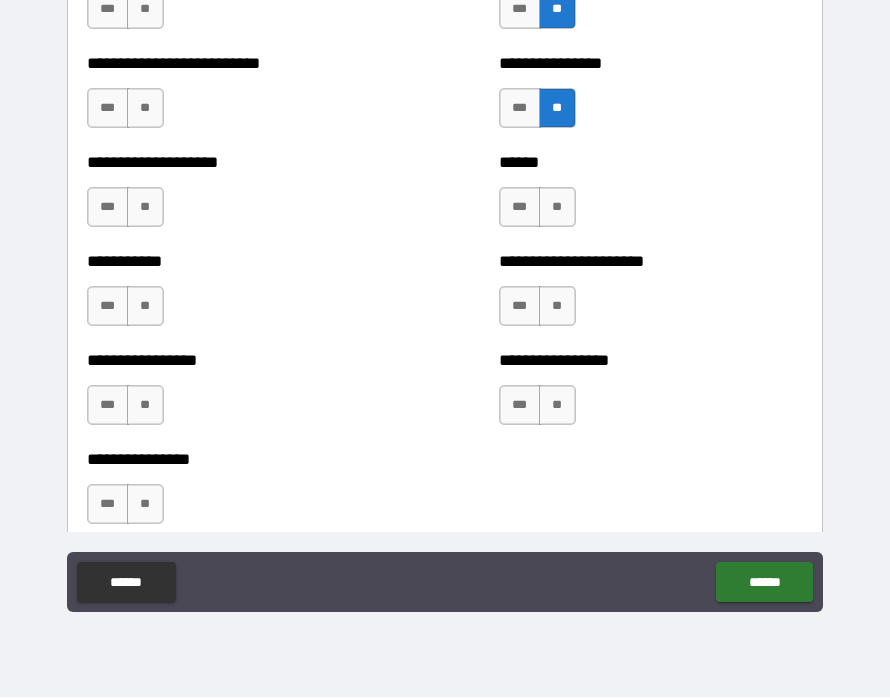click on "**" at bounding box center [557, 208] 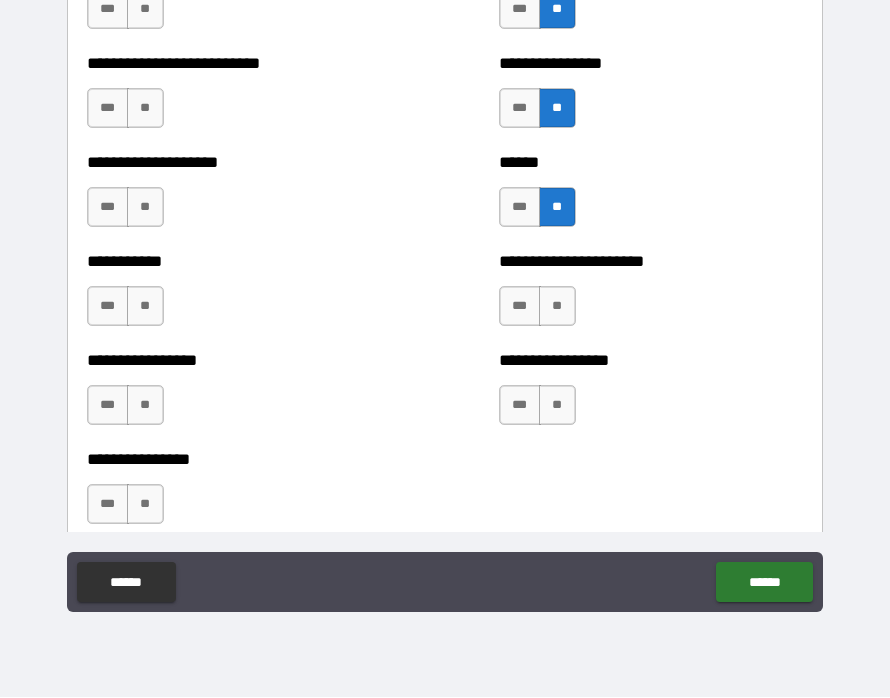 click on "***" at bounding box center (520, 307) 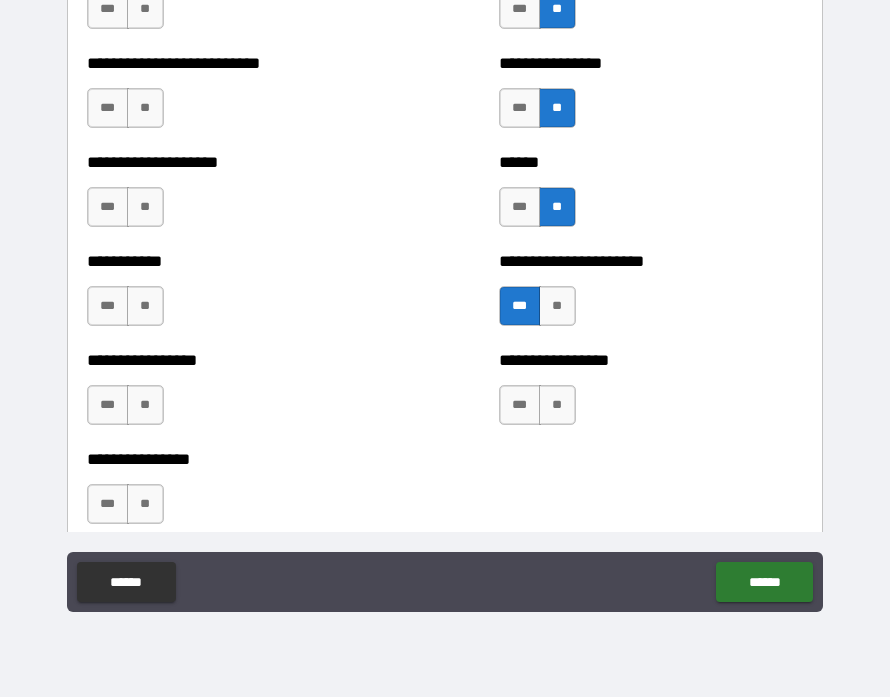 click on "**" at bounding box center (557, 406) 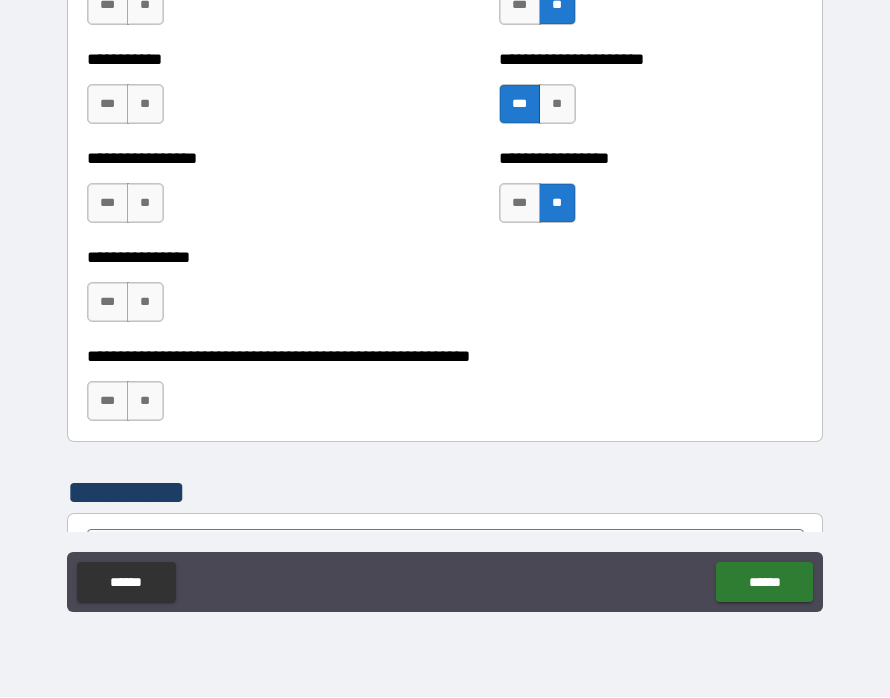 scroll, scrollTop: 5948, scrollLeft: 0, axis: vertical 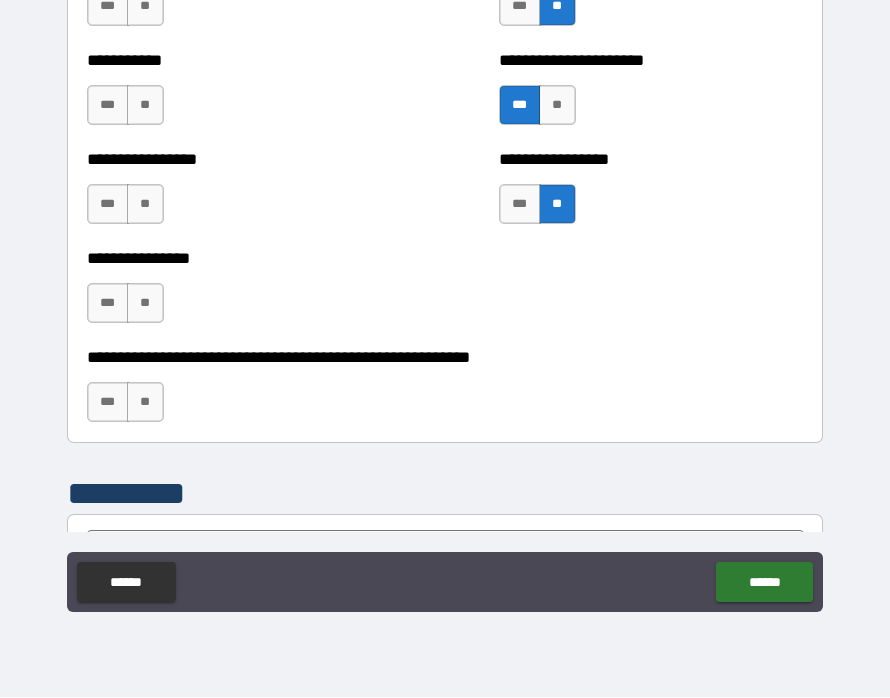click on "**" at bounding box center (145, 403) 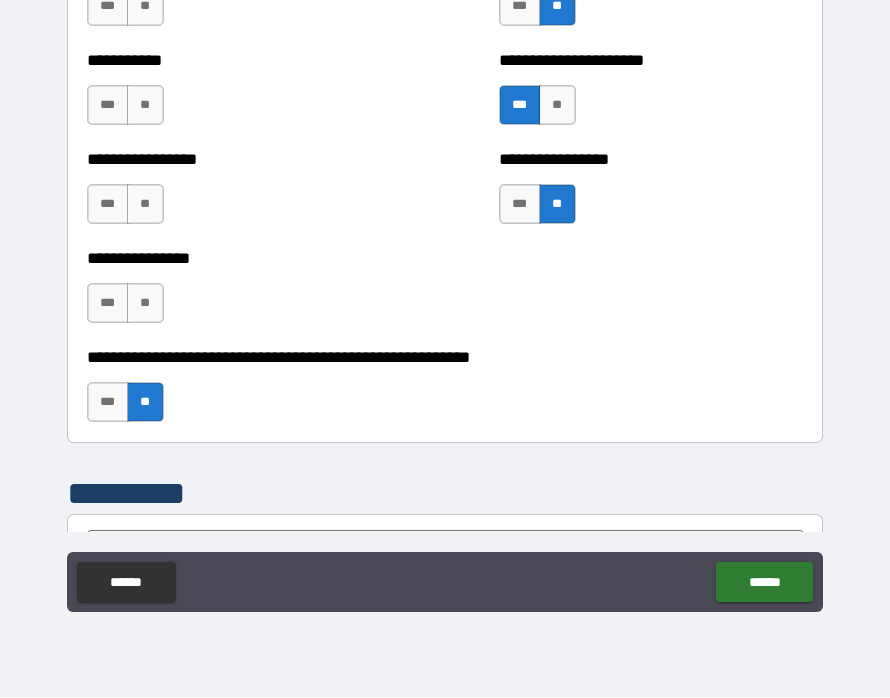 click on "**" at bounding box center [145, 304] 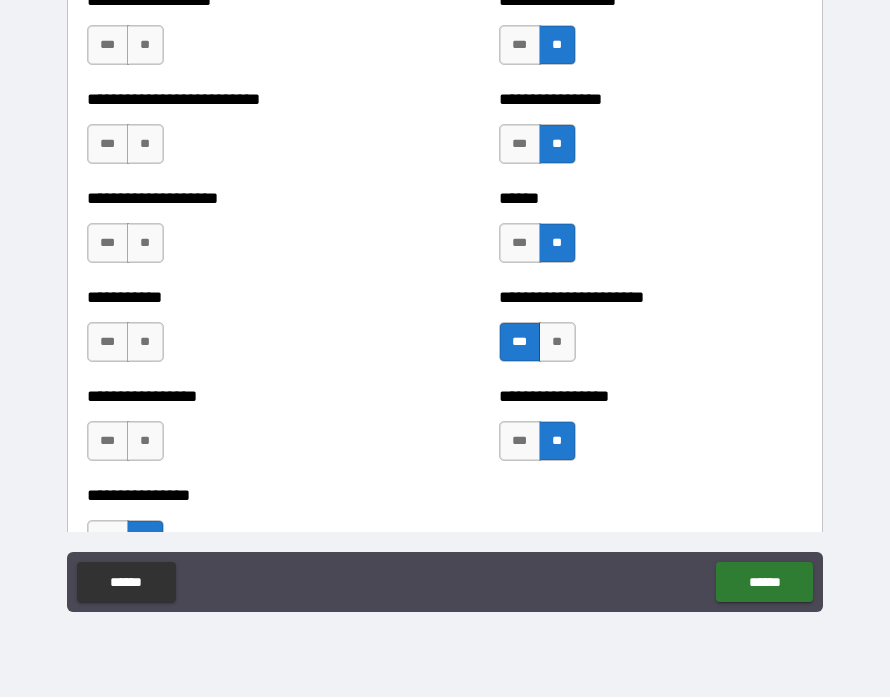scroll, scrollTop: 5685, scrollLeft: 0, axis: vertical 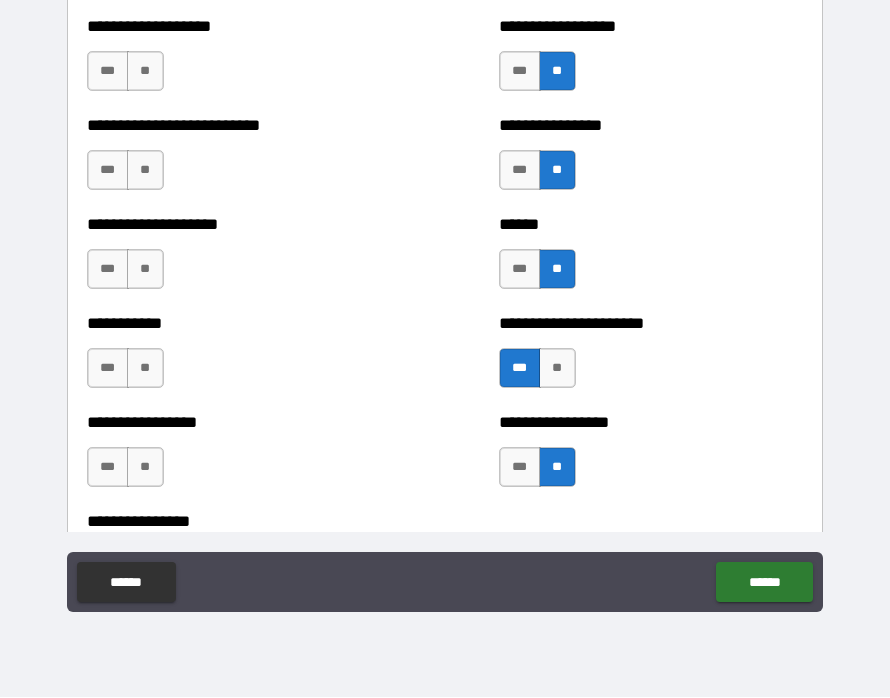 click on "**" at bounding box center [145, 468] 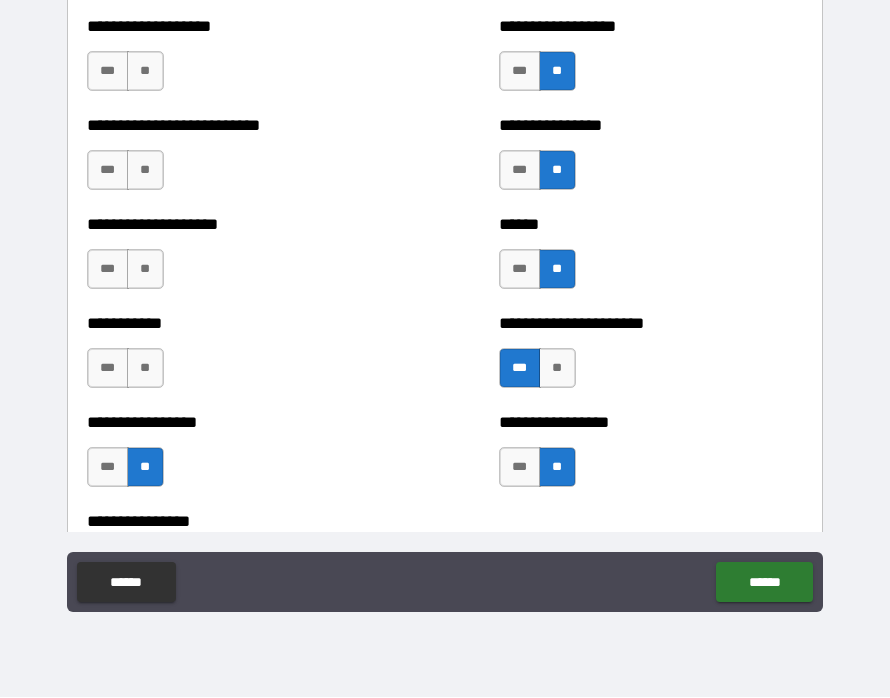 click on "**" at bounding box center [145, 369] 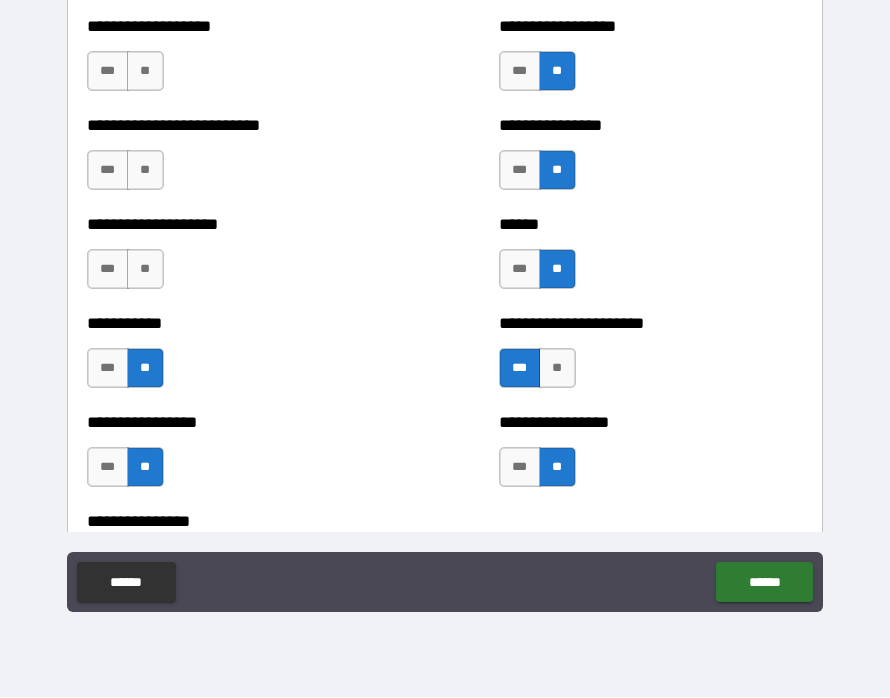 click on "**" at bounding box center (145, 270) 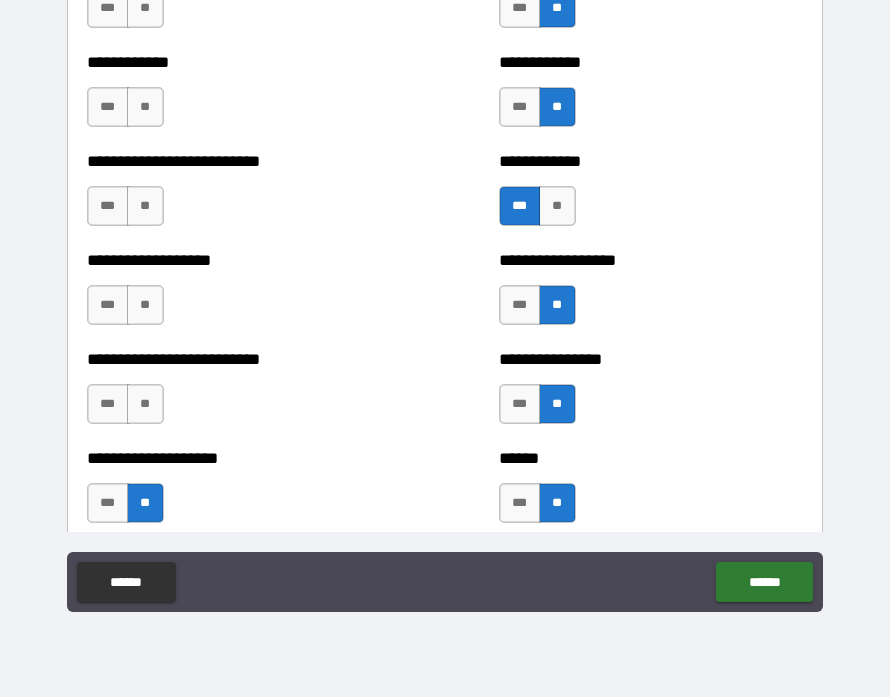 scroll, scrollTop: 5425, scrollLeft: 0, axis: vertical 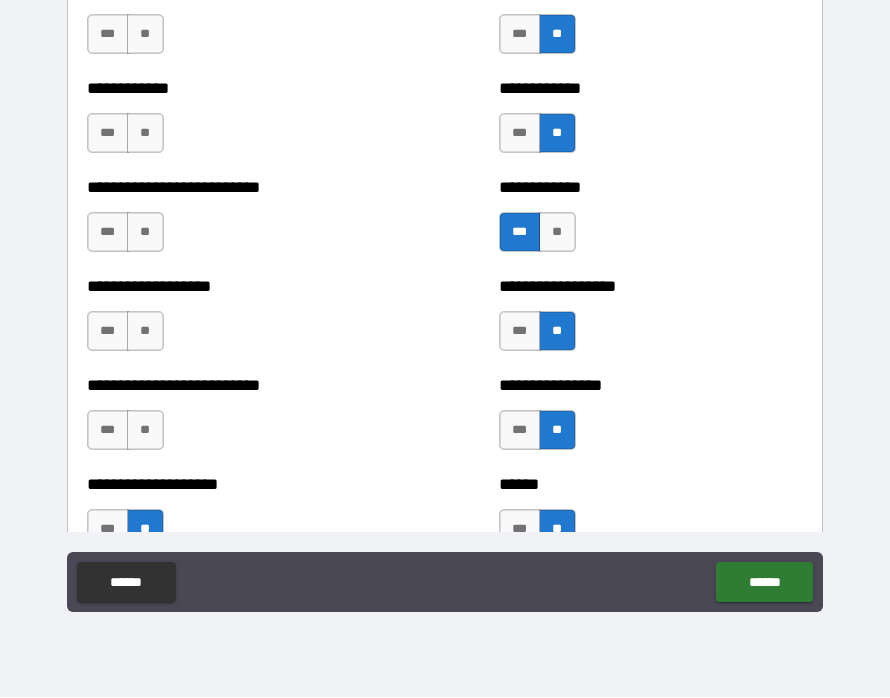 click on "**" at bounding box center (145, 431) 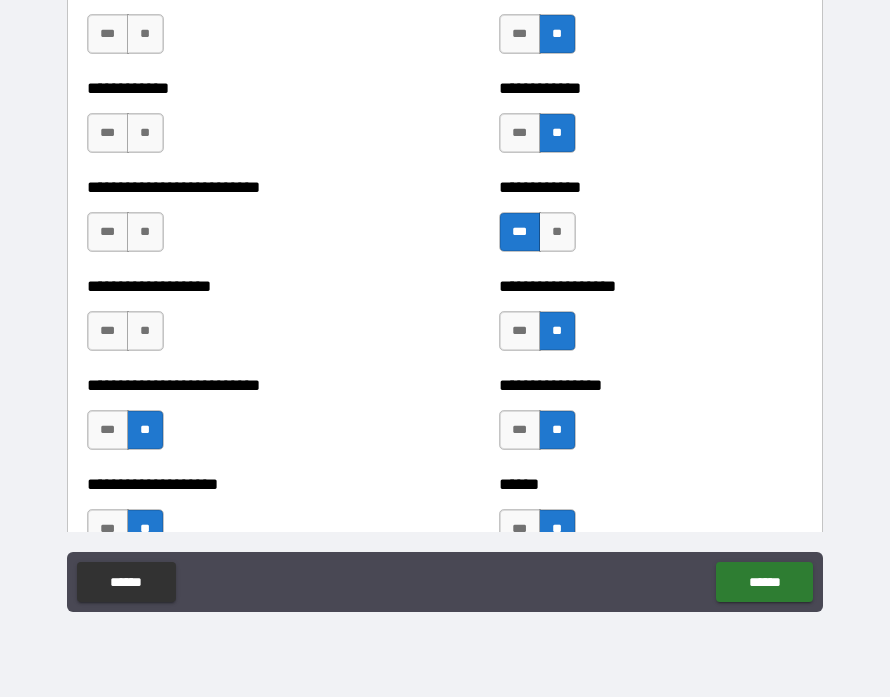 click on "**" at bounding box center (145, 332) 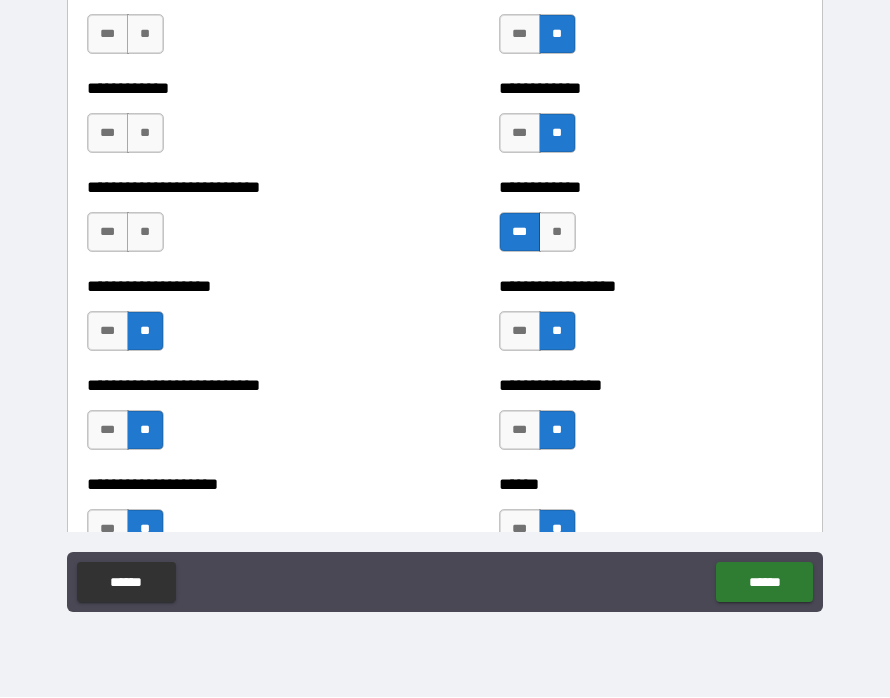click on "**" at bounding box center (145, 233) 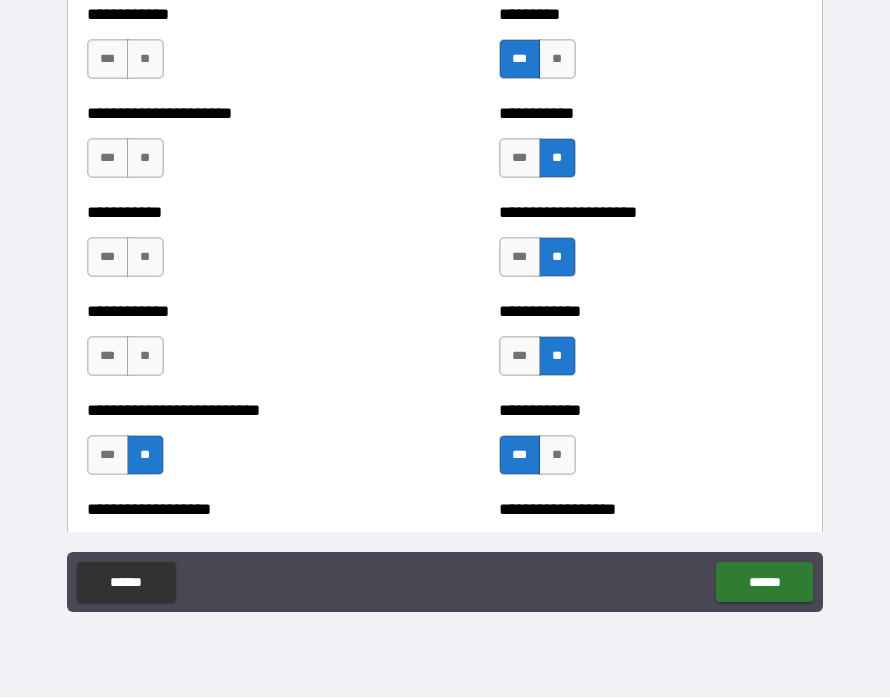 scroll, scrollTop: 5194, scrollLeft: 0, axis: vertical 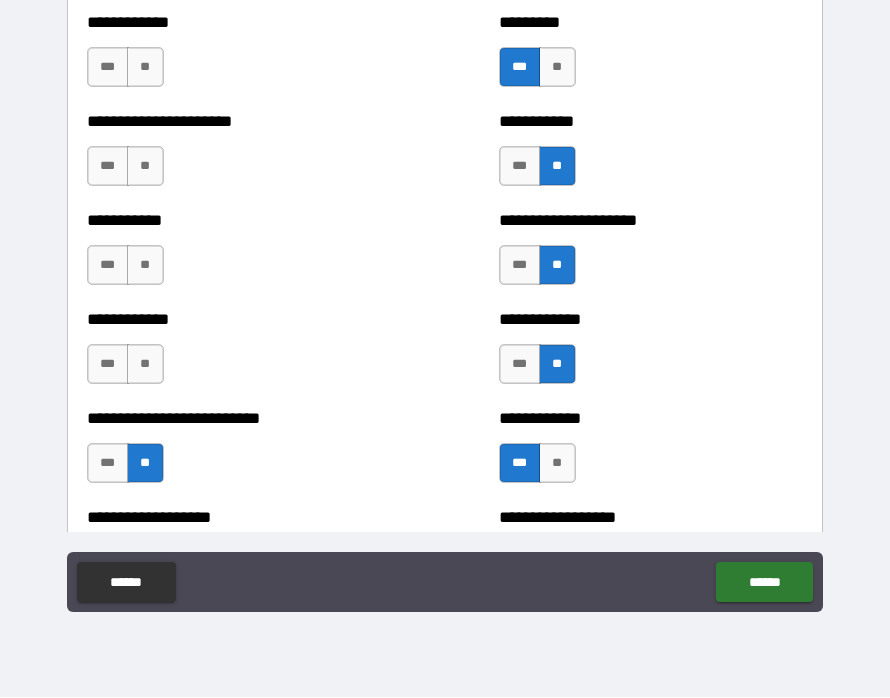 click on "***" at bounding box center [108, 365] 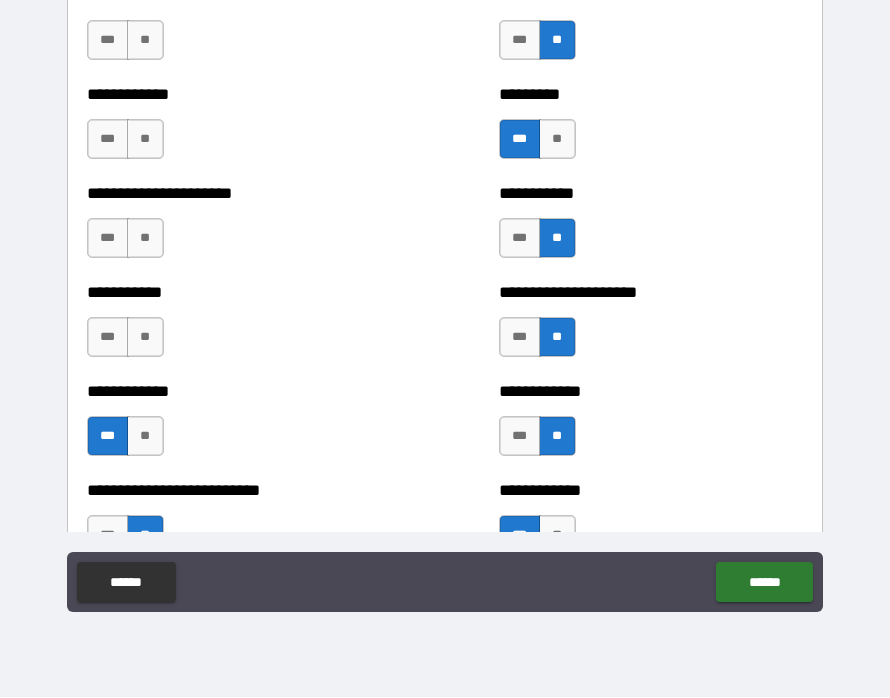 scroll, scrollTop: 5161, scrollLeft: 0, axis: vertical 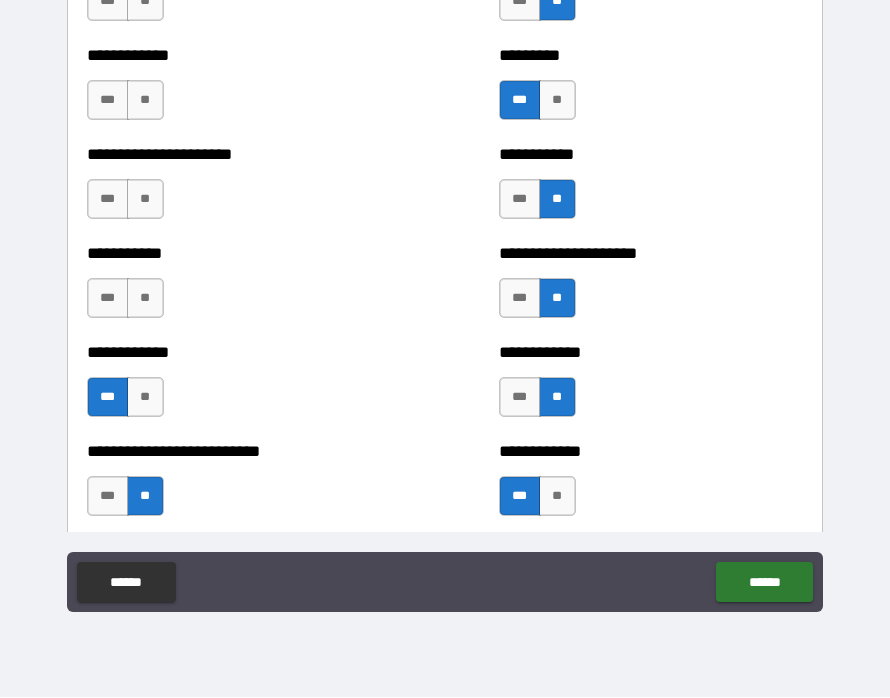 click on "**" at bounding box center [145, 299] 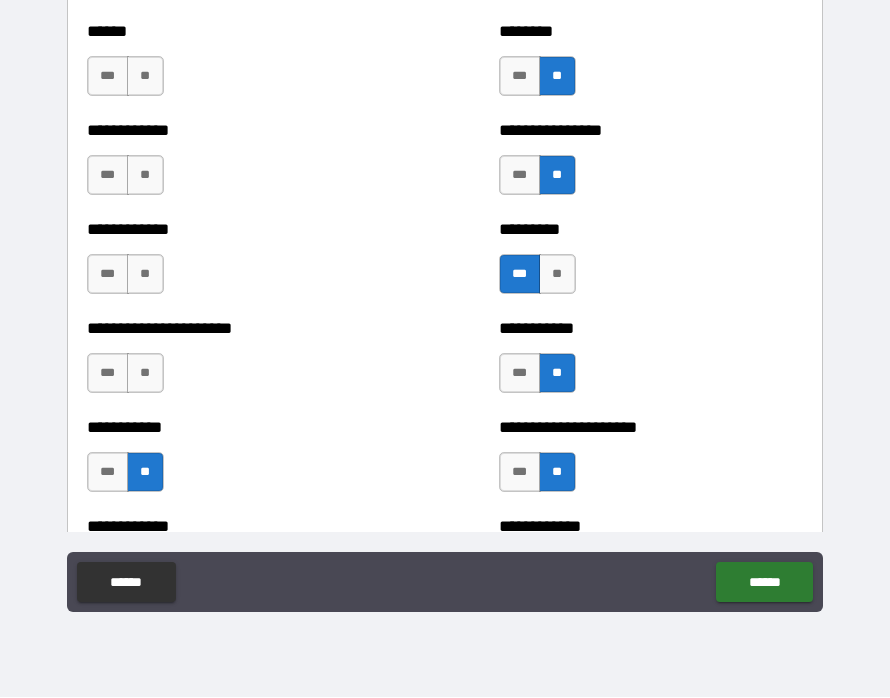 scroll, scrollTop: 4988, scrollLeft: 0, axis: vertical 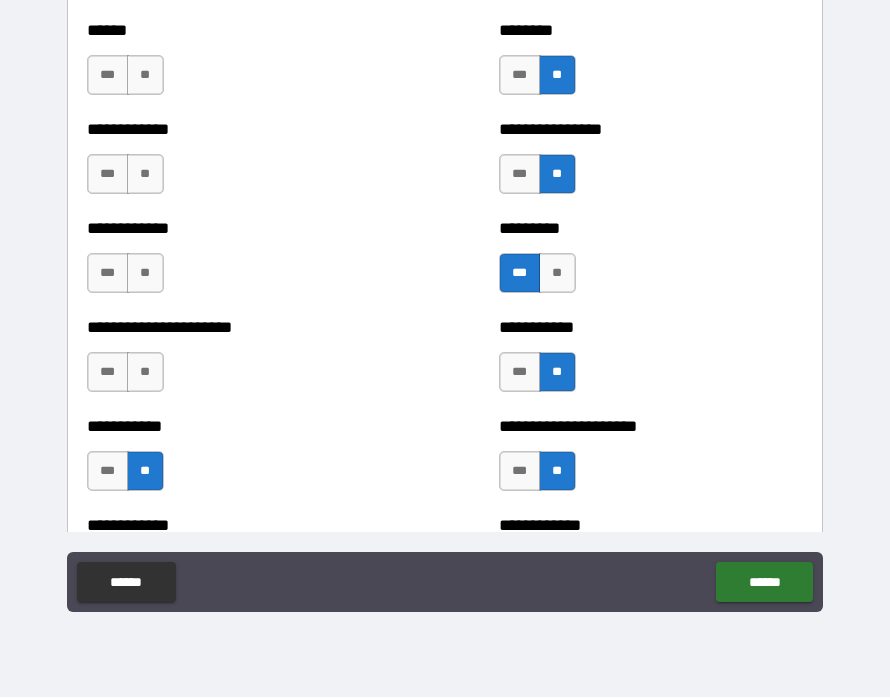 click on "**" at bounding box center (145, 373) 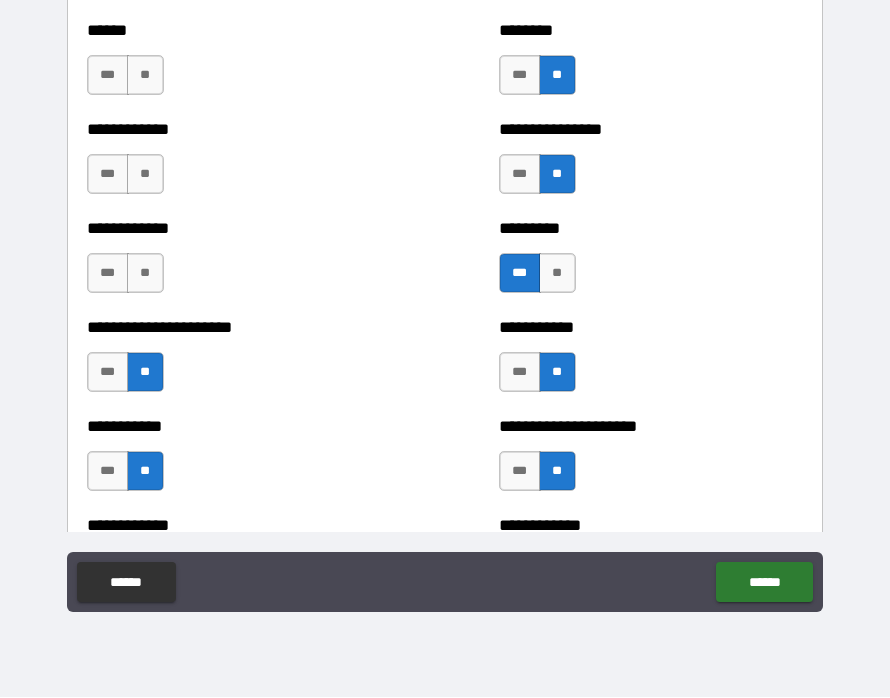 click on "**" at bounding box center (145, 274) 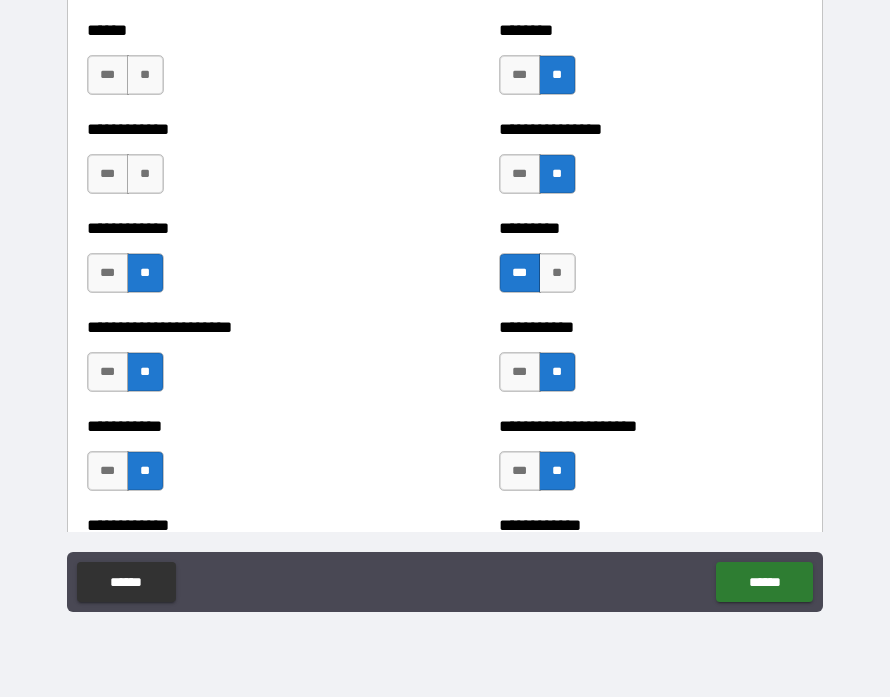 click on "**********" at bounding box center (239, 165) 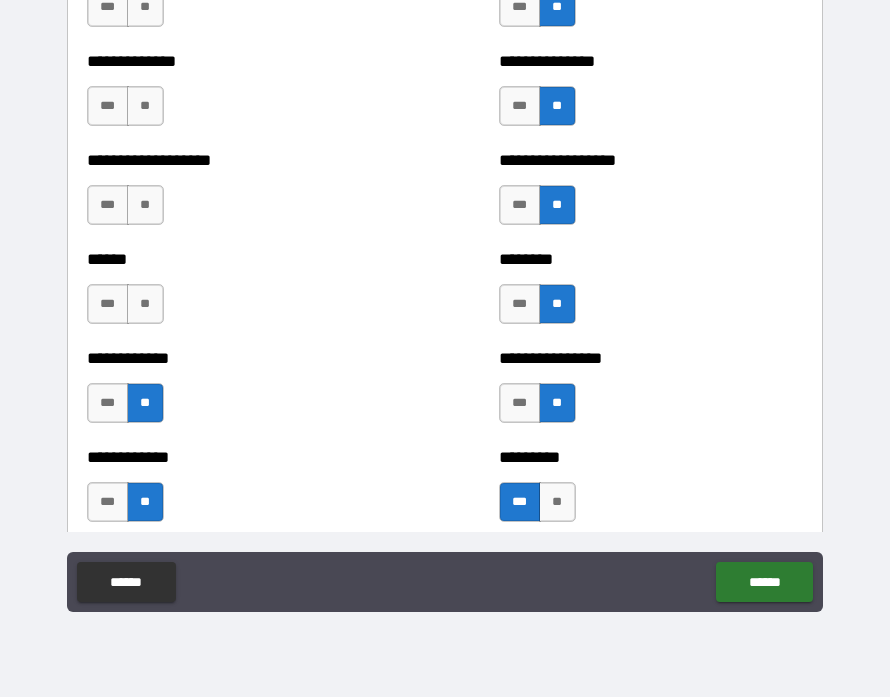 scroll, scrollTop: 4754, scrollLeft: 0, axis: vertical 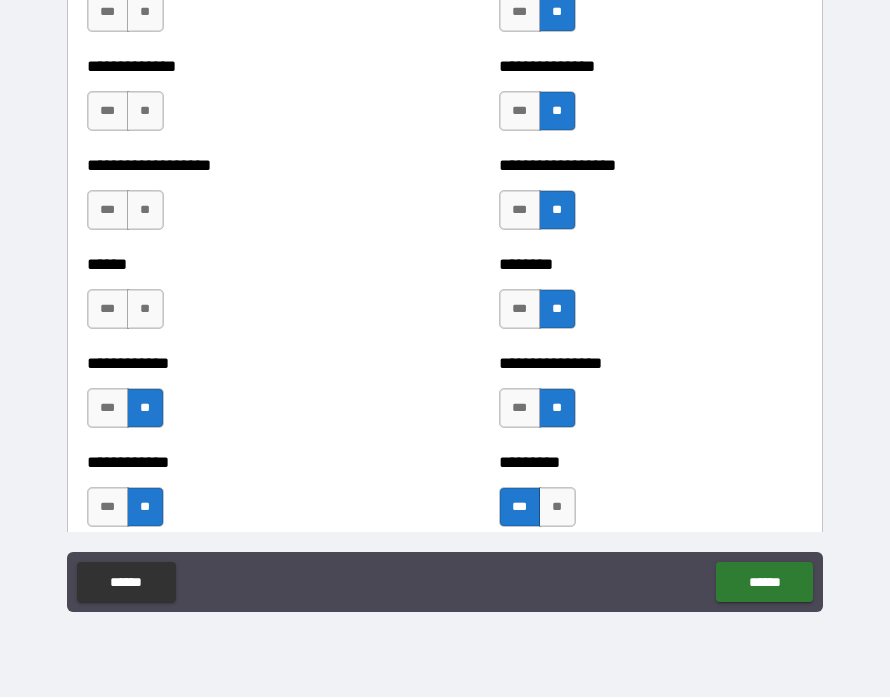 click on "**" at bounding box center (145, 310) 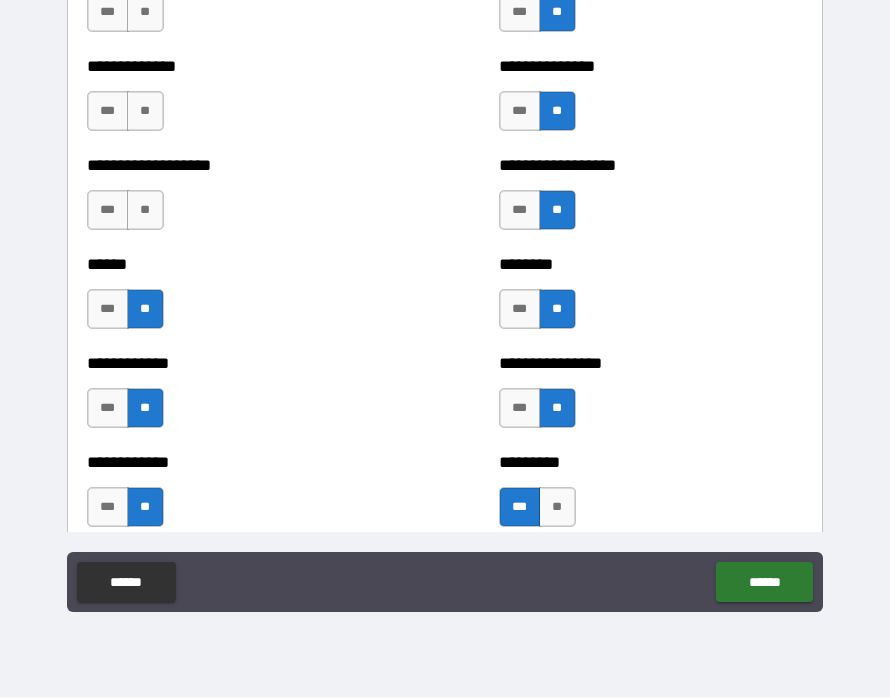 click on "**" at bounding box center [145, 211] 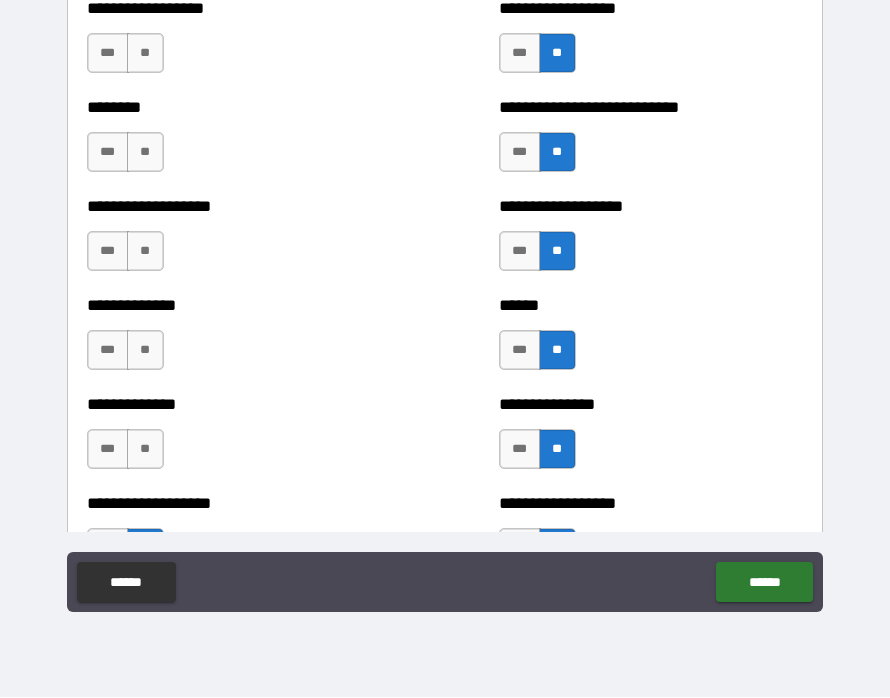 scroll, scrollTop: 4411, scrollLeft: 0, axis: vertical 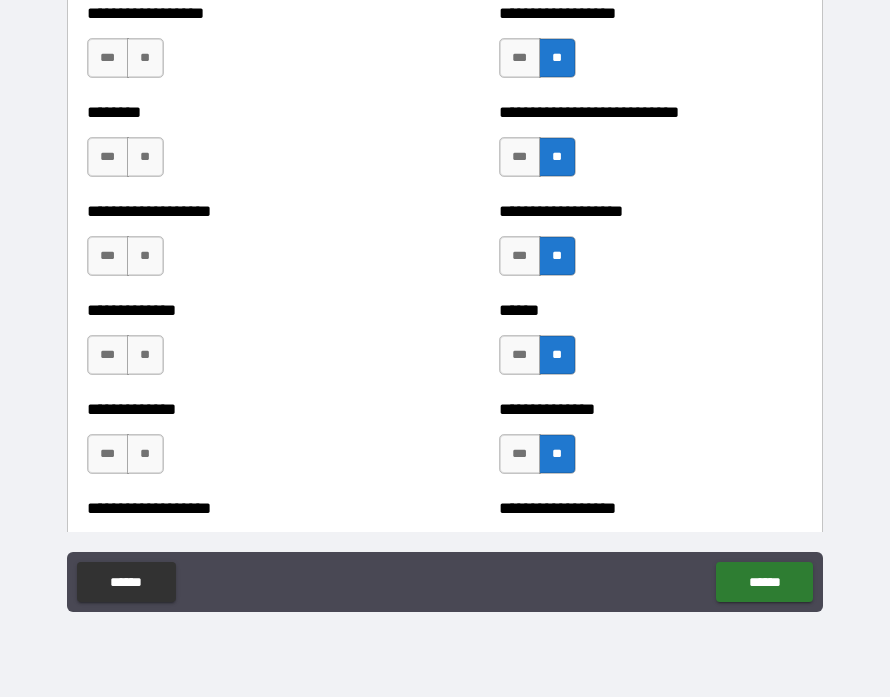 click on "**" at bounding box center (145, 455) 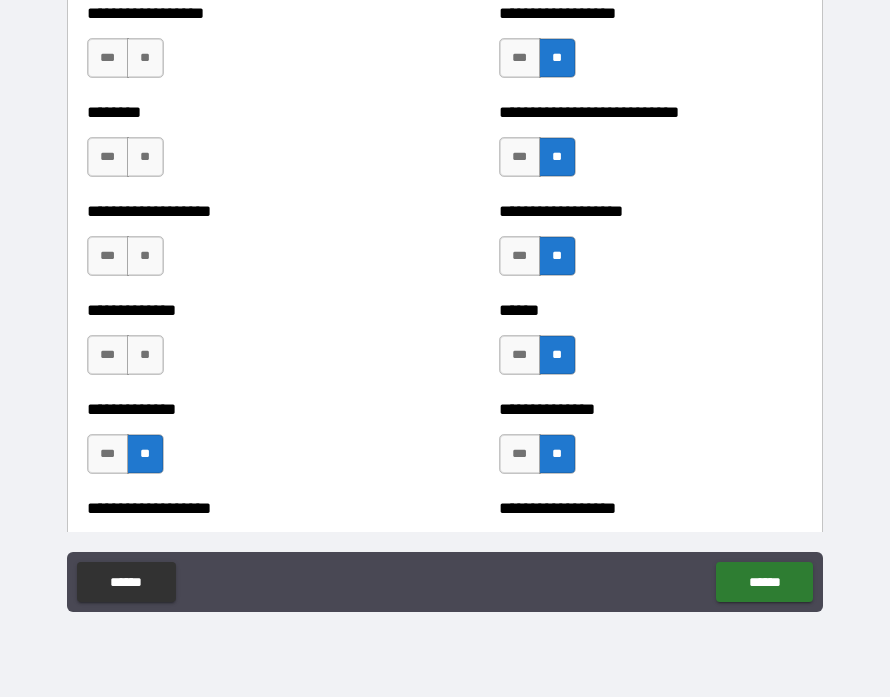 click on "**" at bounding box center (145, 356) 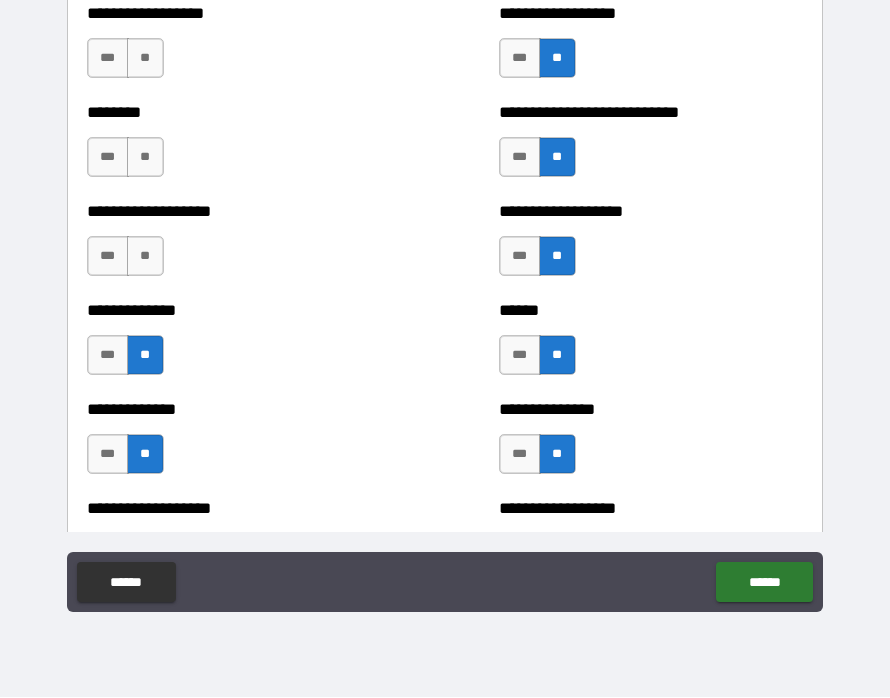 click on "***" at bounding box center [108, 257] 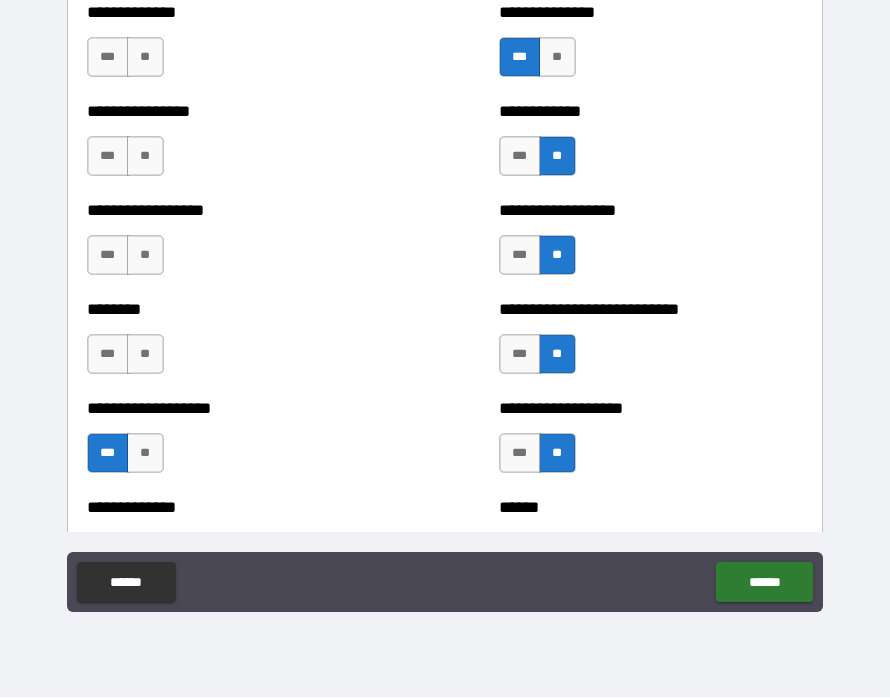 scroll, scrollTop: 4208, scrollLeft: 0, axis: vertical 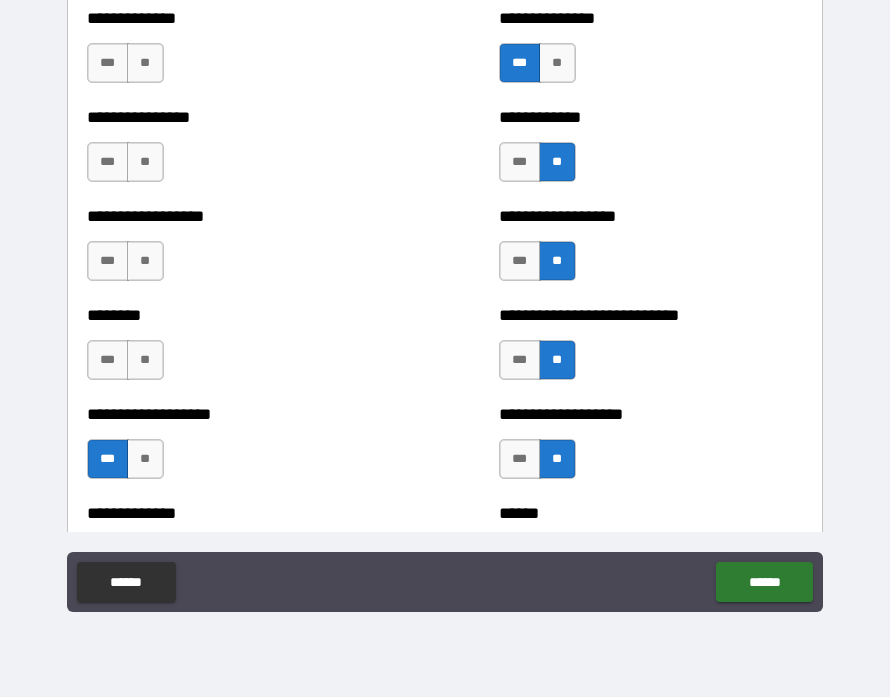 click on "**" at bounding box center (145, 361) 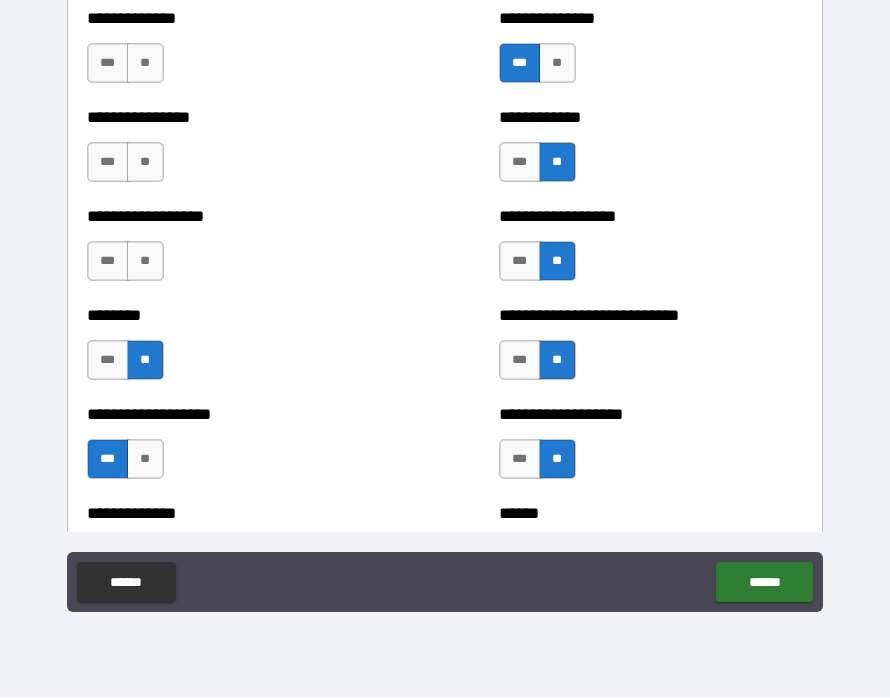 click on "**" at bounding box center [145, 262] 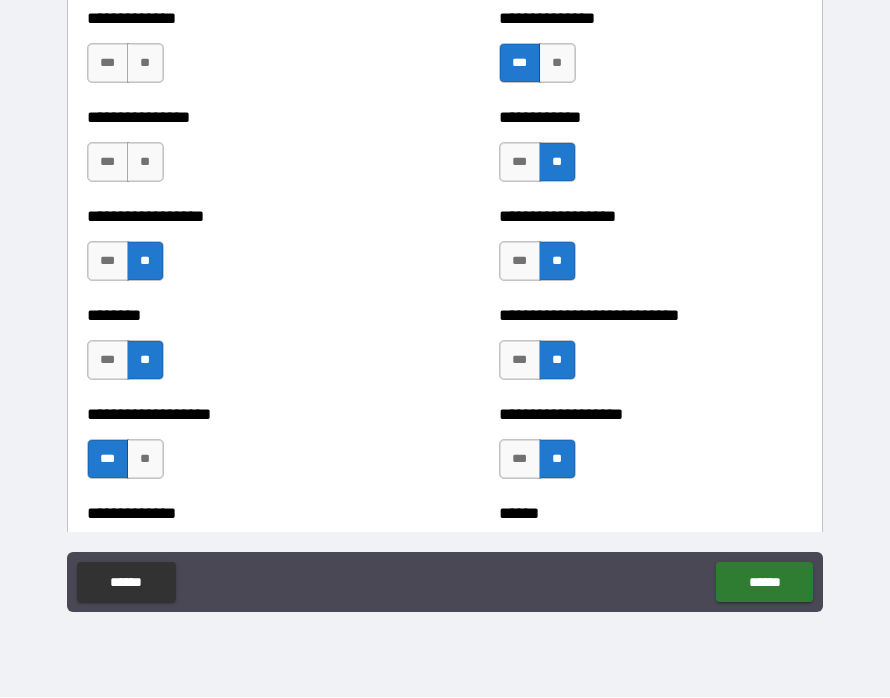 click on "**" at bounding box center (145, 163) 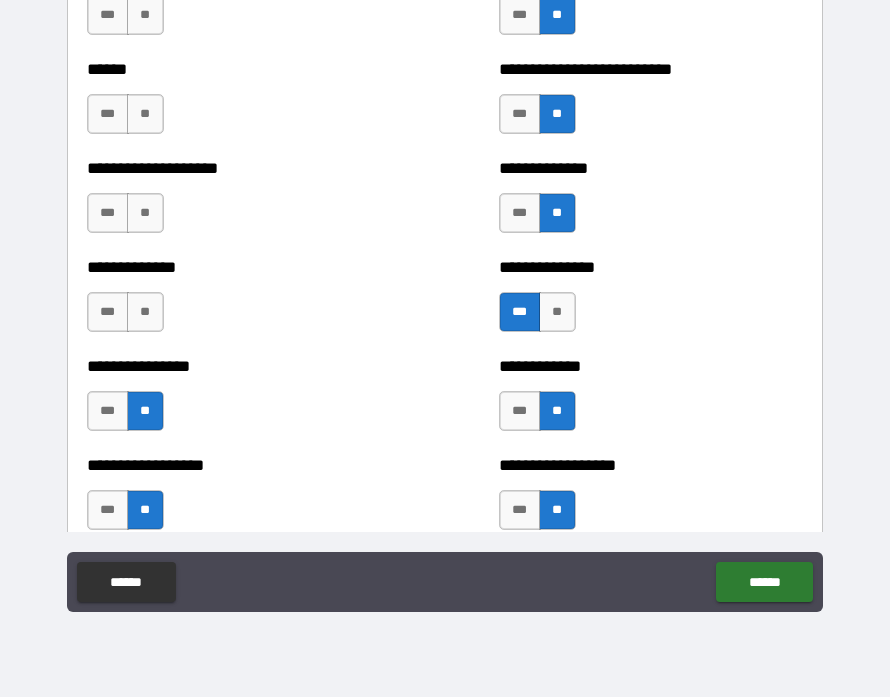 scroll, scrollTop: 3954, scrollLeft: 0, axis: vertical 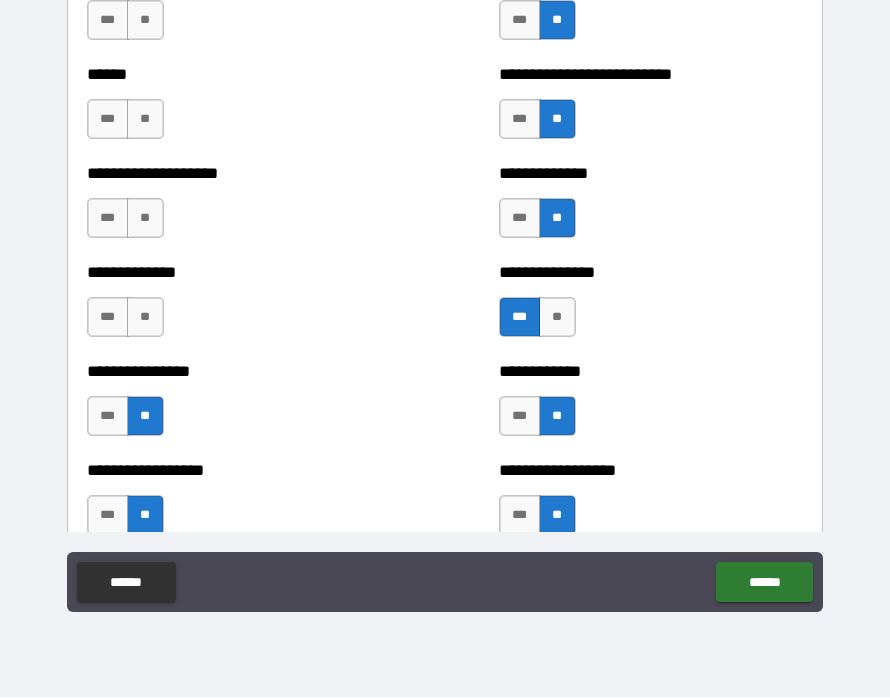 click on "**" at bounding box center [145, 318] 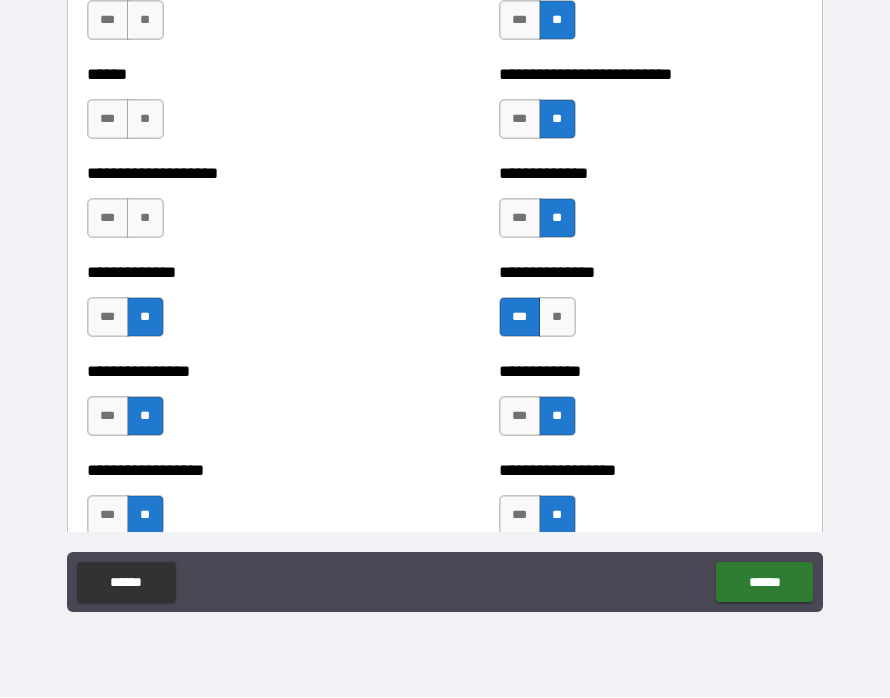 click on "***" at bounding box center (108, 219) 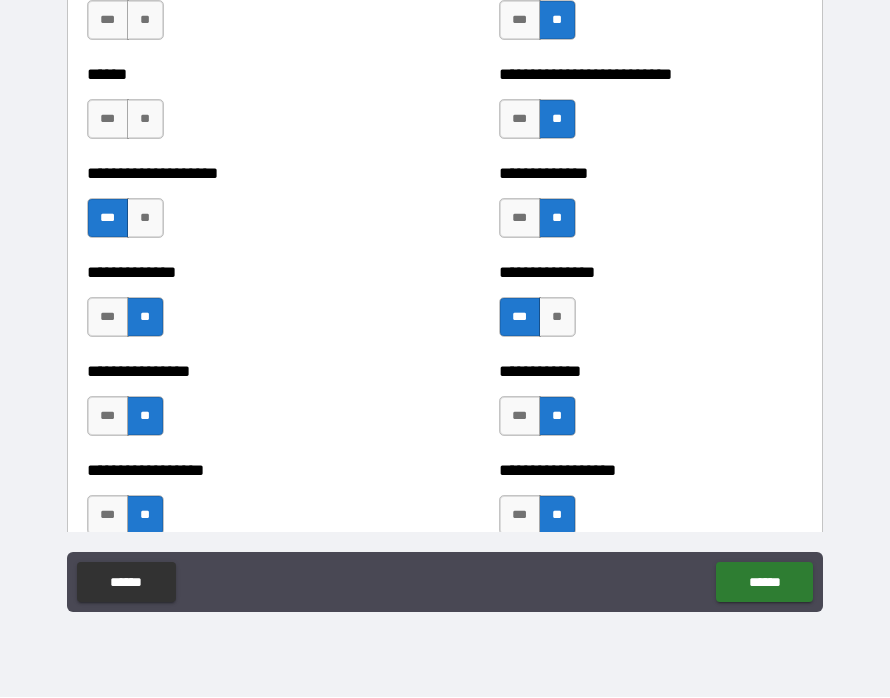 click on "***" at bounding box center [108, 120] 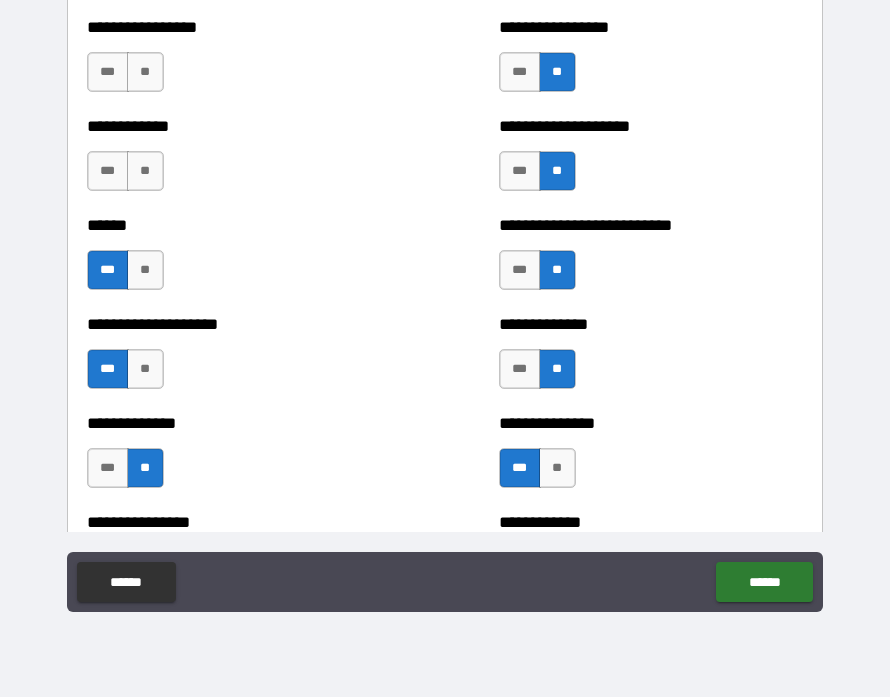 scroll, scrollTop: 3789, scrollLeft: 0, axis: vertical 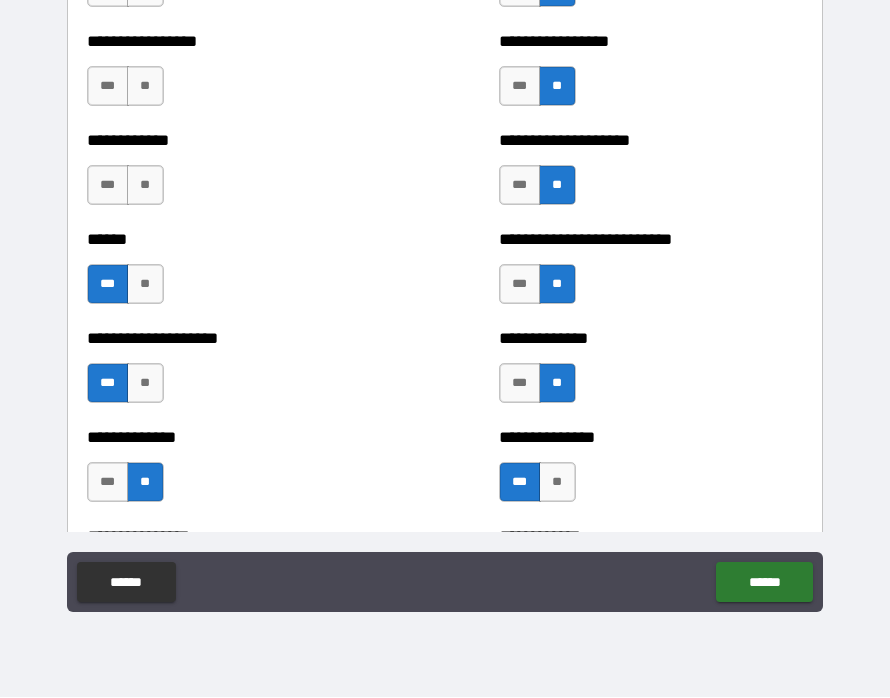 click on "**" at bounding box center [145, 186] 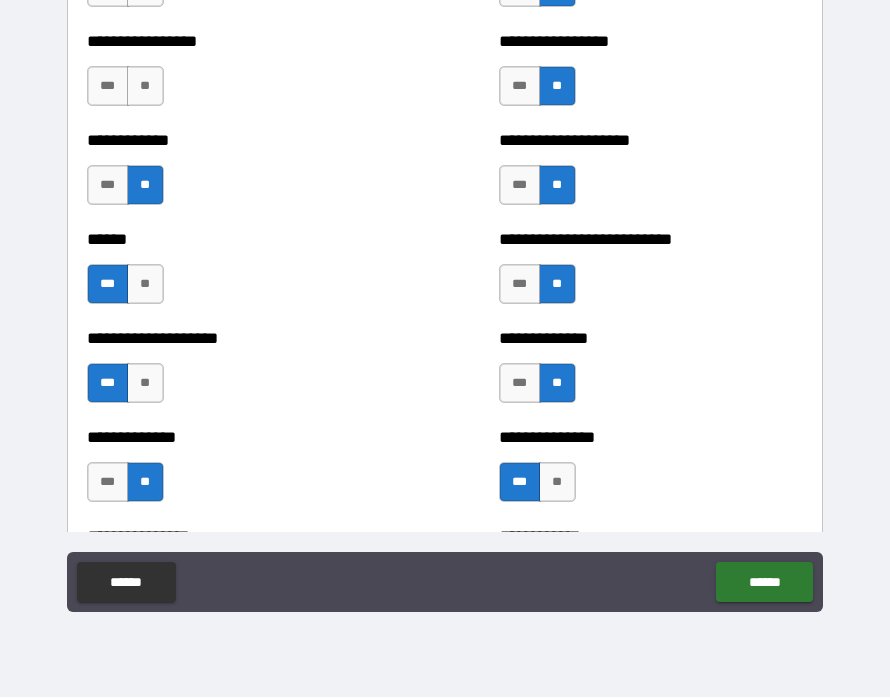 click on "**" at bounding box center [145, 87] 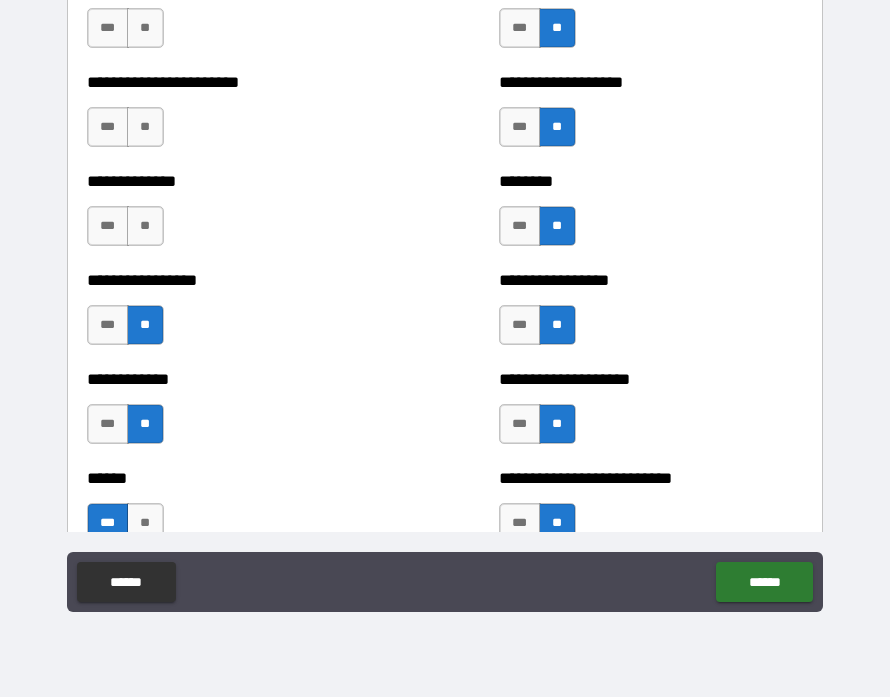 scroll, scrollTop: 3542, scrollLeft: 0, axis: vertical 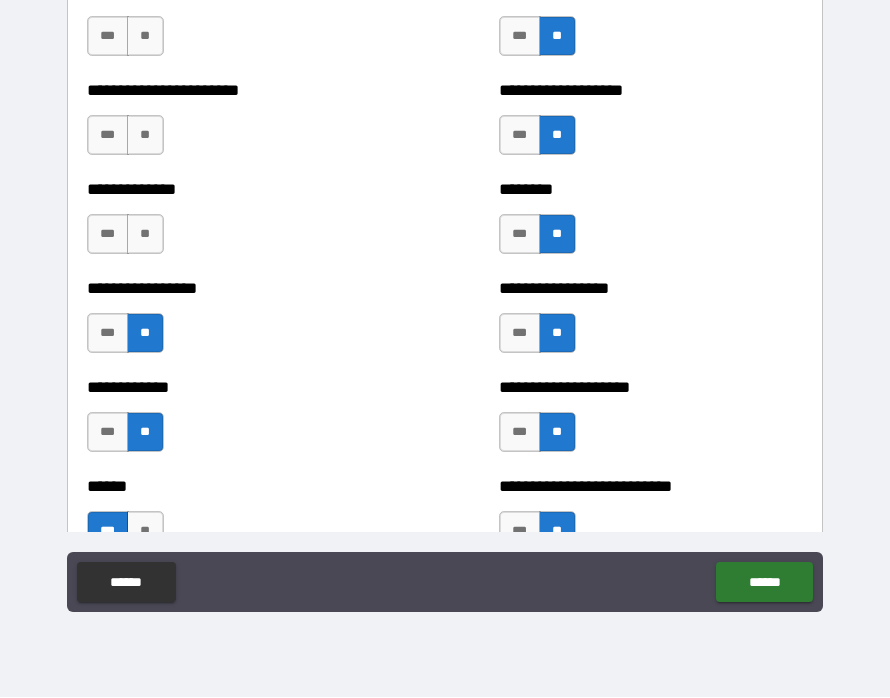 click on "**" at bounding box center [145, 235] 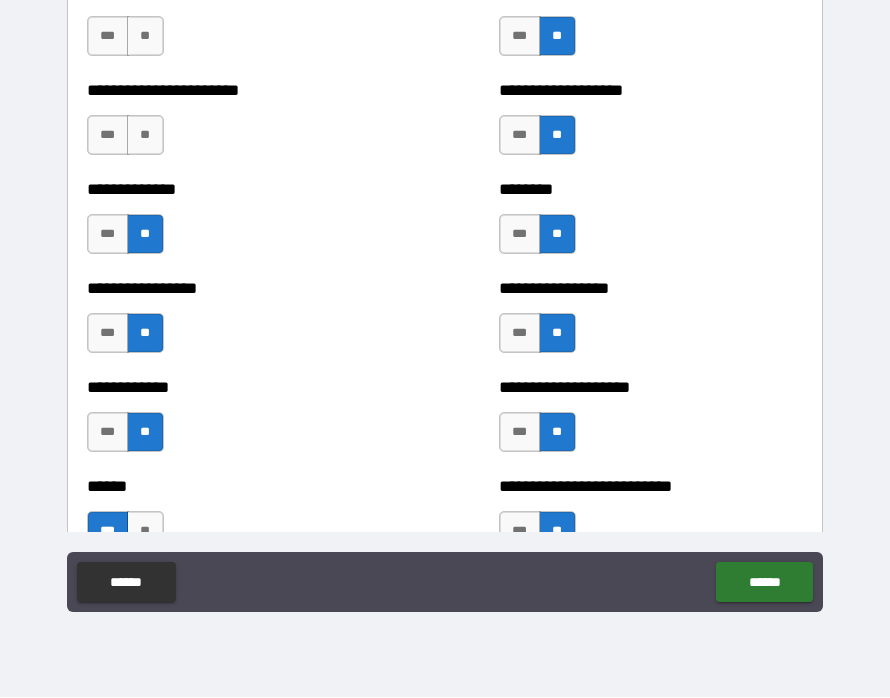 click on "**" at bounding box center (145, 136) 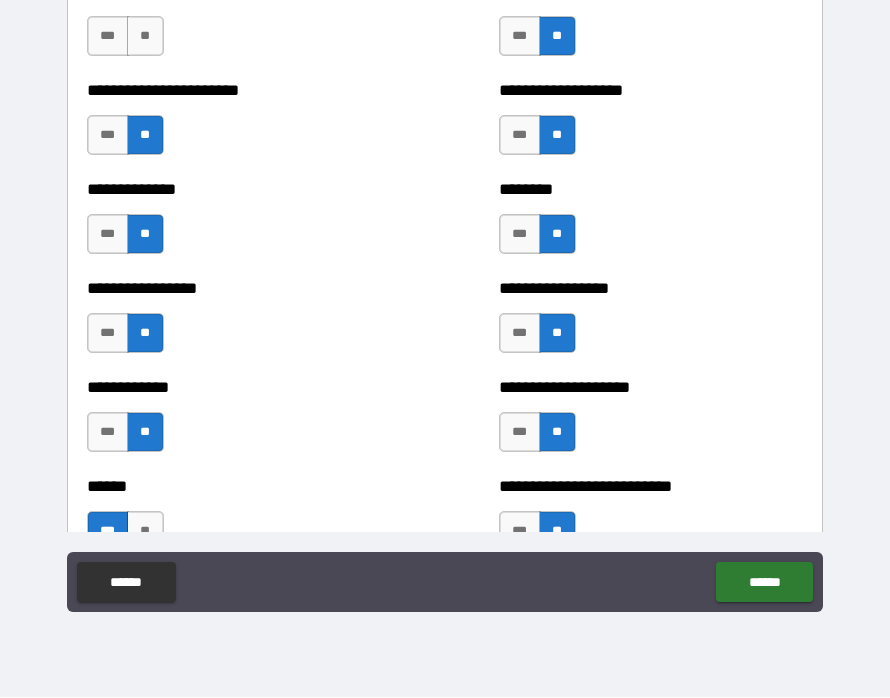 click on "***" at bounding box center (108, 136) 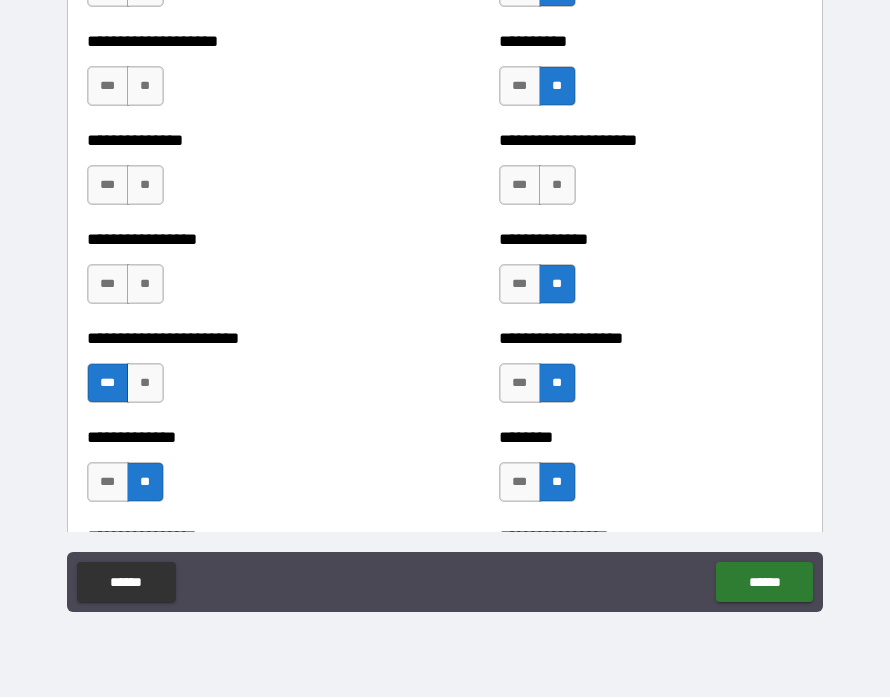 scroll, scrollTop: 3278, scrollLeft: 0, axis: vertical 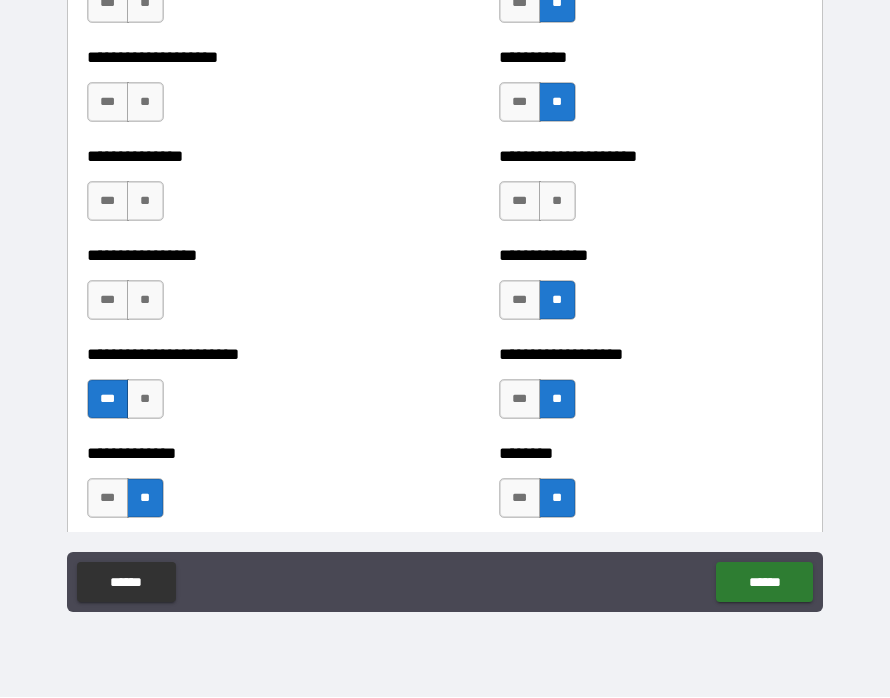 click on "**" at bounding box center [145, 301] 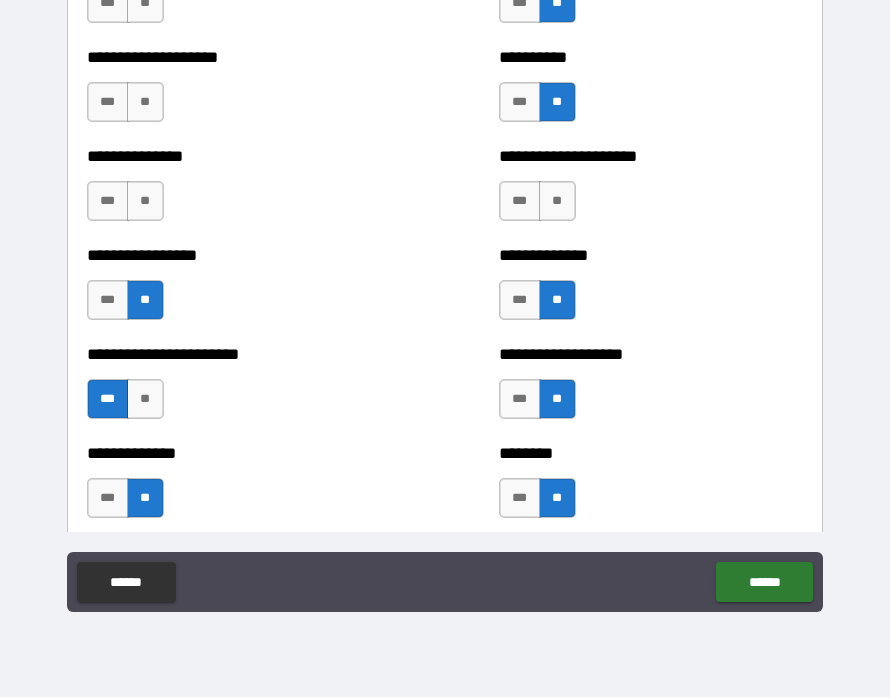 click on "**" at bounding box center (145, 202) 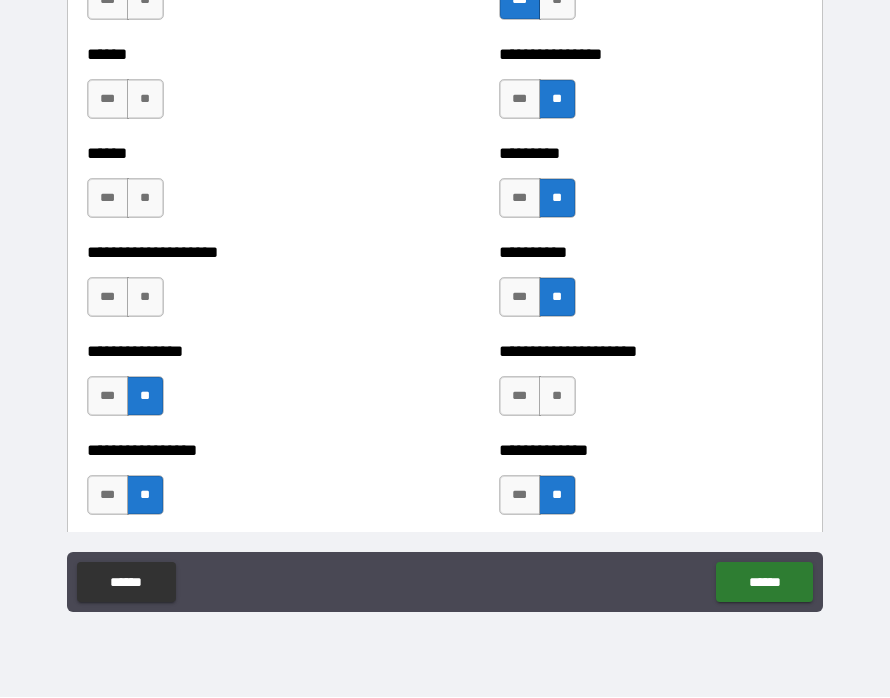scroll, scrollTop: 3082, scrollLeft: 0, axis: vertical 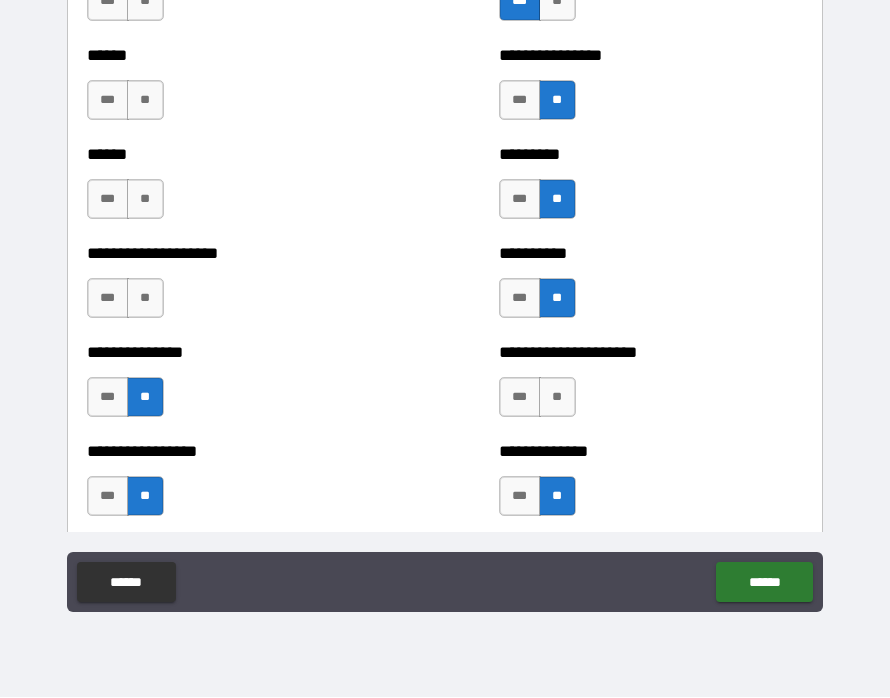 click on "***" at bounding box center (108, 299) 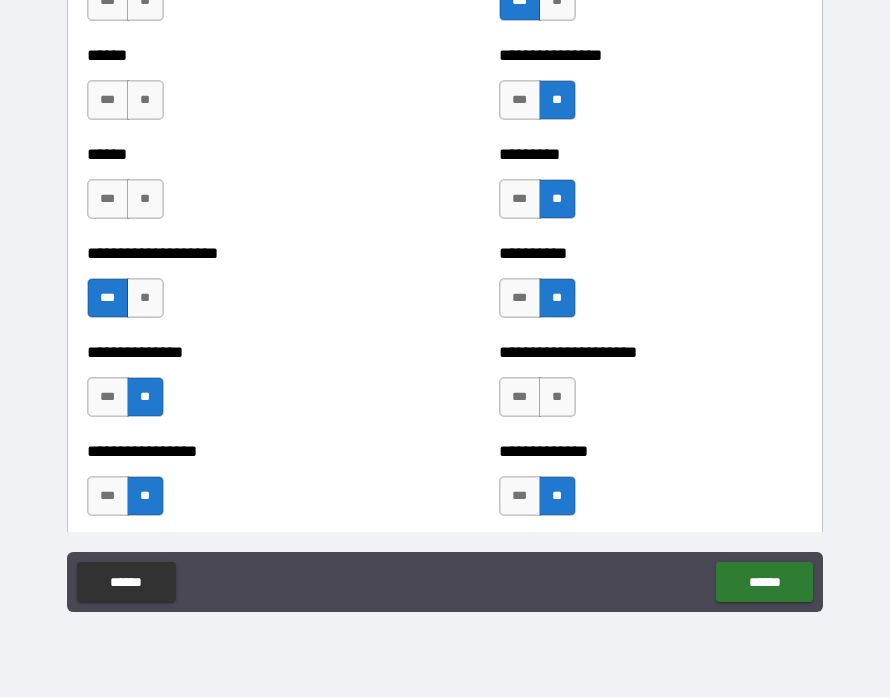 click on "**" at bounding box center [145, 200] 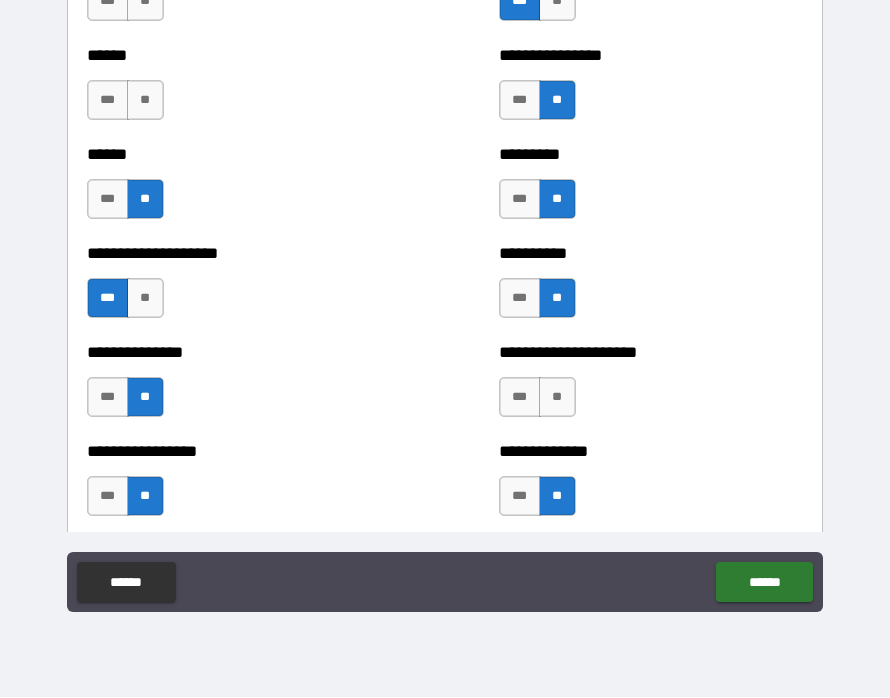 click on "**" at bounding box center (145, 101) 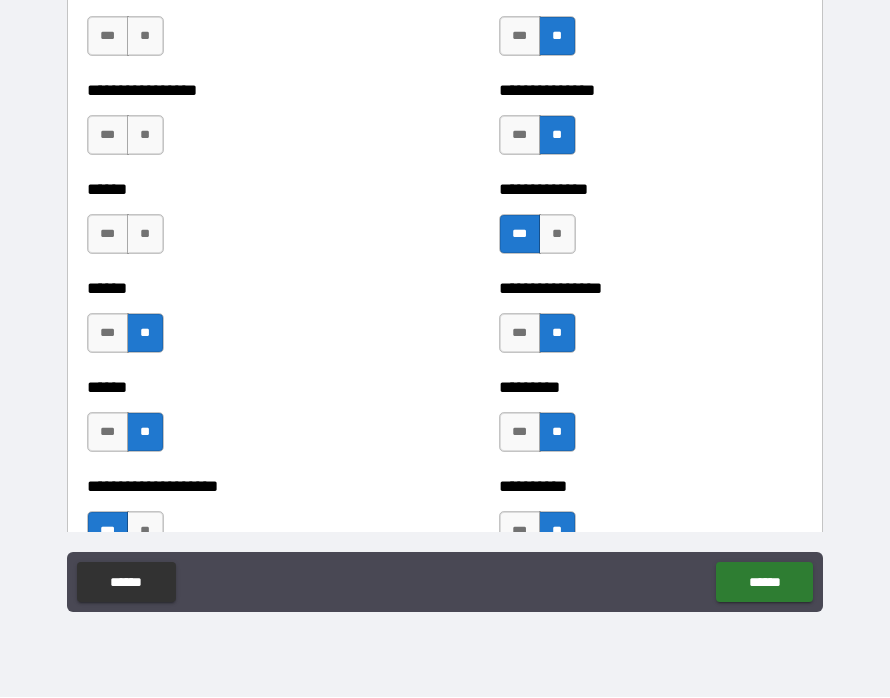 scroll, scrollTop: 2827, scrollLeft: 0, axis: vertical 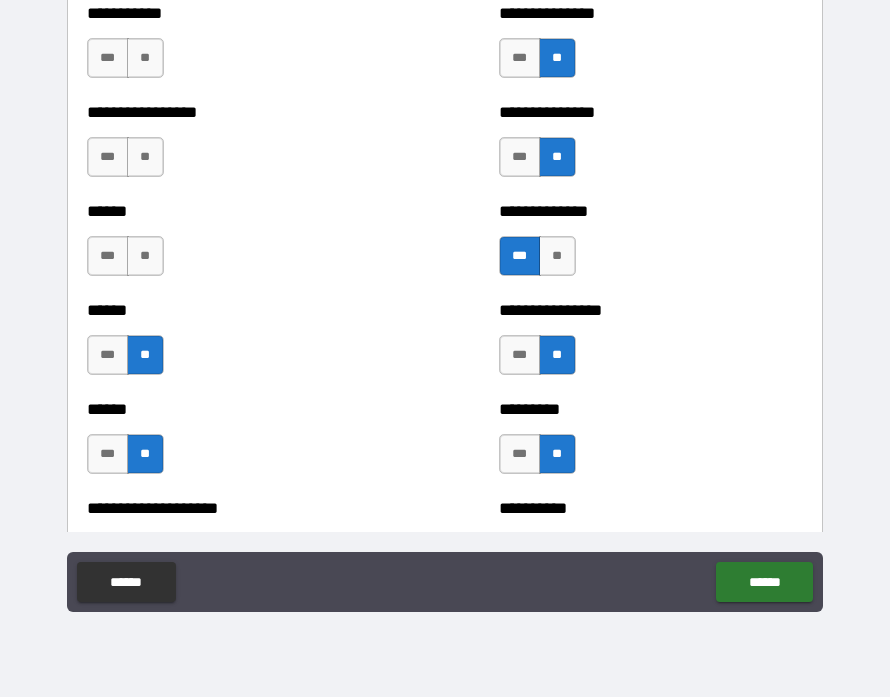 click on "**" at bounding box center (145, 257) 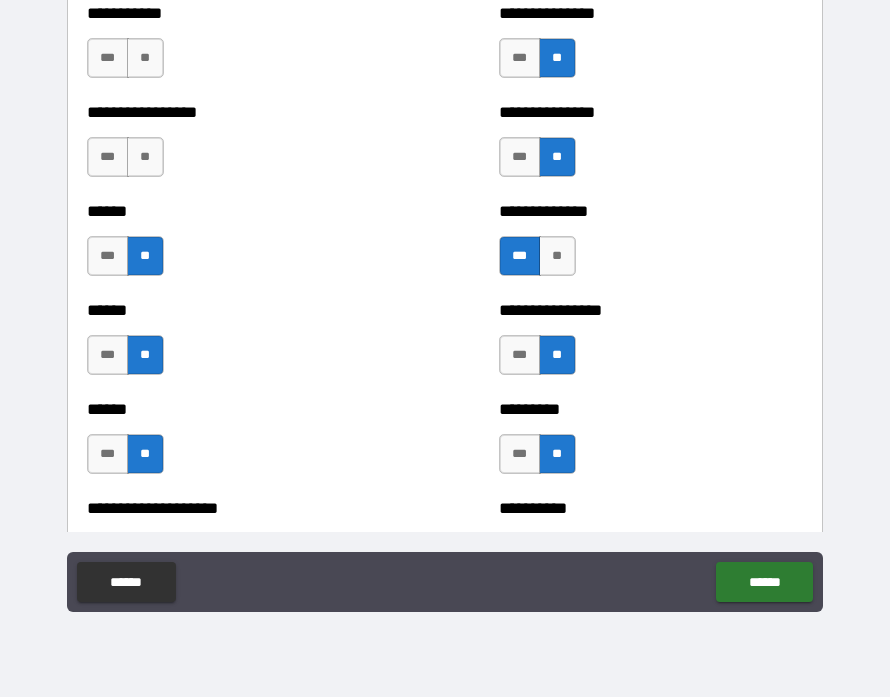 click on "**" at bounding box center [145, 158] 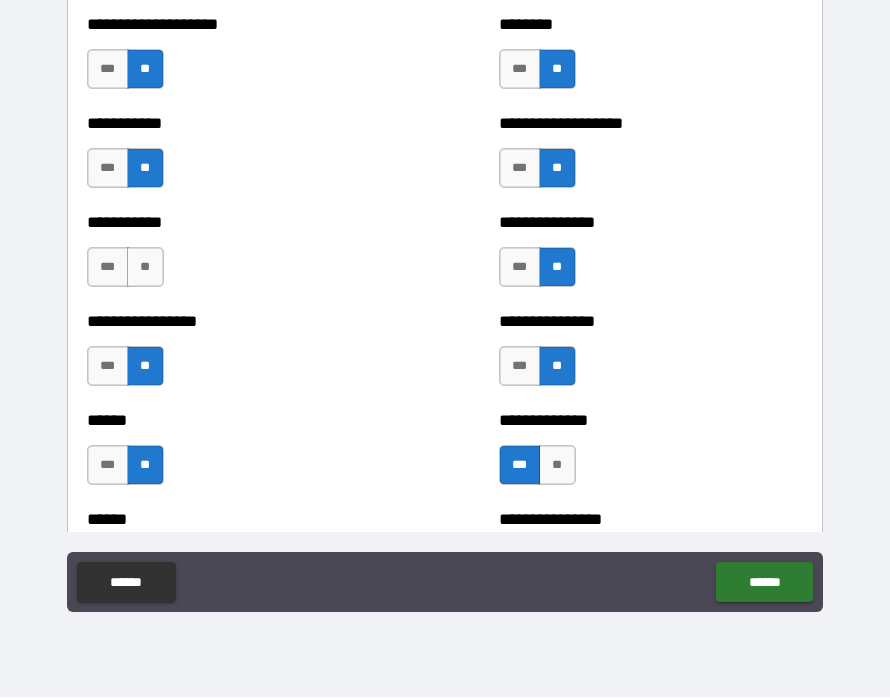 scroll, scrollTop: 2617, scrollLeft: 0, axis: vertical 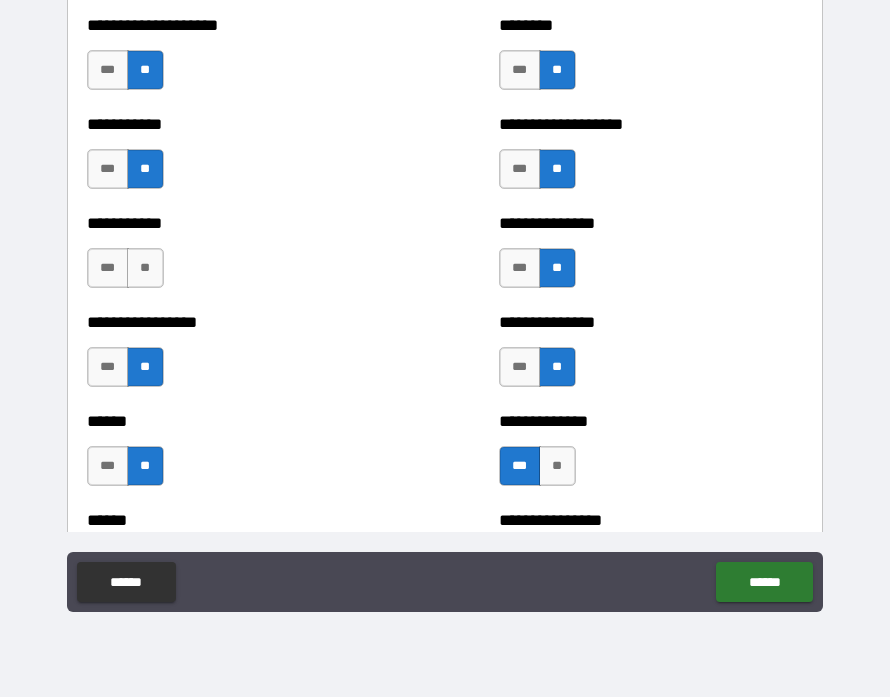click on "***" at bounding box center [108, 269] 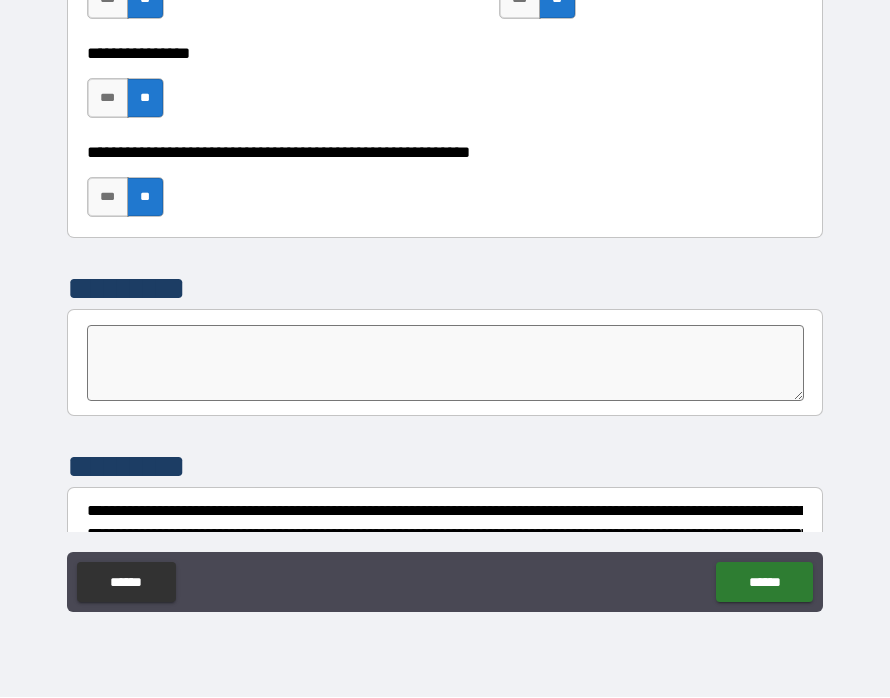scroll, scrollTop: 6154, scrollLeft: 0, axis: vertical 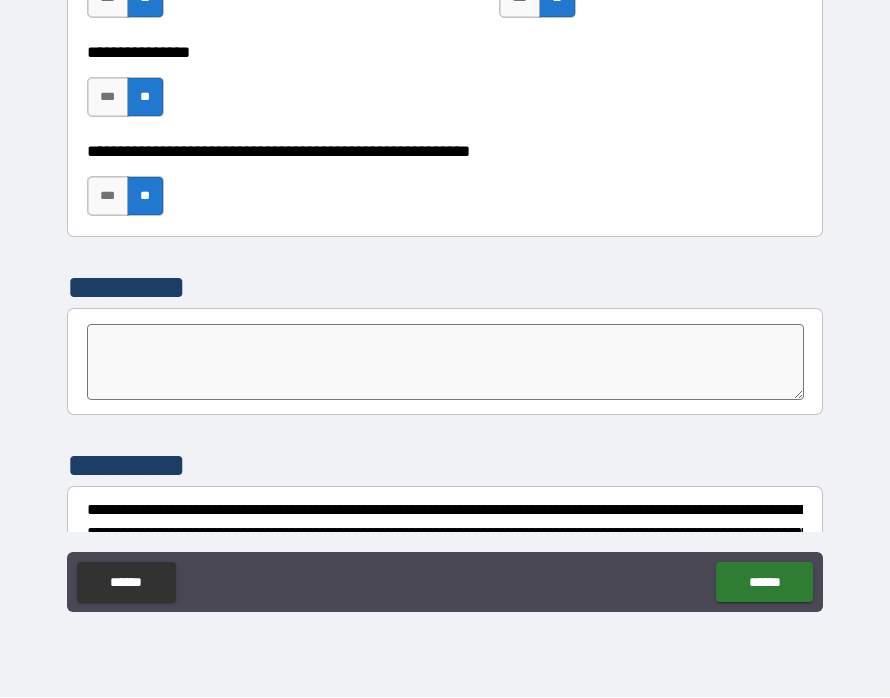 click at bounding box center [446, 363] 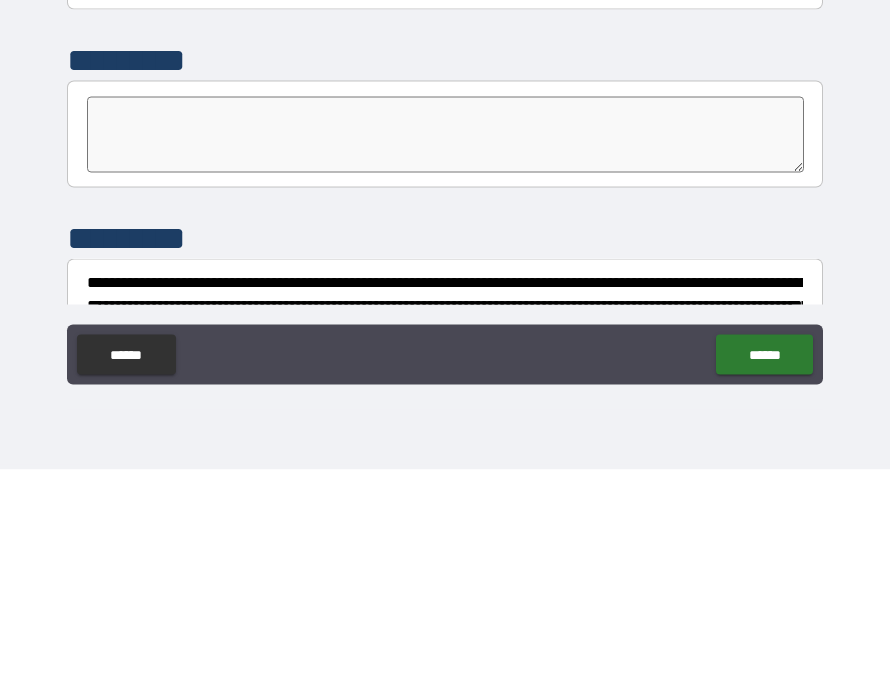 type on "*" 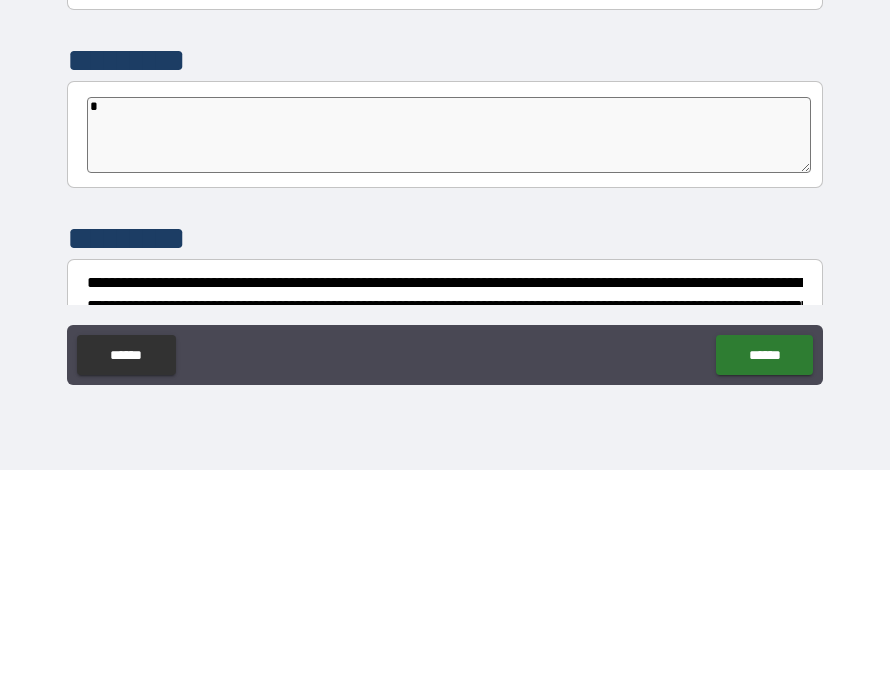 type on "*" 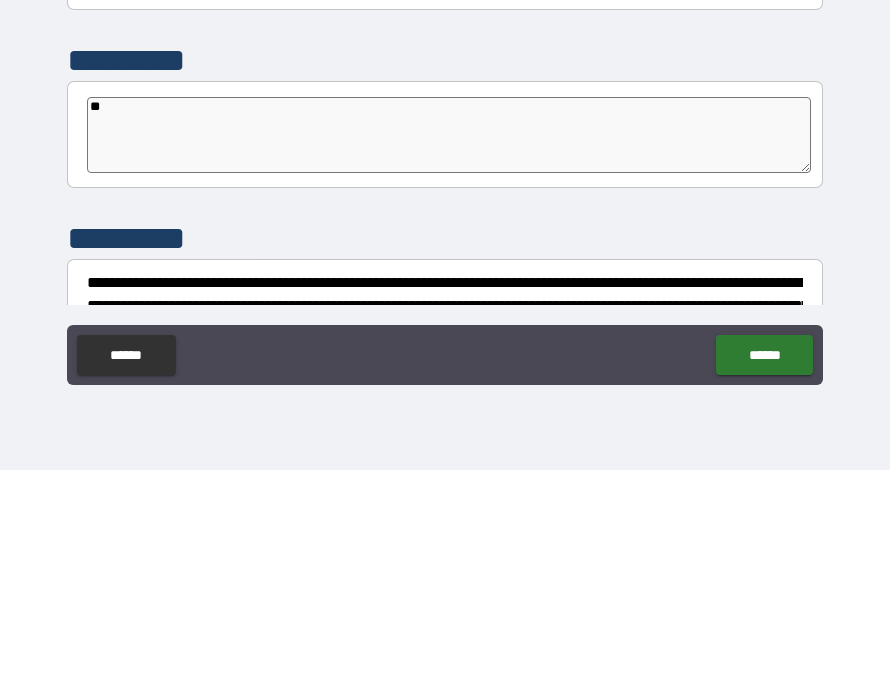 type on "*" 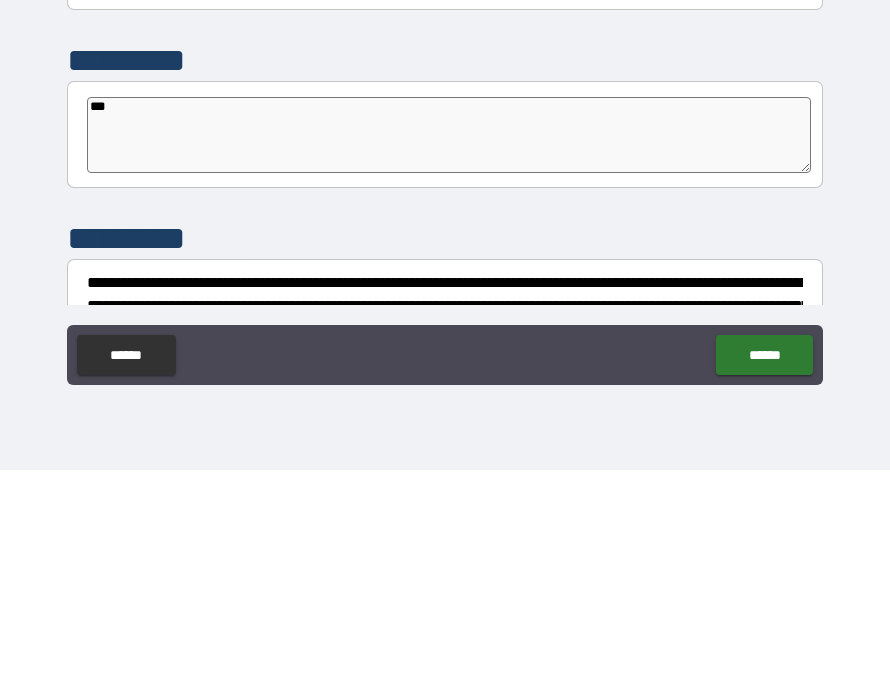 type on "*" 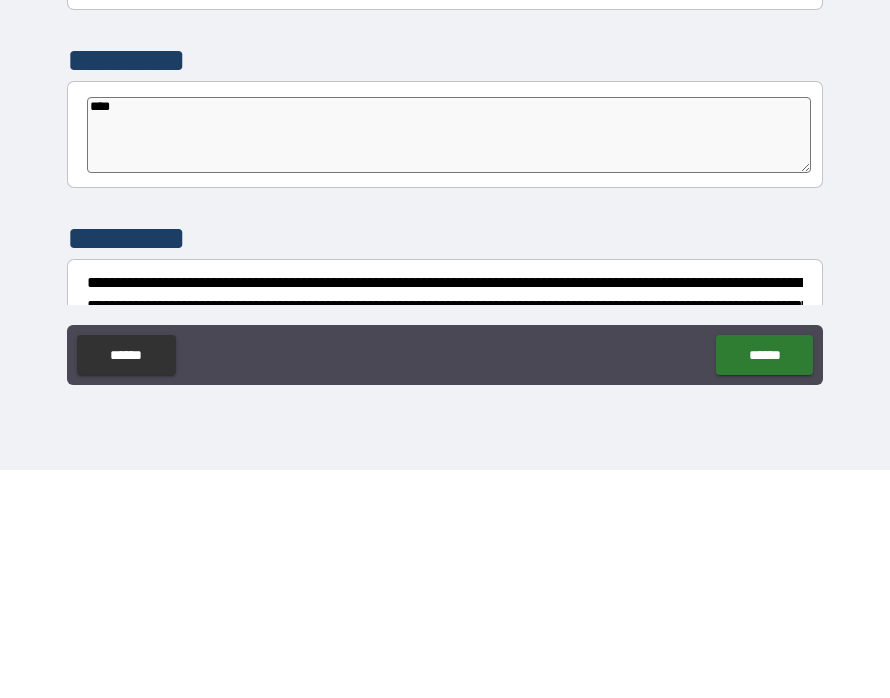 type on "*" 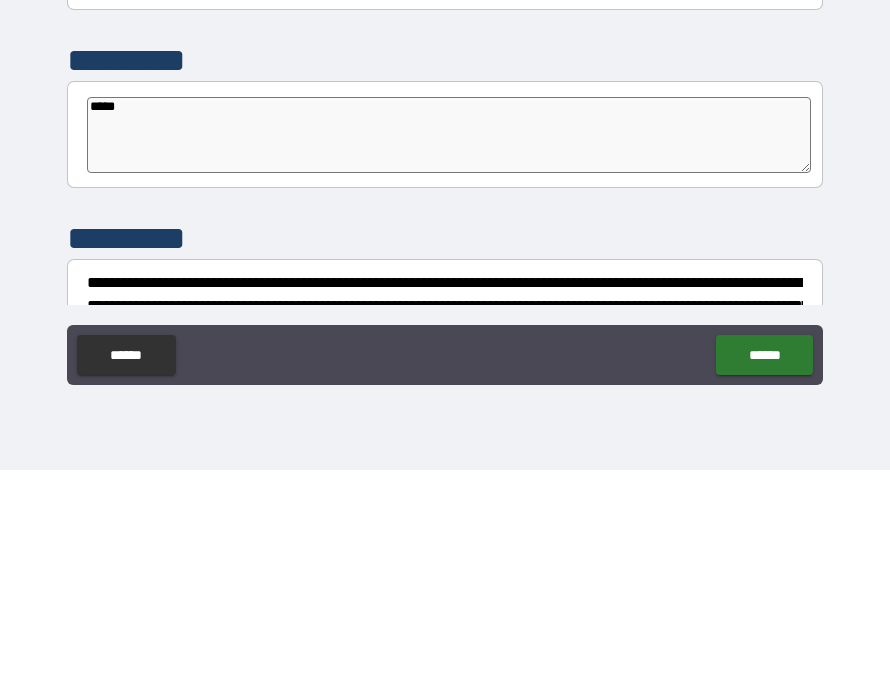 type on "******" 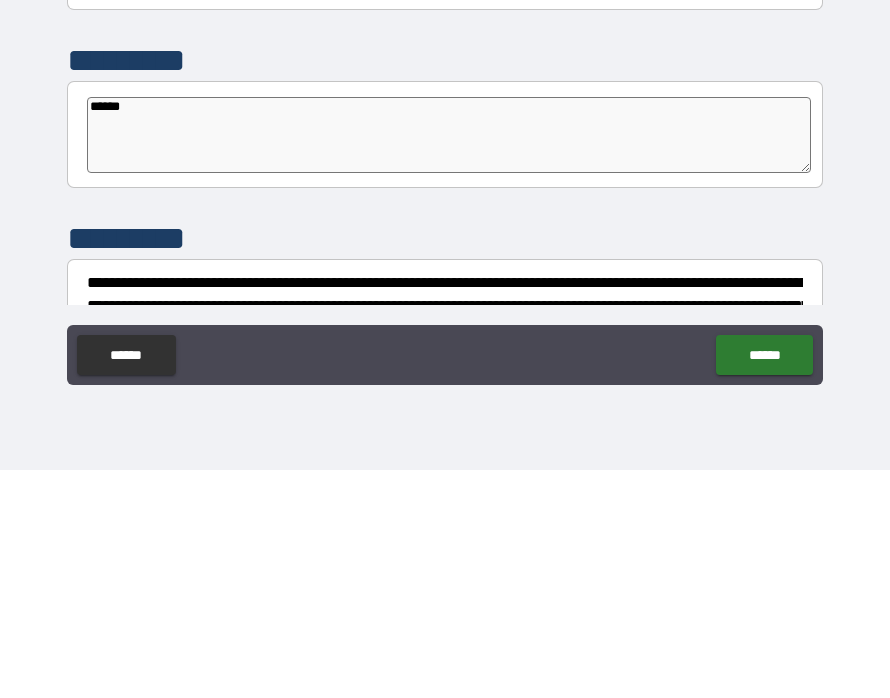 type on "*" 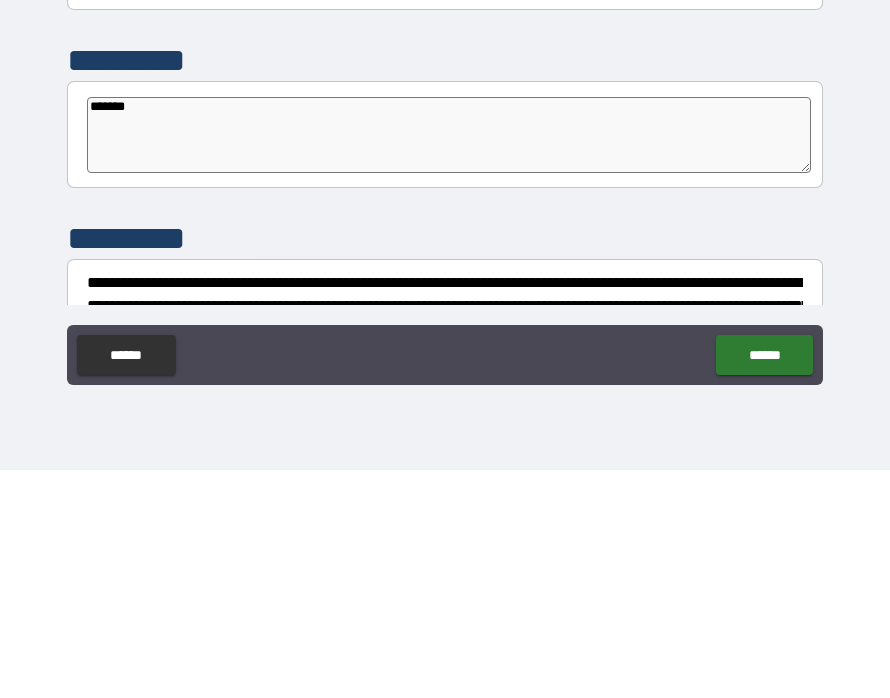 type on "*" 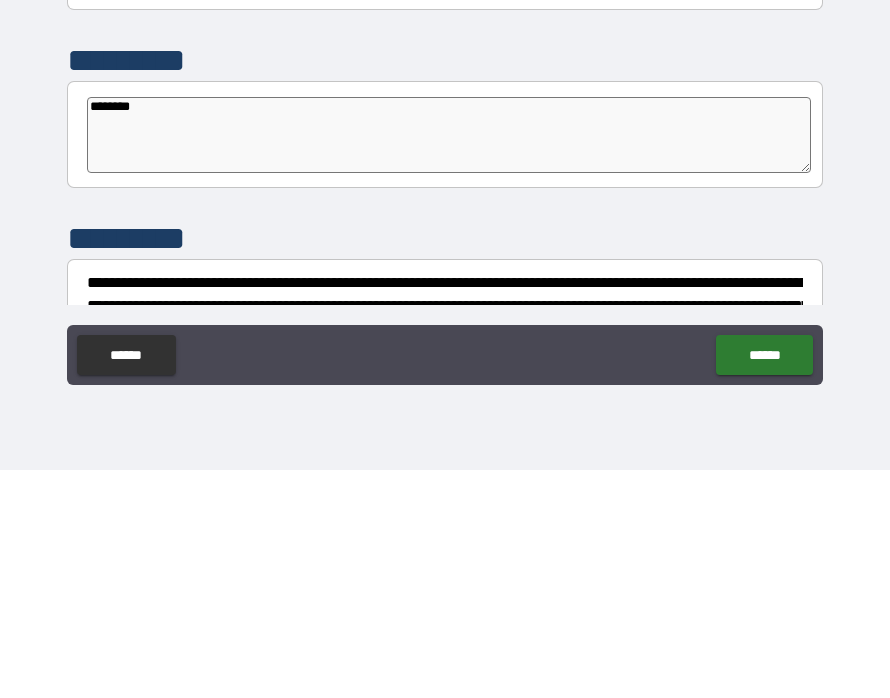 type on "*" 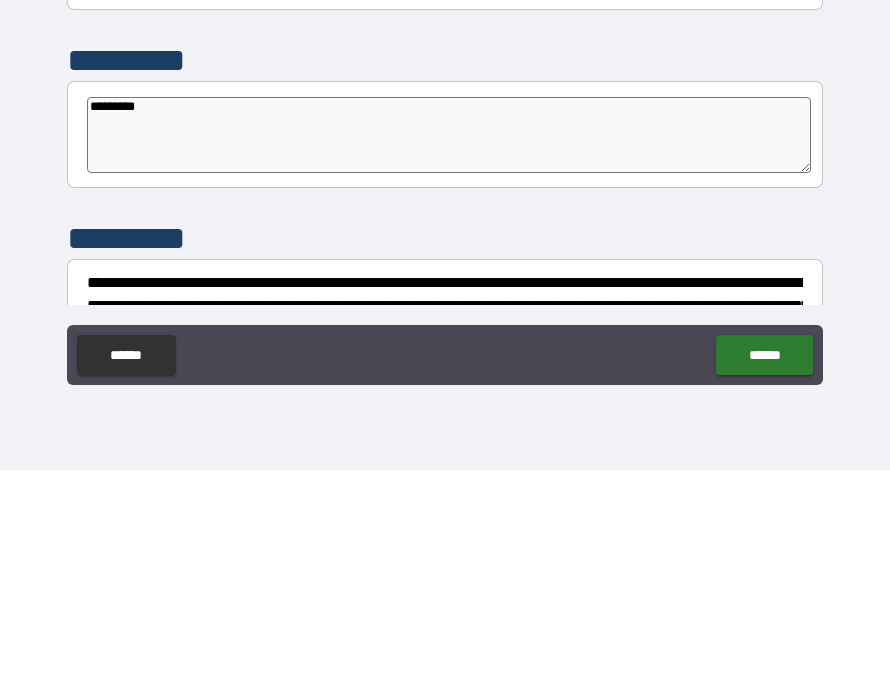 type on "*" 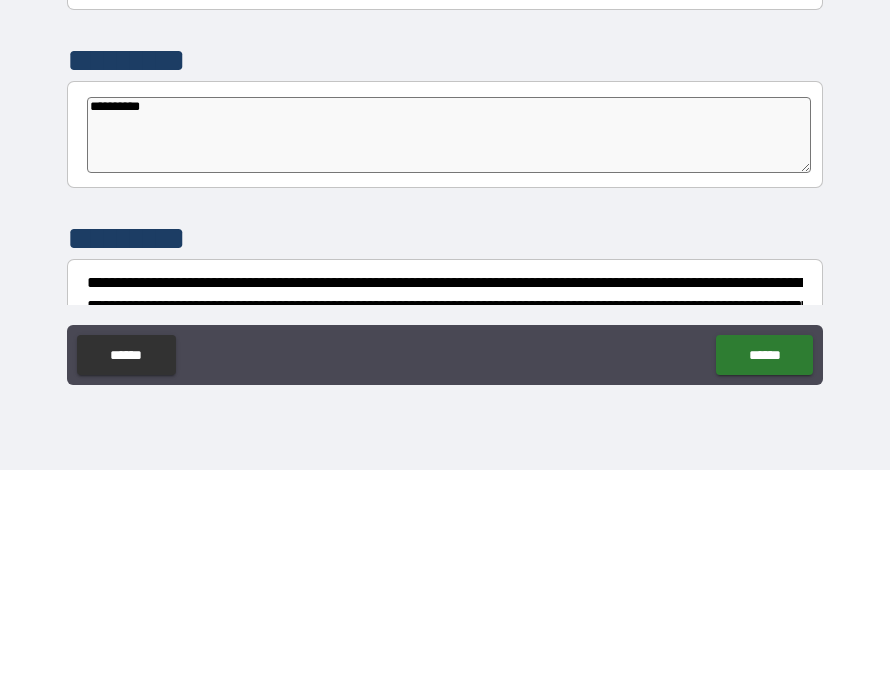 type on "*" 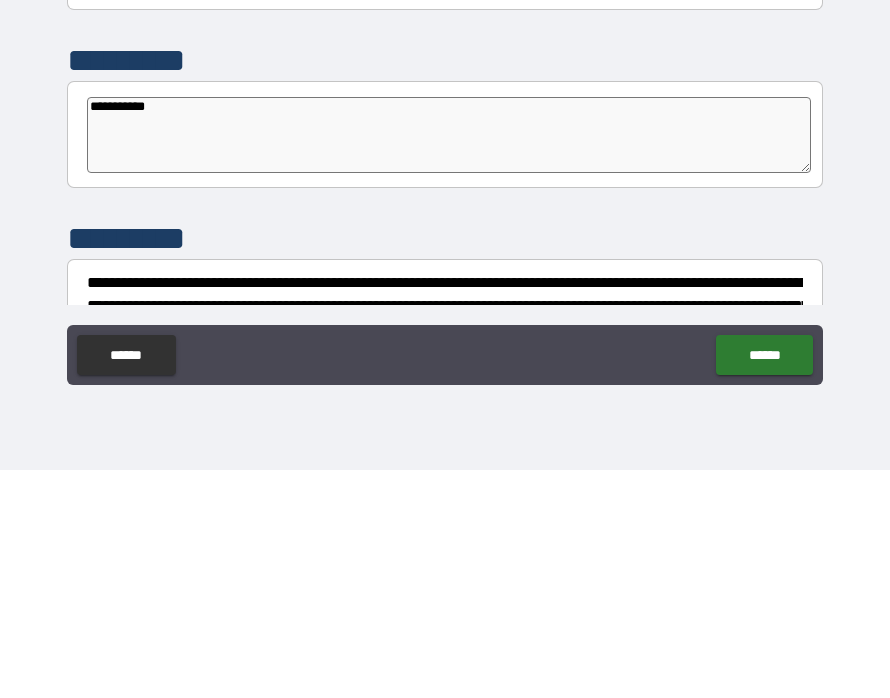 type on "*" 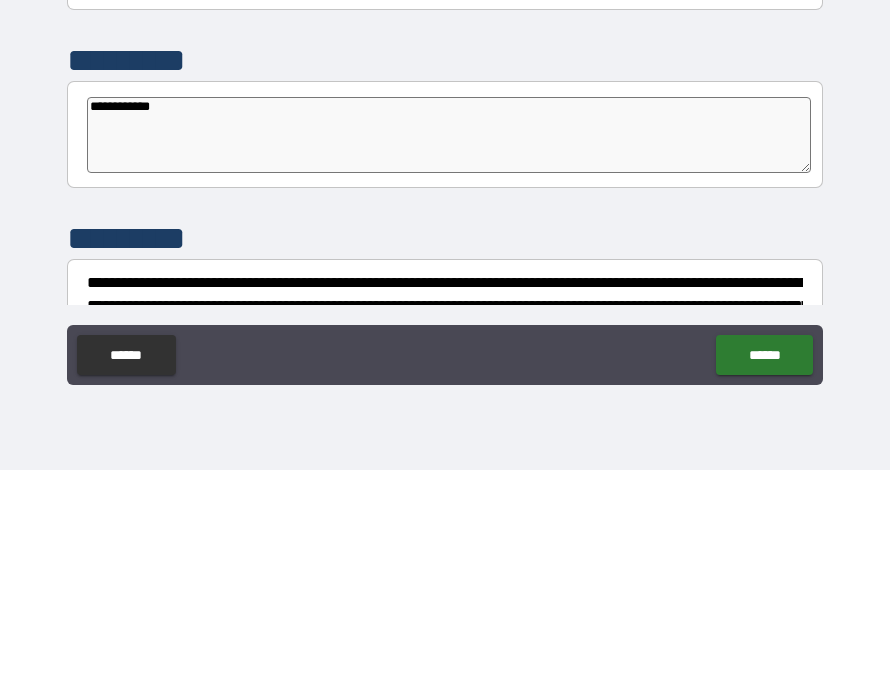 type on "*" 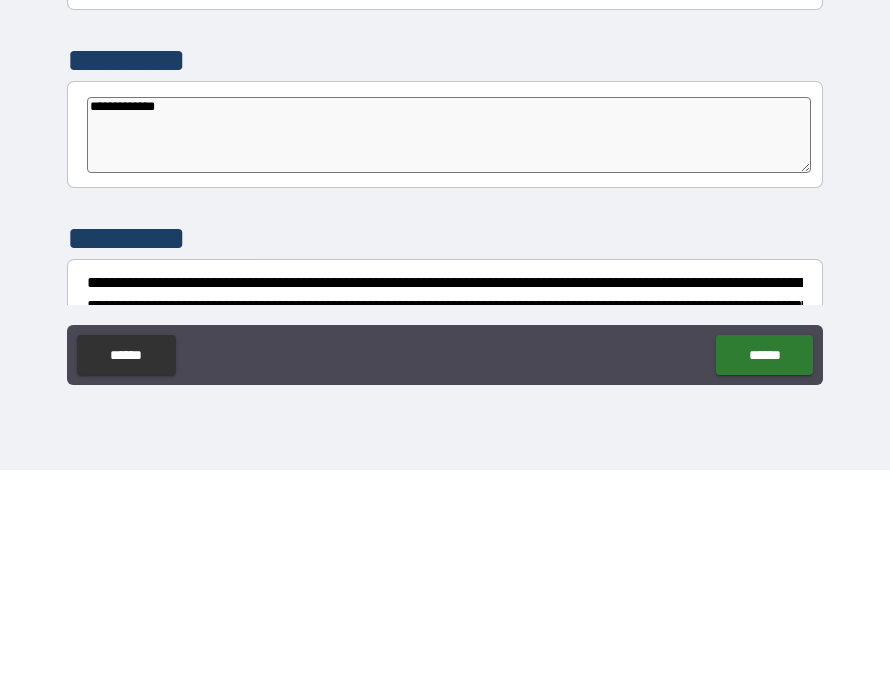 type on "*" 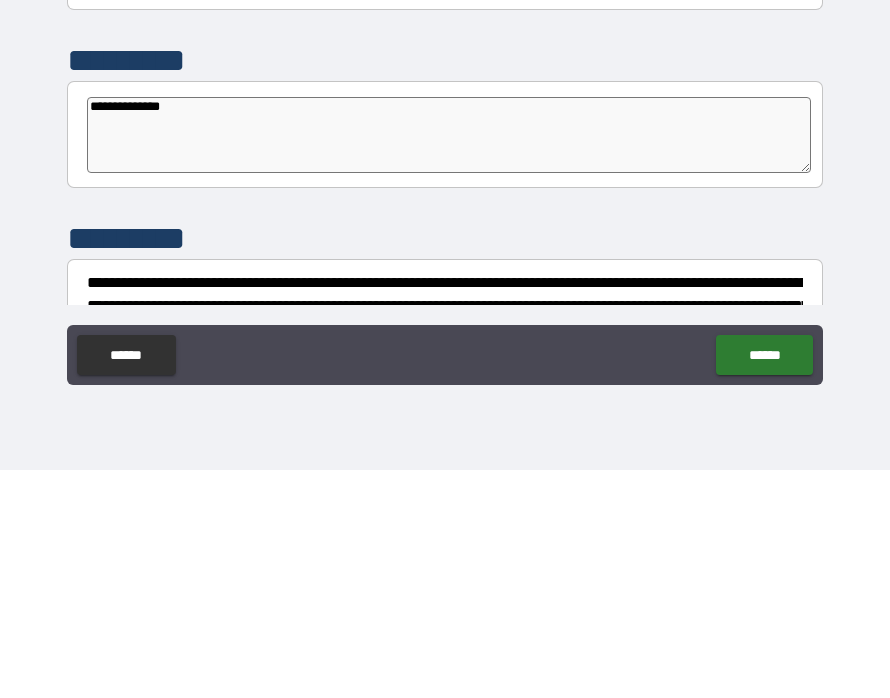 type on "*" 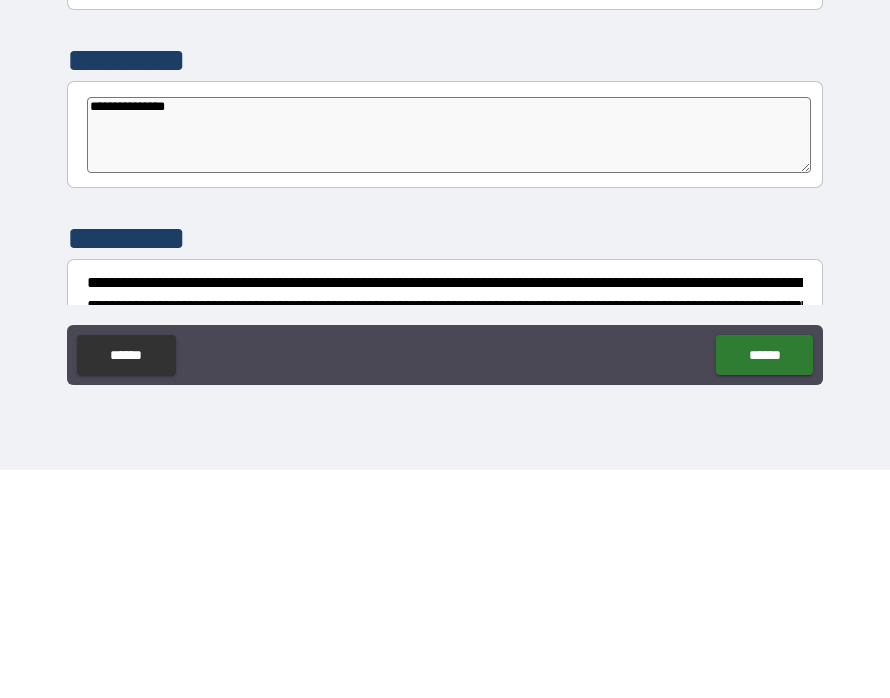 type on "*" 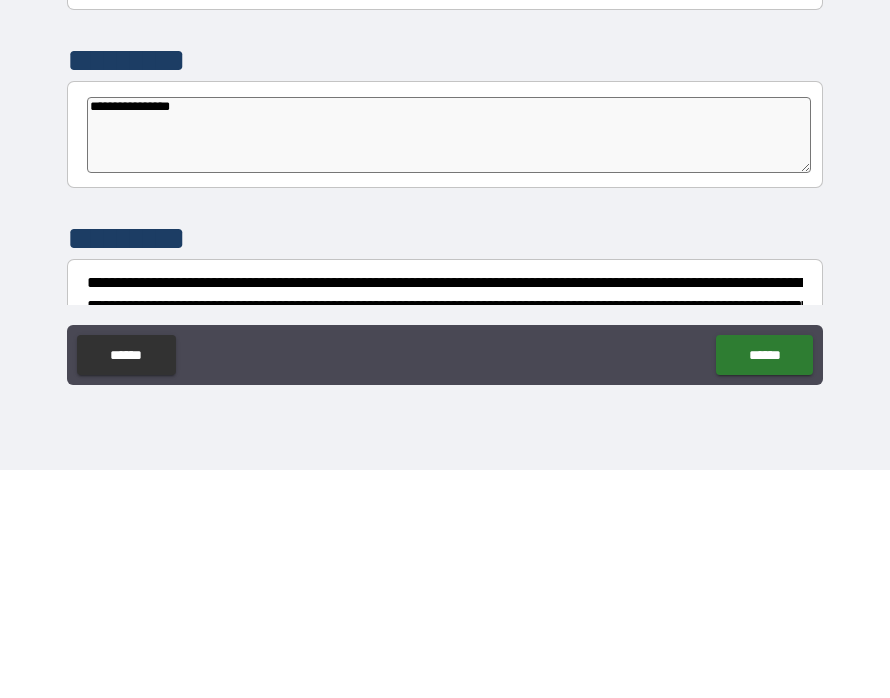 type on "*" 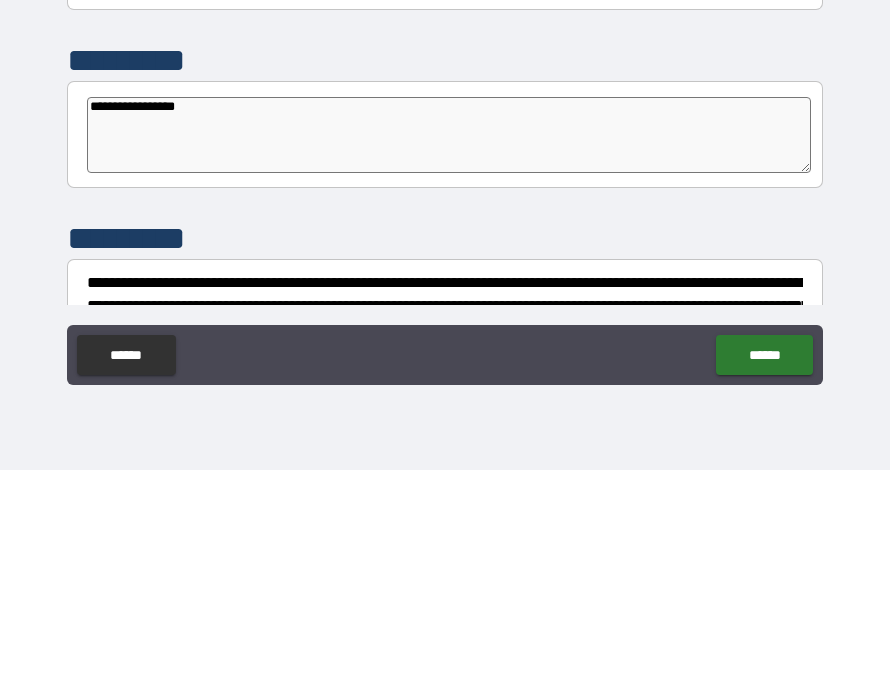 type on "*" 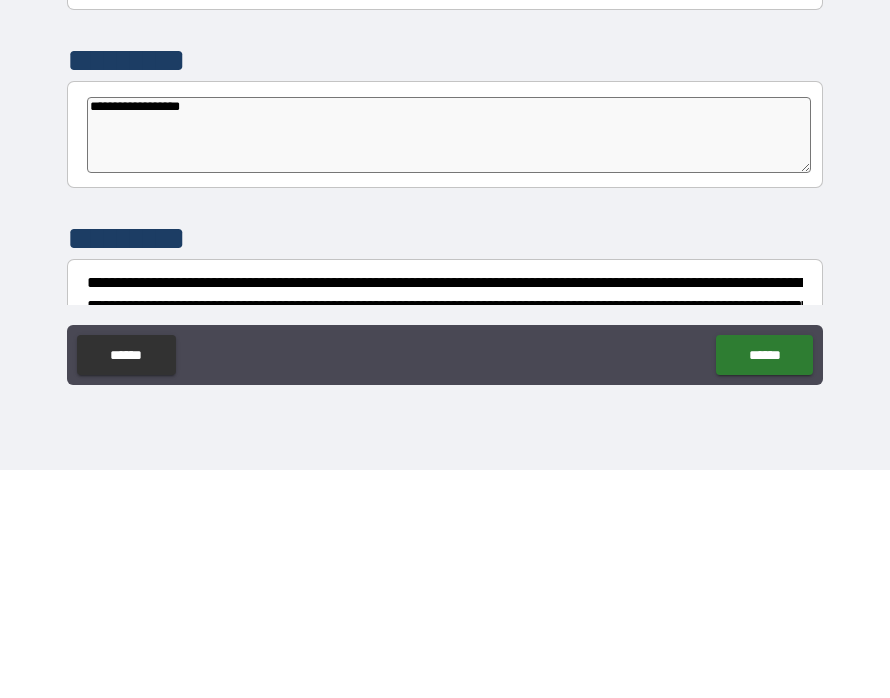 type on "*" 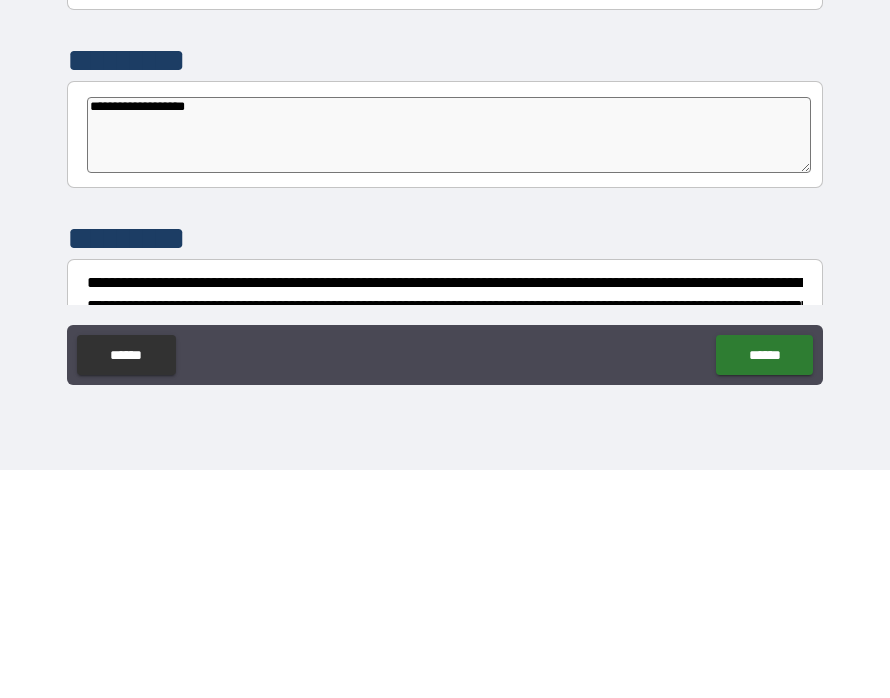 type on "*" 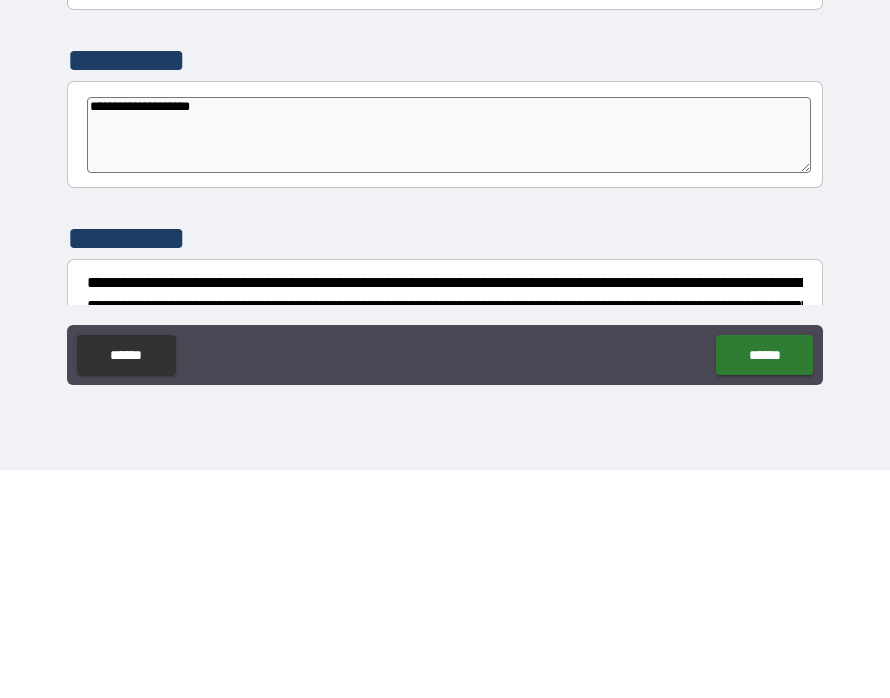 type on "*" 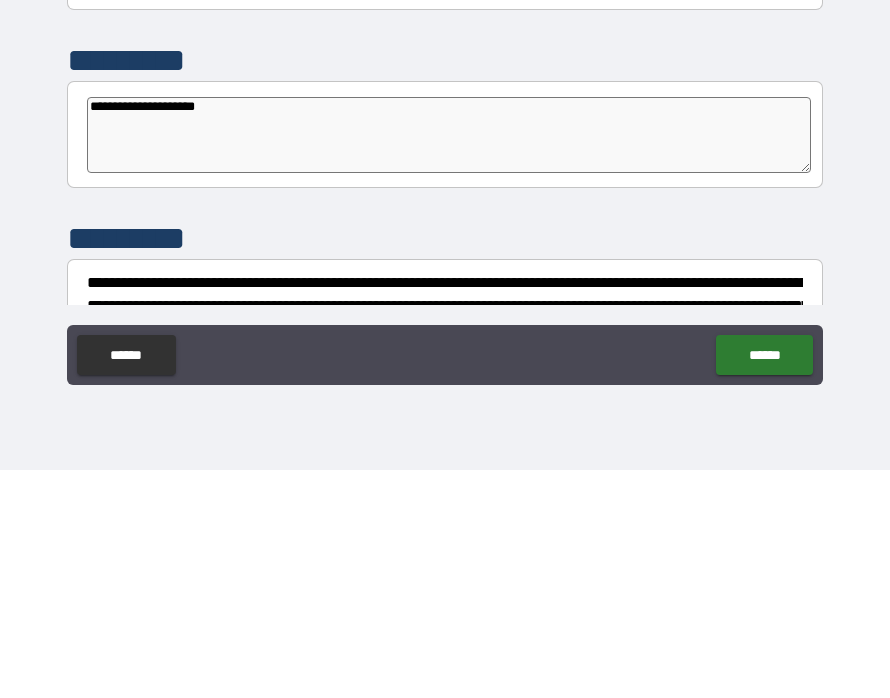type on "*" 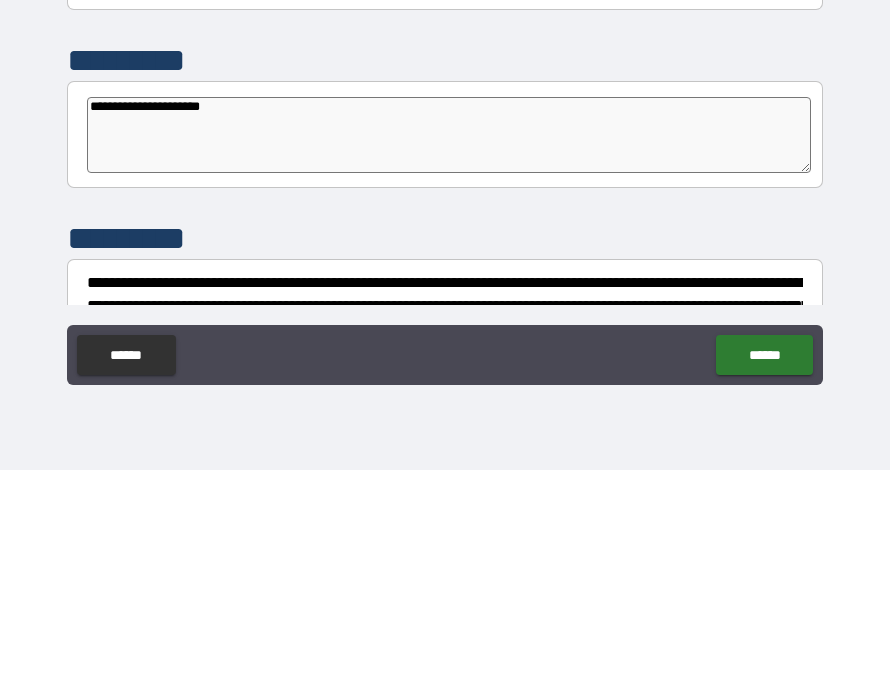 type on "*" 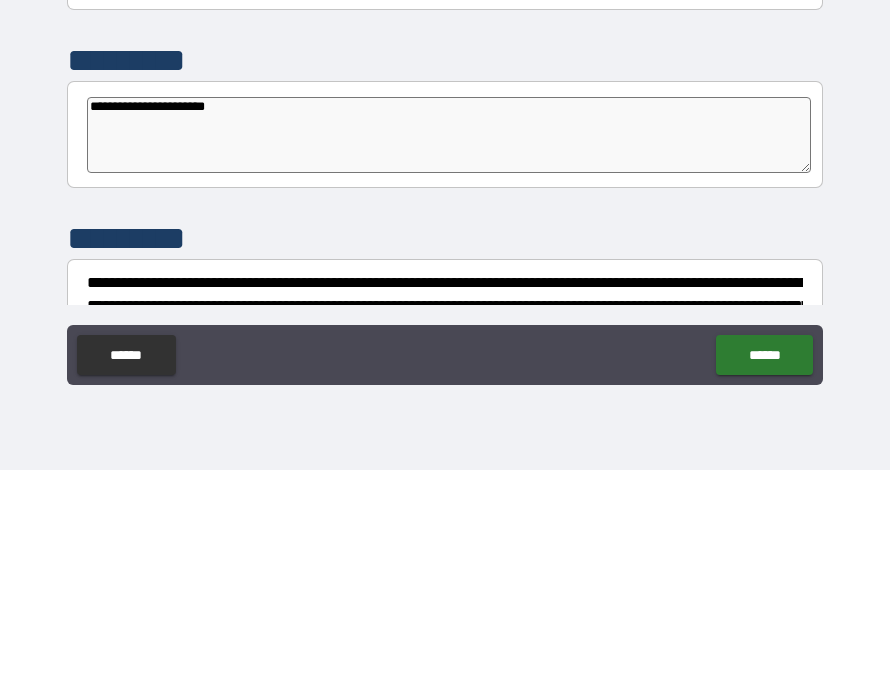 type on "*" 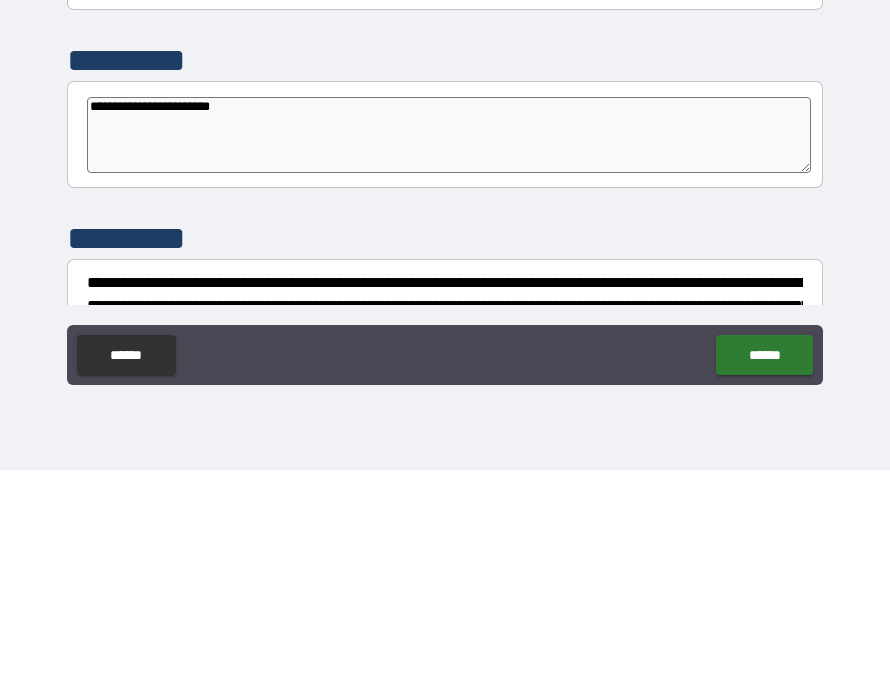 type on "*" 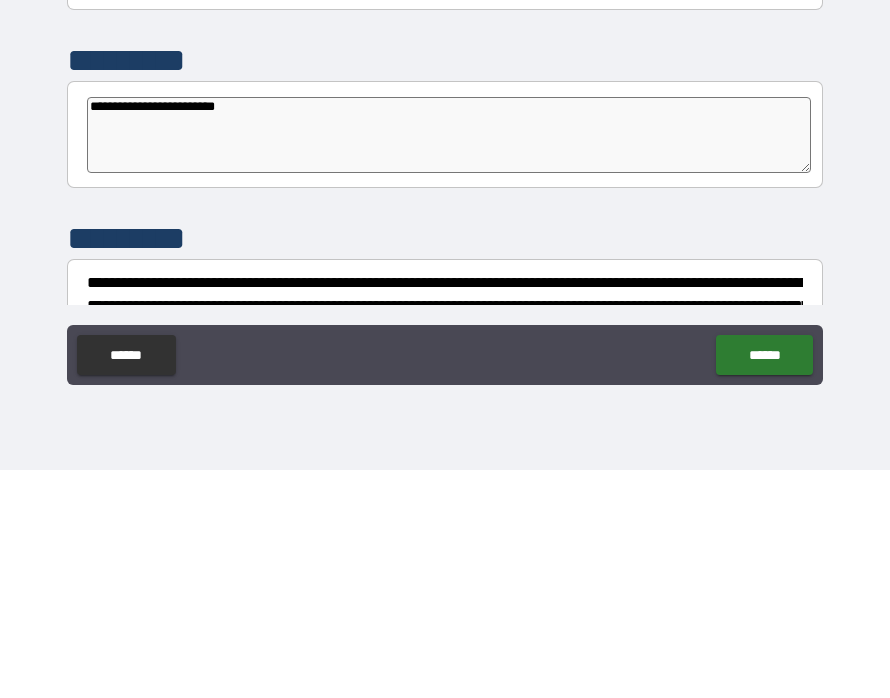 type on "*" 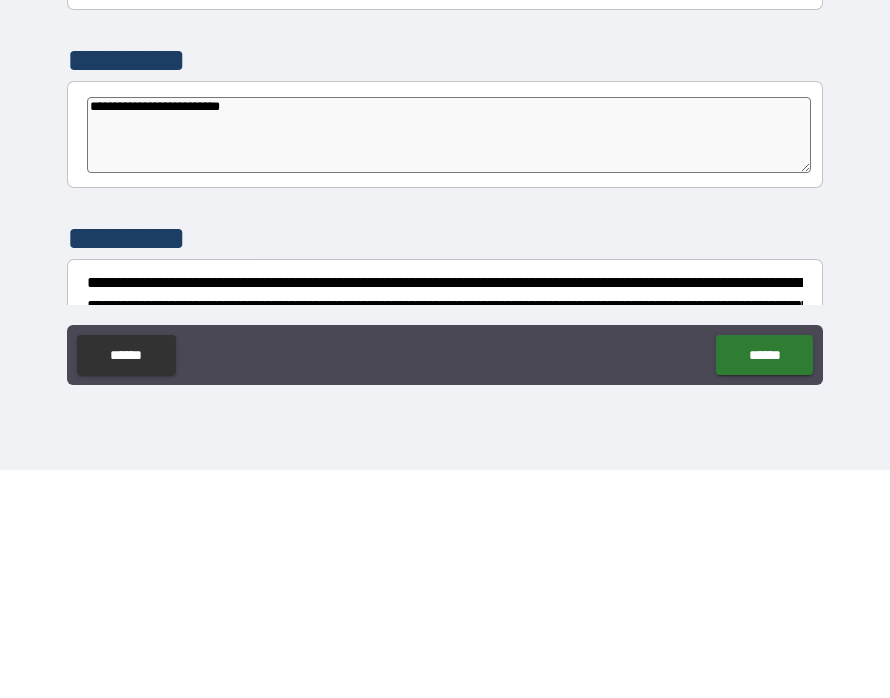 type on "*" 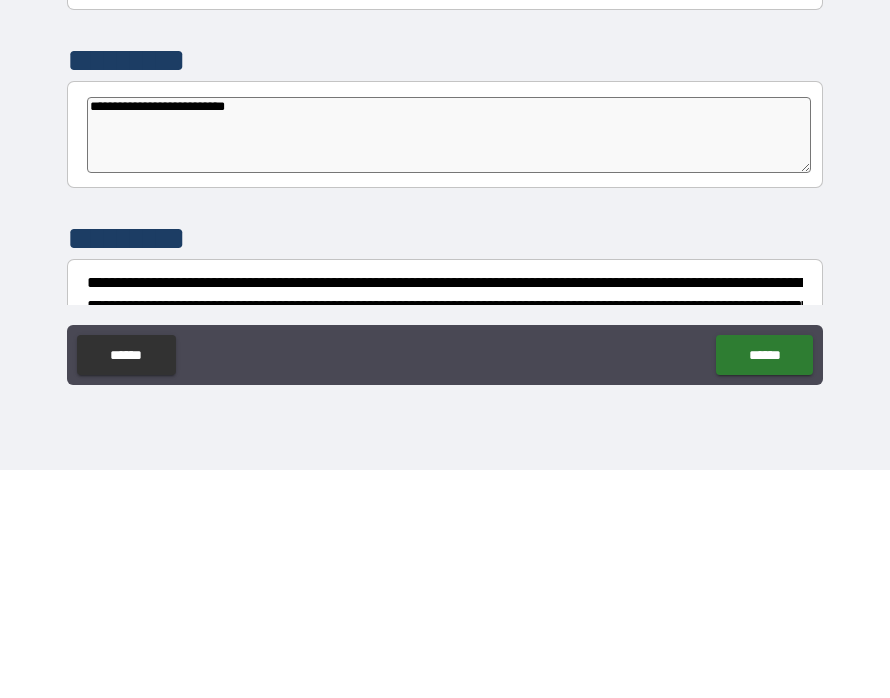 type on "*" 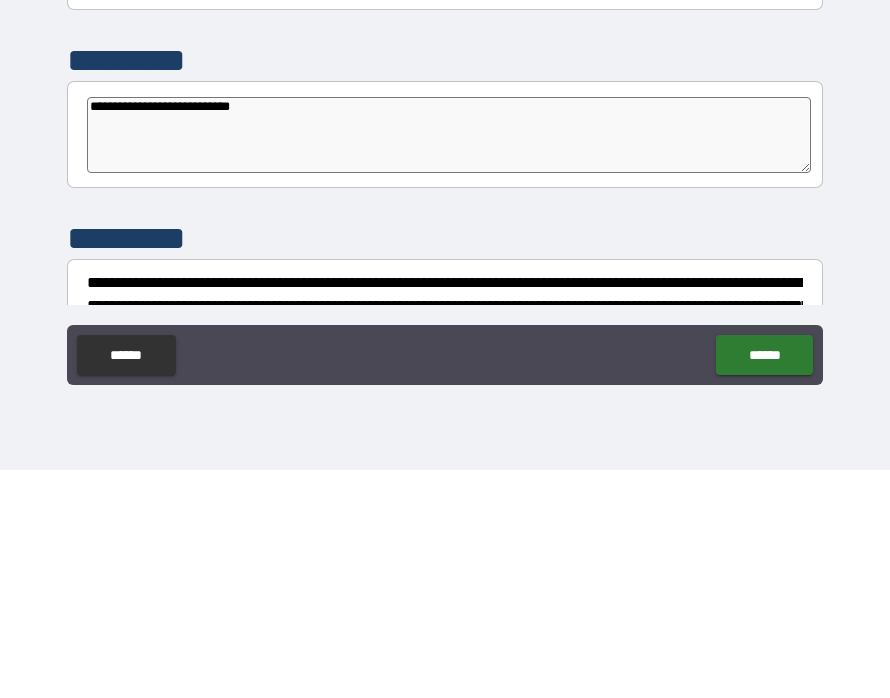 type on "*" 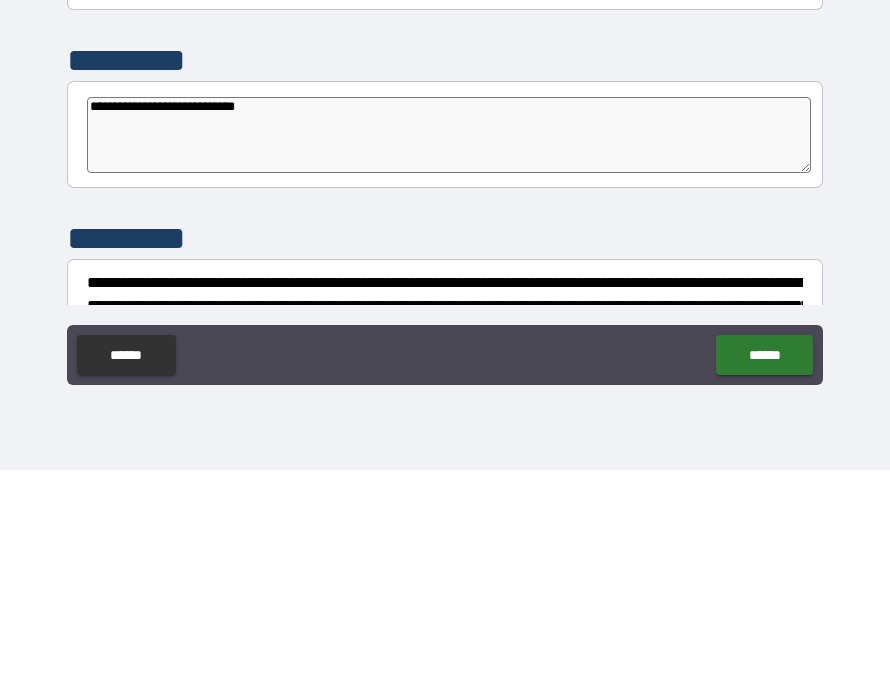 type on "*" 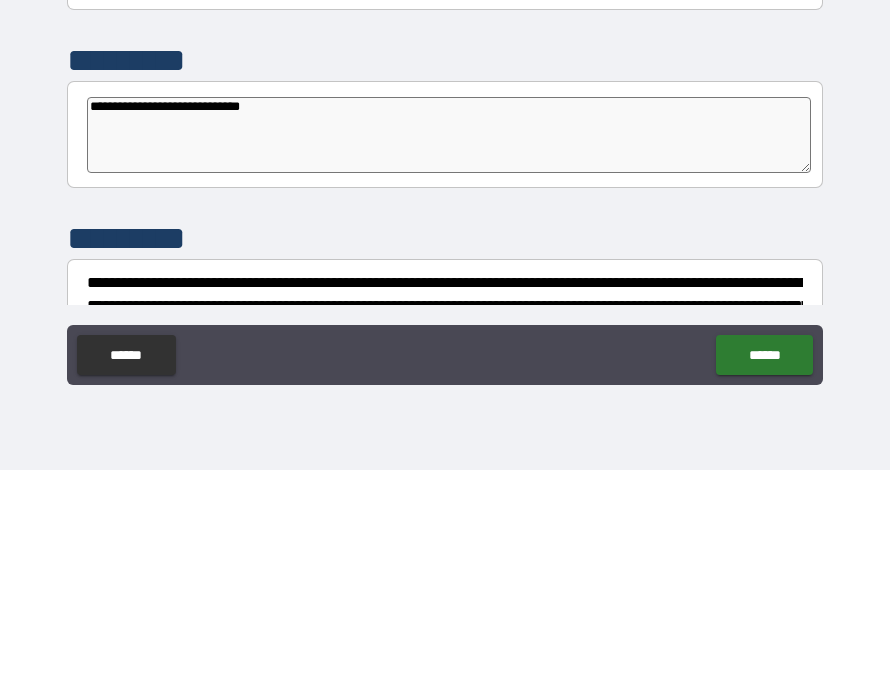 type on "*" 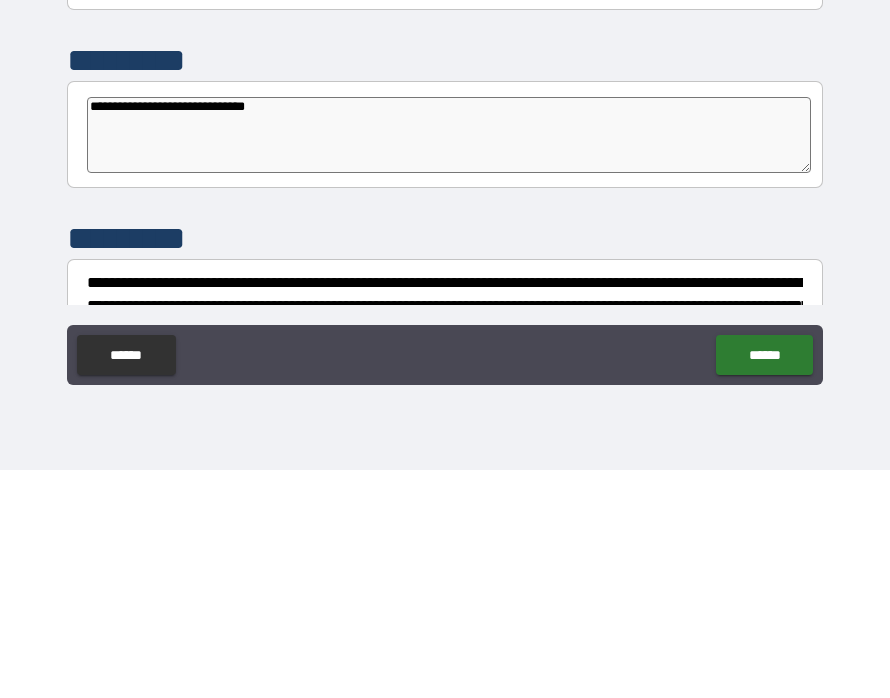 type on "*" 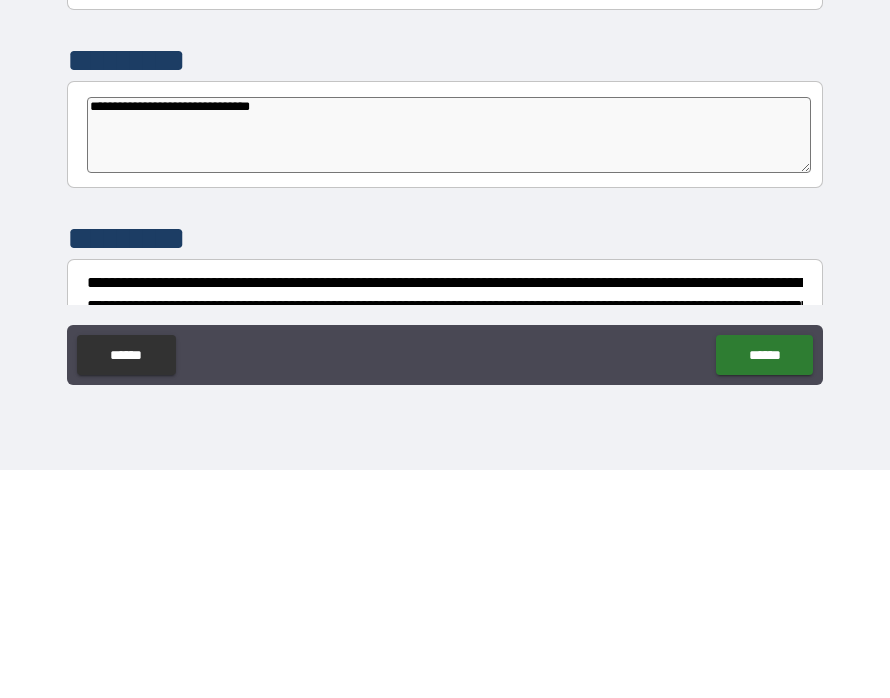 type on "*" 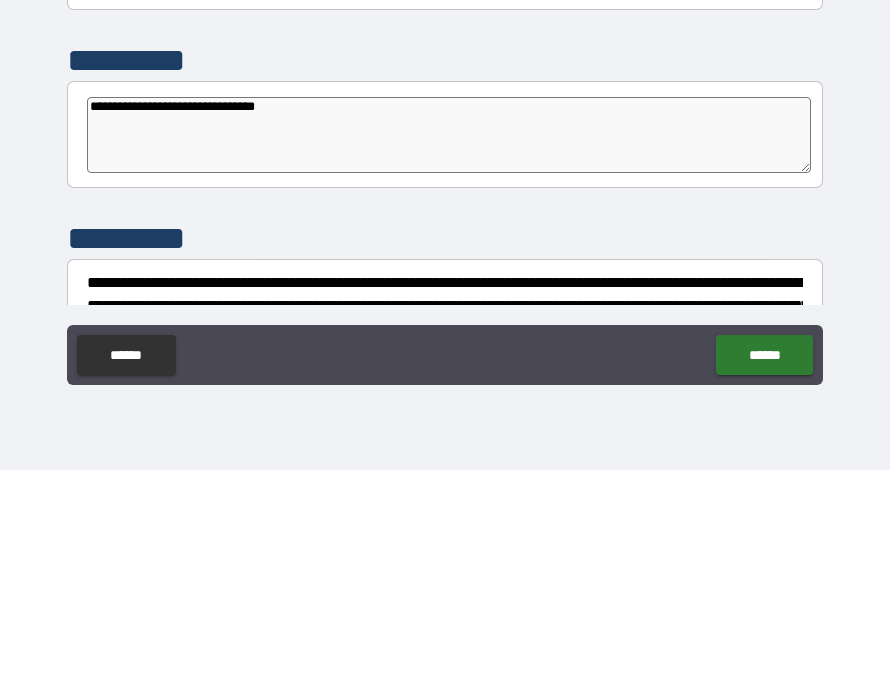 type on "*" 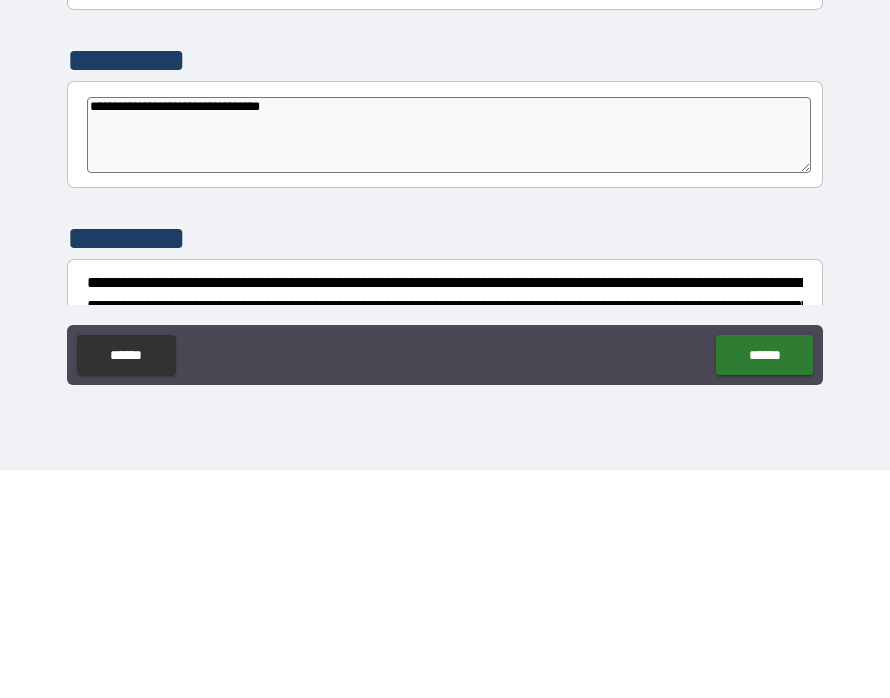 type on "*" 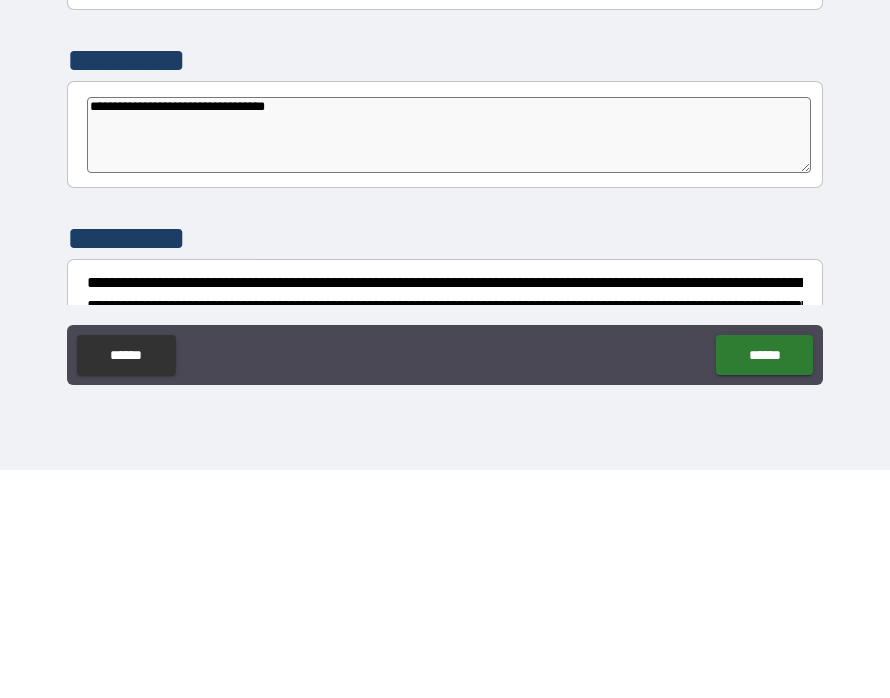 type on "*" 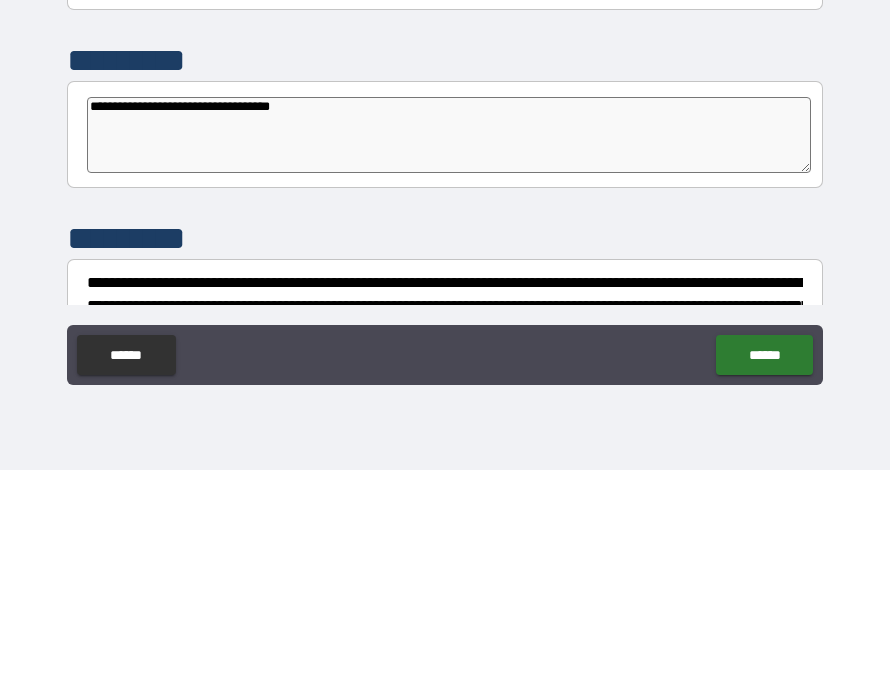 type on "*" 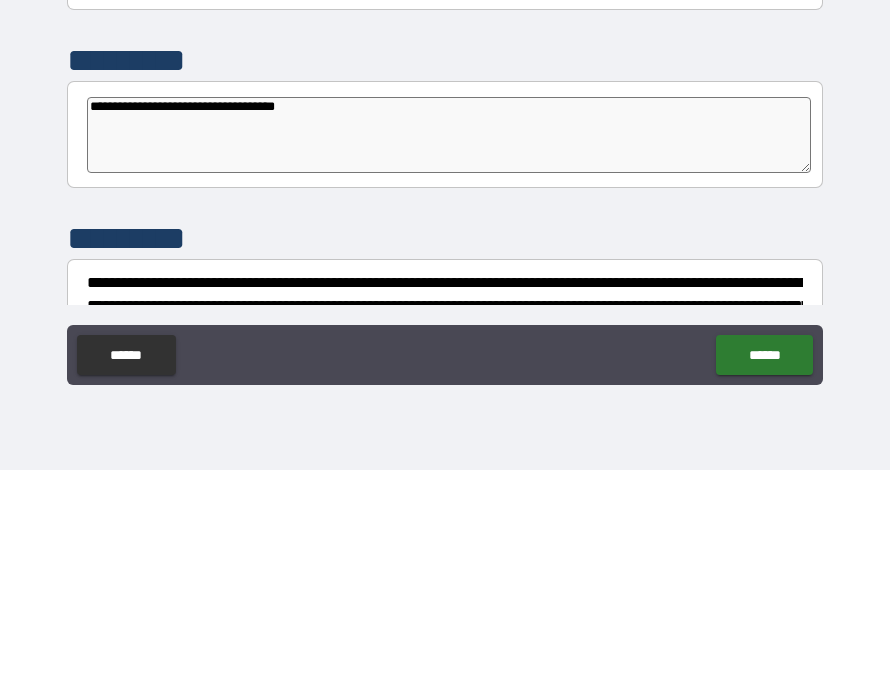 type on "*" 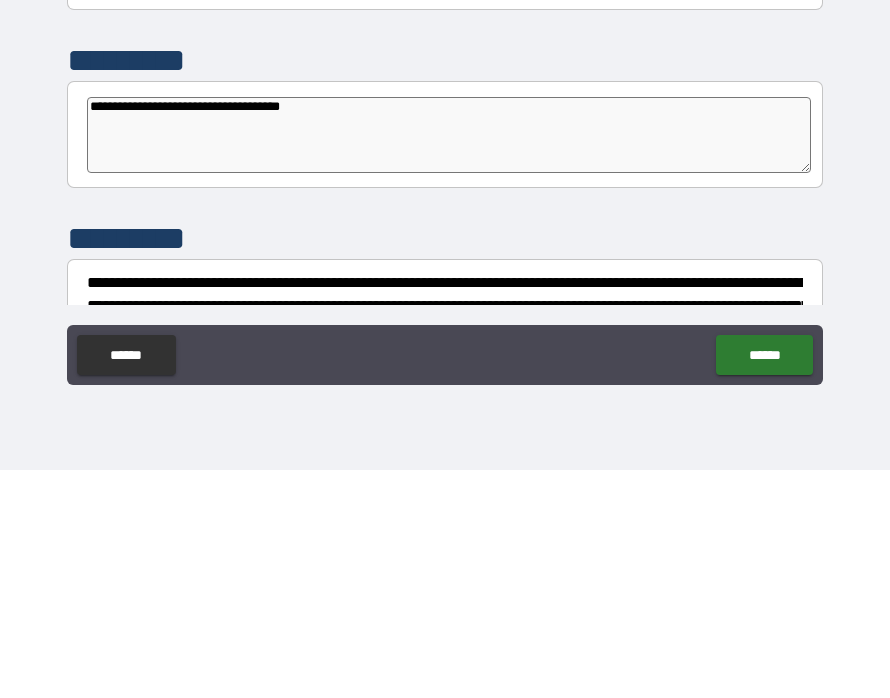 type on "*" 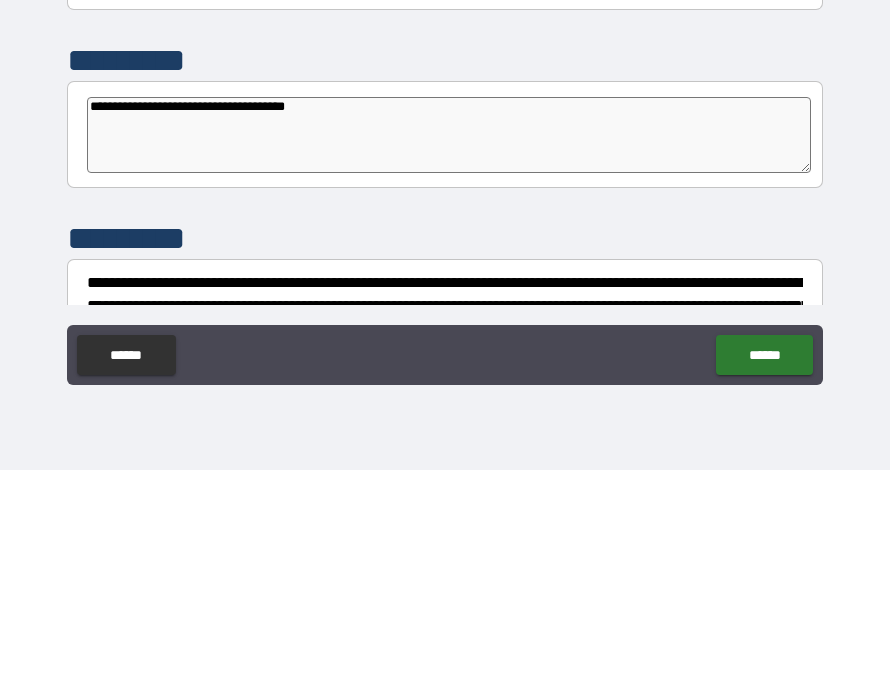 type on "*" 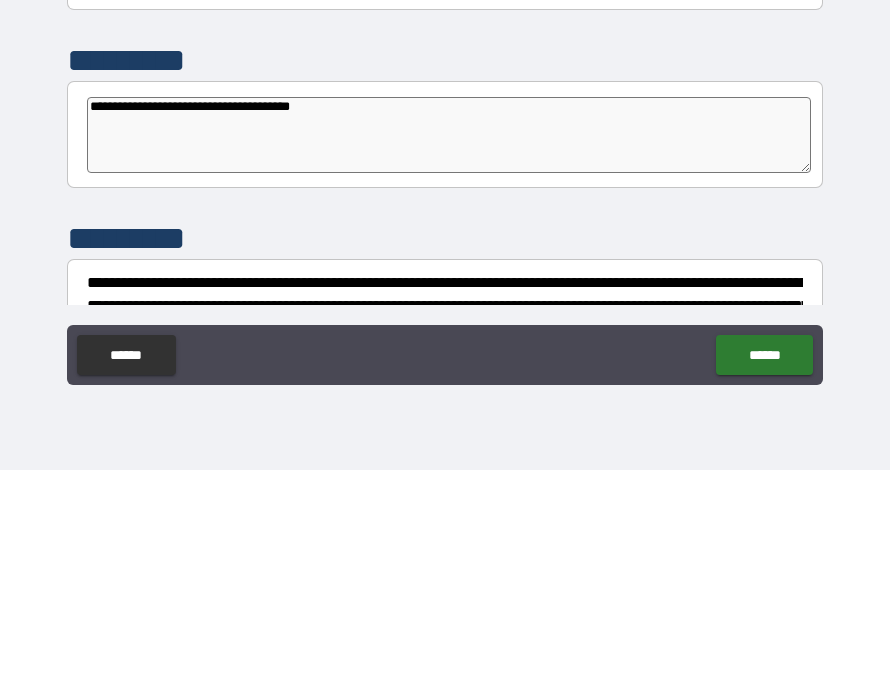 type on "*" 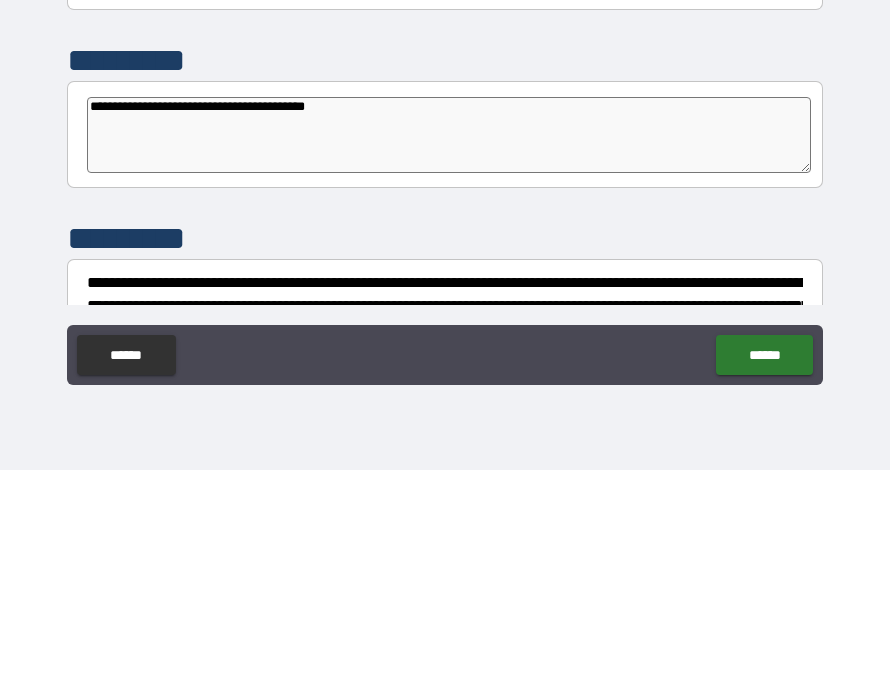 type on "**********" 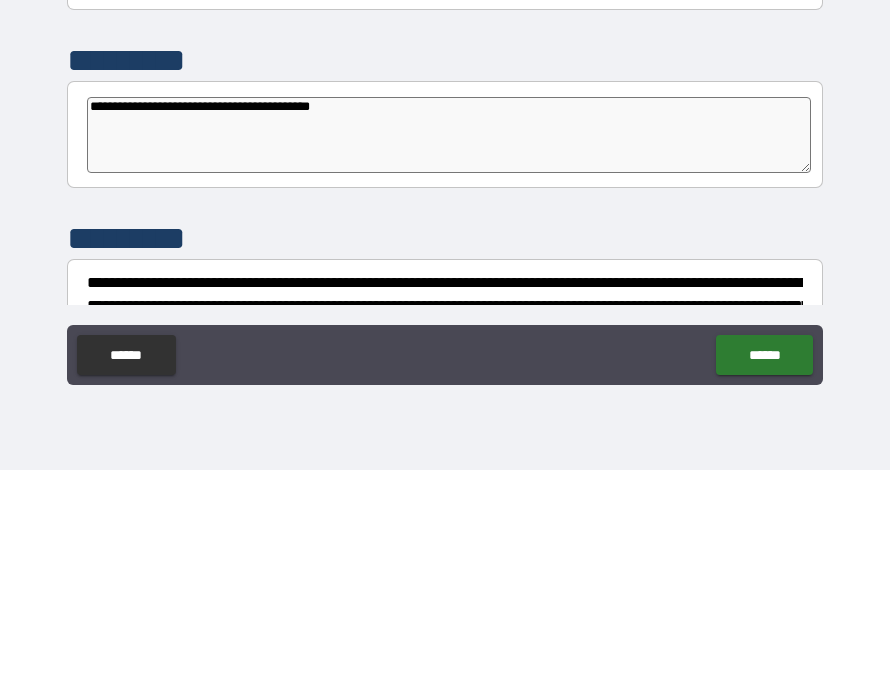 type on "*" 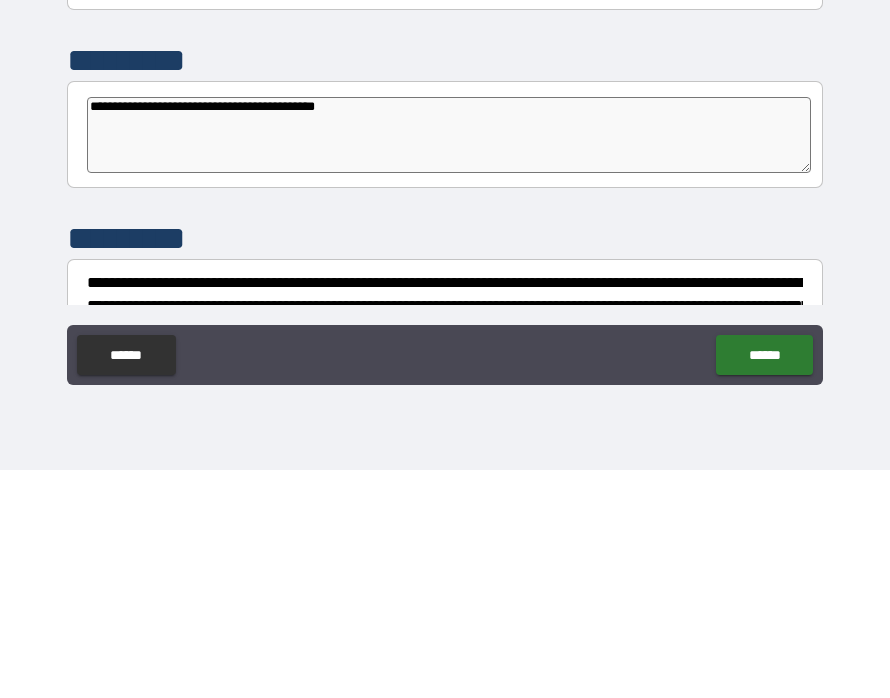 type on "*" 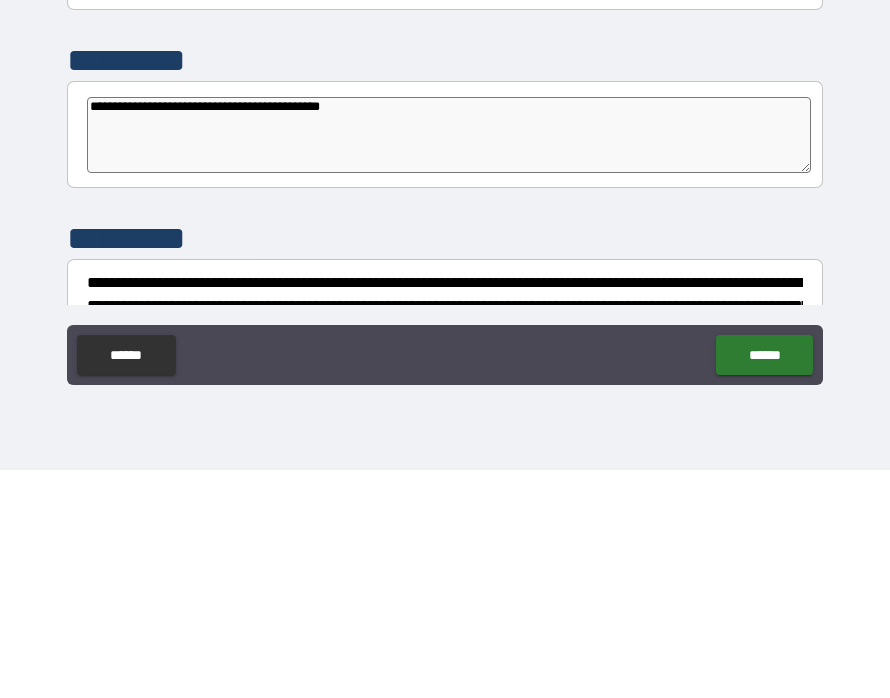 type on "*" 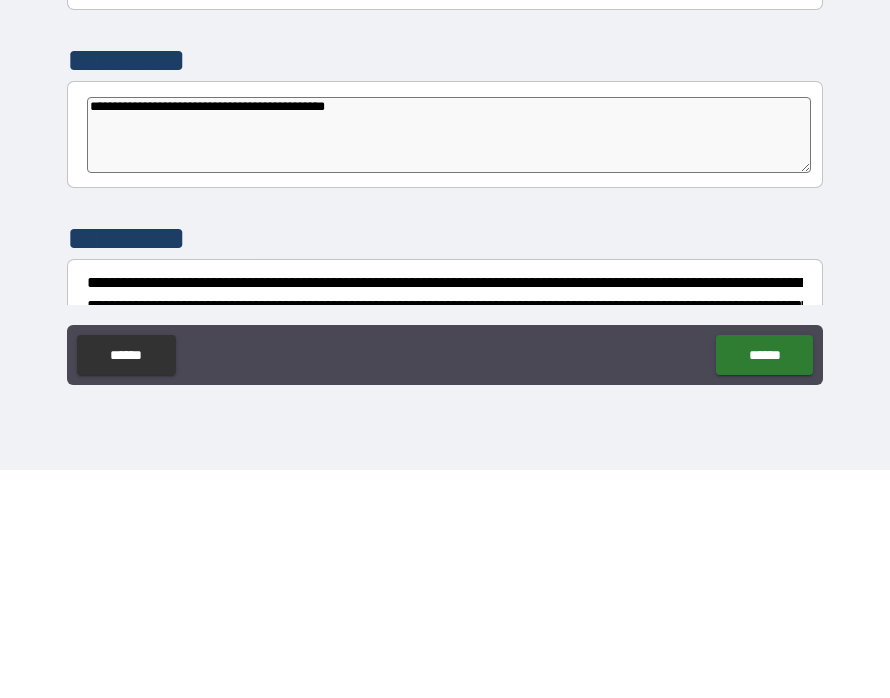 type on "*" 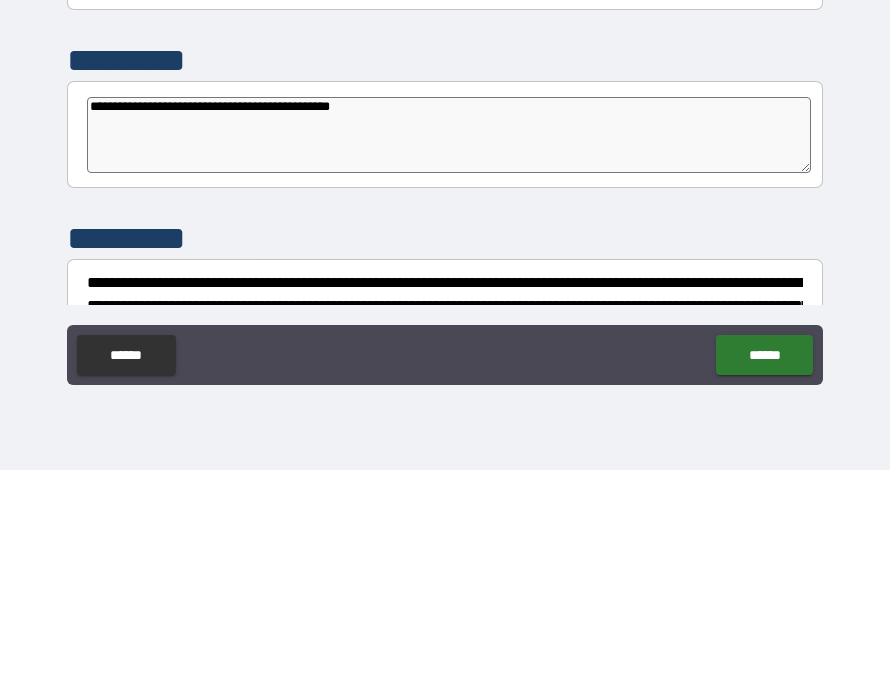 type on "*" 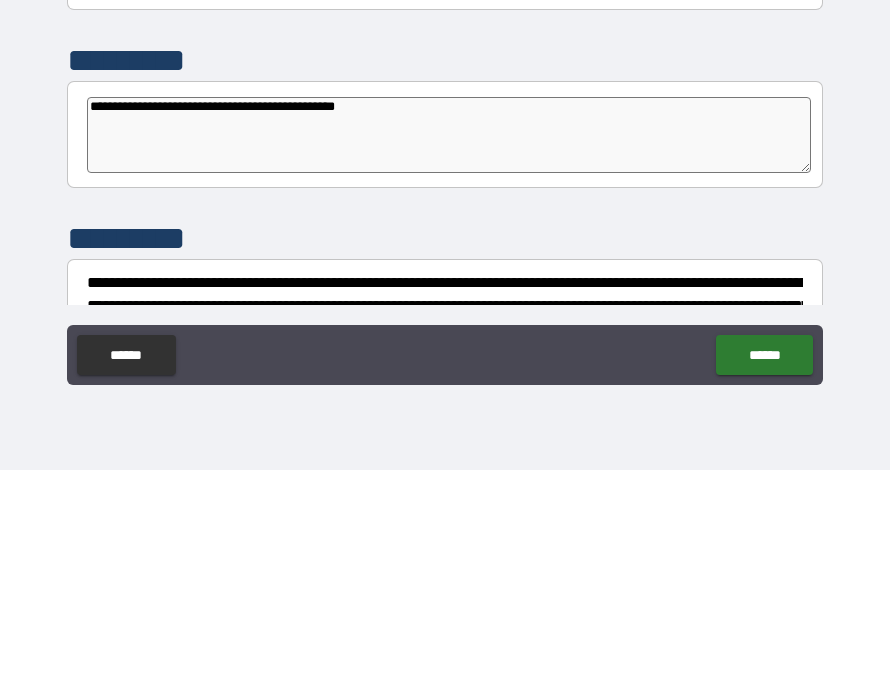 type on "*" 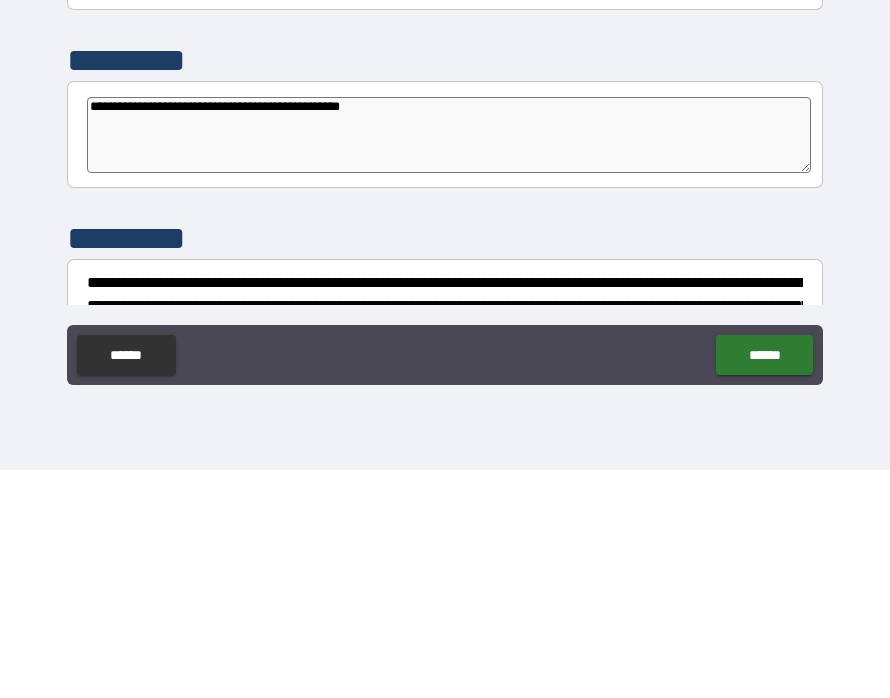 type on "*" 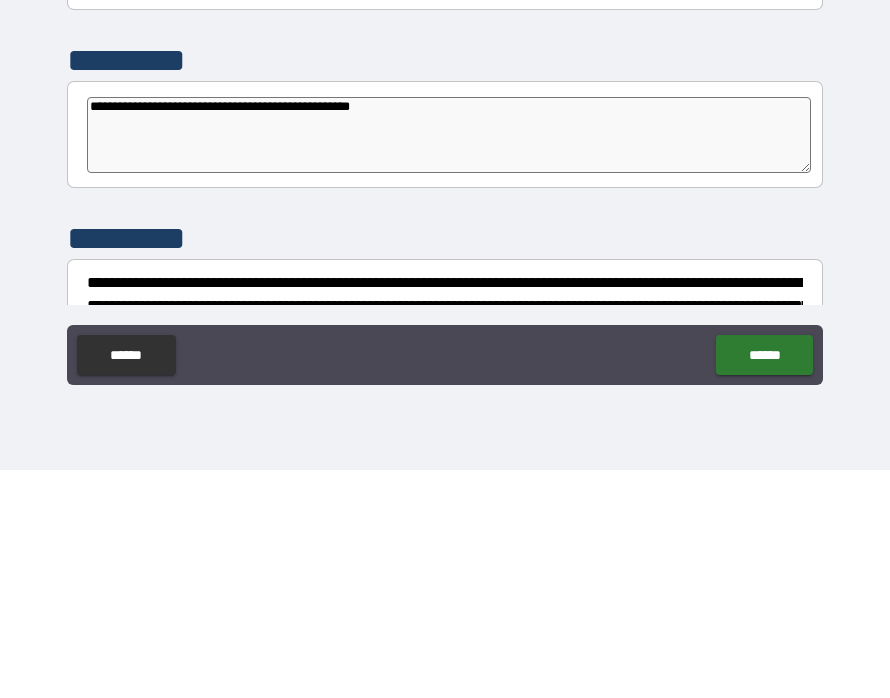 type on "**********" 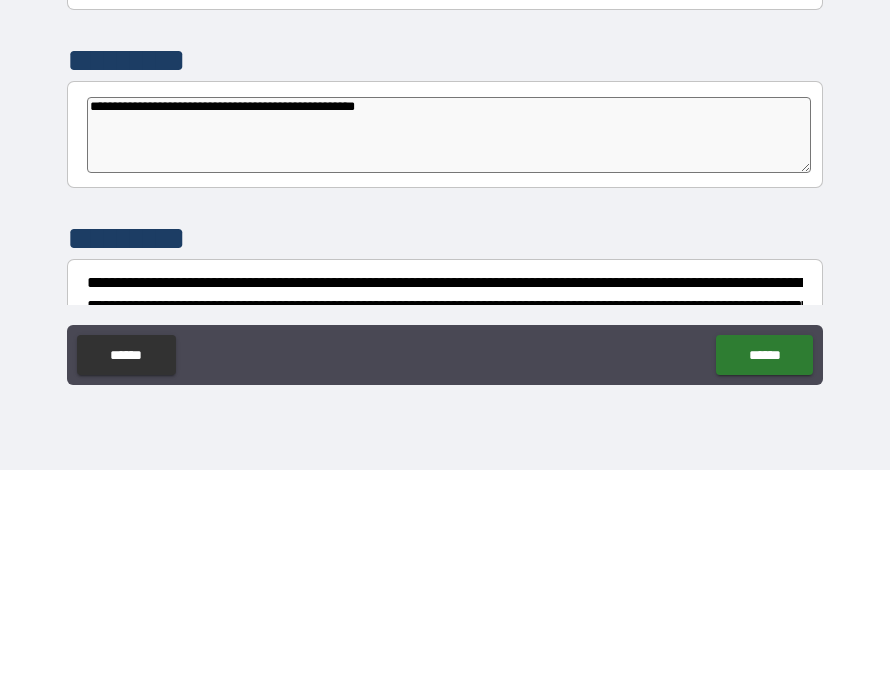 type on "*" 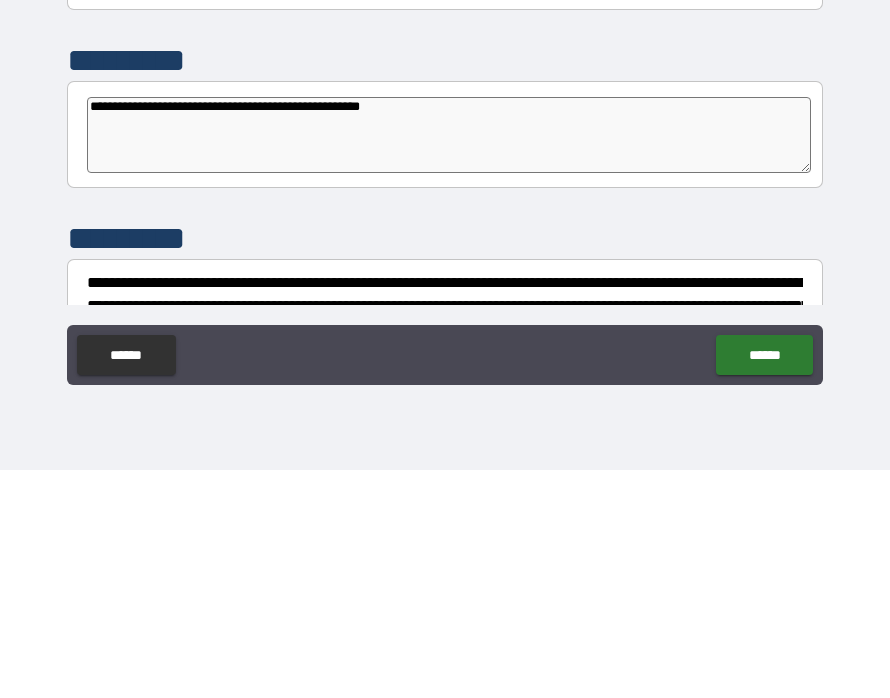 type on "*" 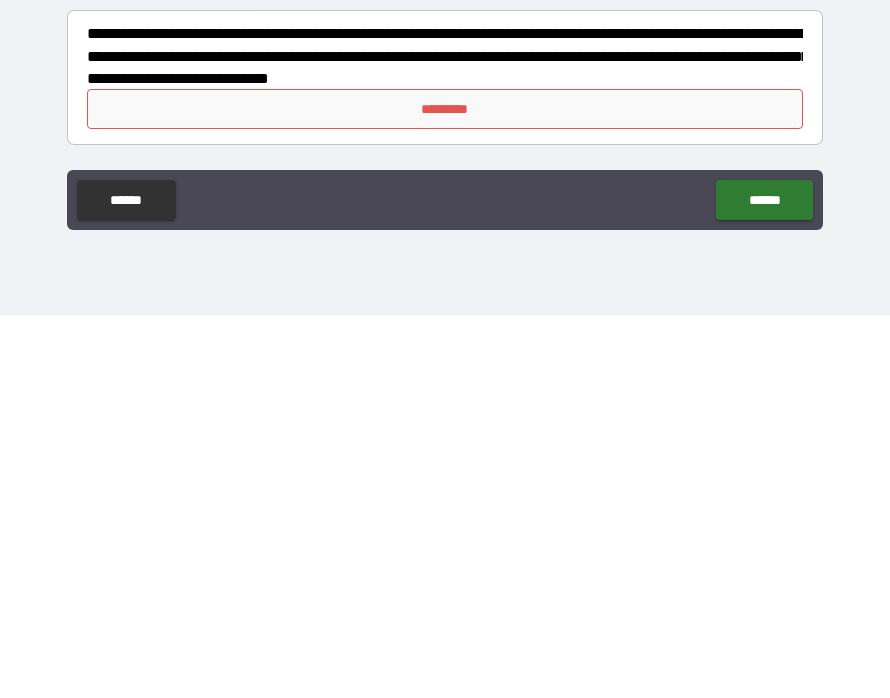 scroll, scrollTop: 6243, scrollLeft: 0, axis: vertical 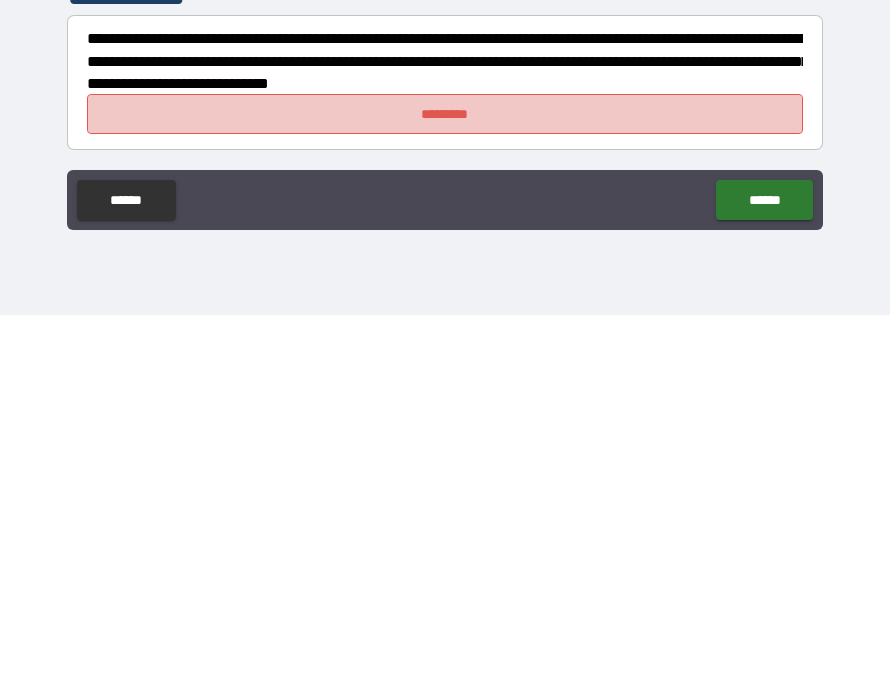 type on "**********" 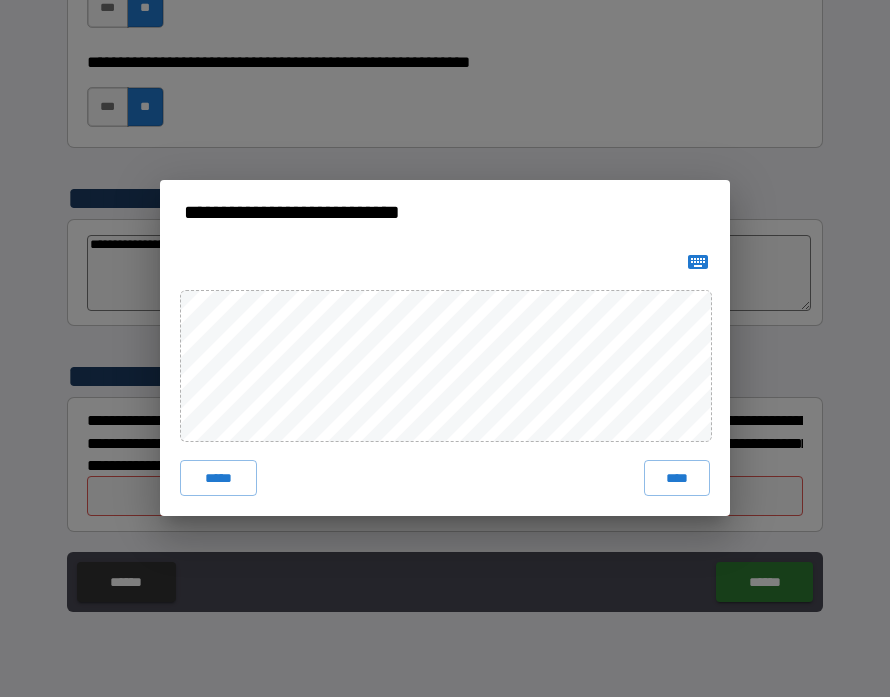 click on "****" at bounding box center [677, 479] 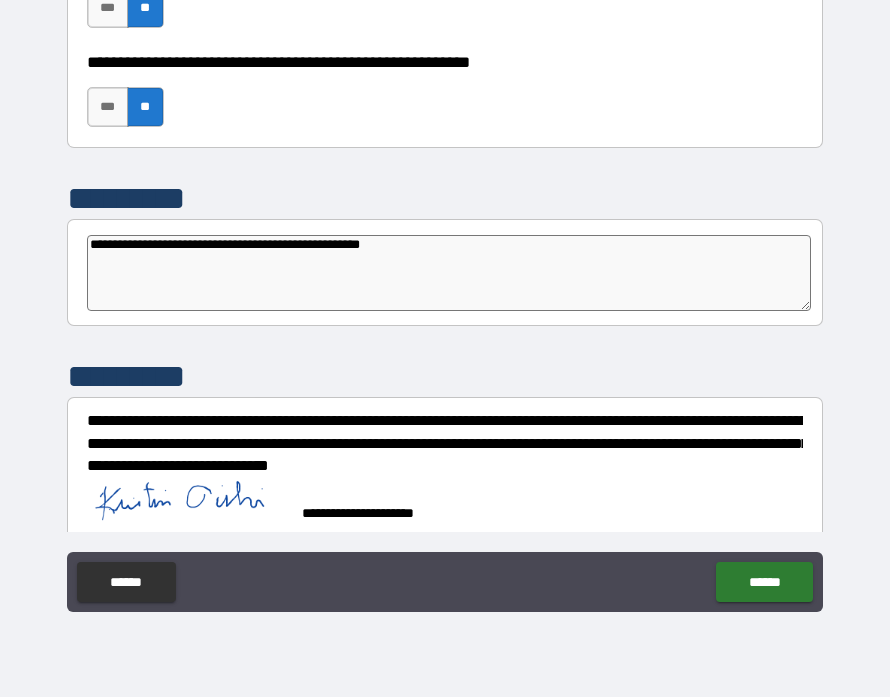 scroll, scrollTop: 6238, scrollLeft: 0, axis: vertical 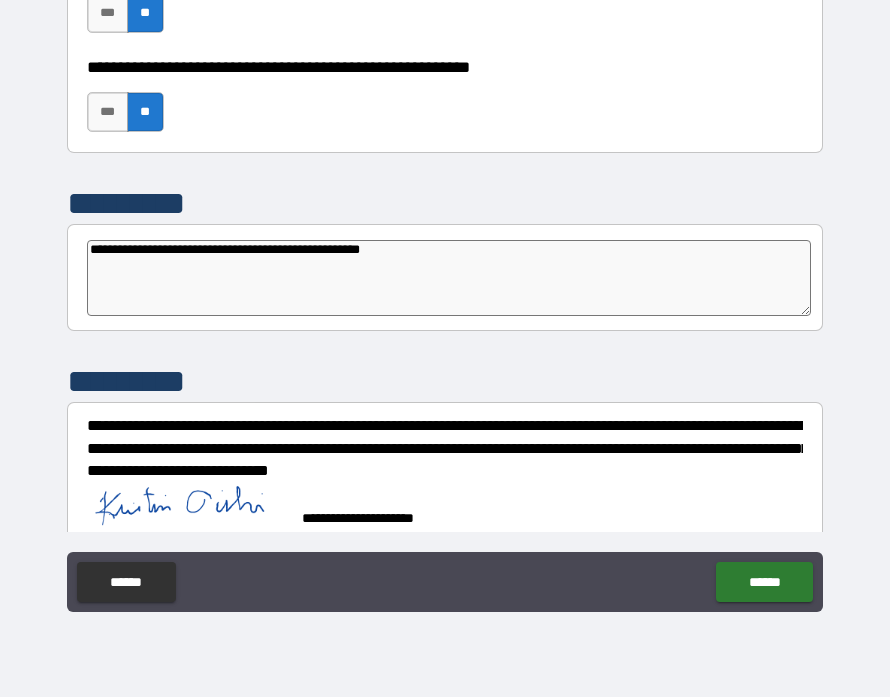 type on "*" 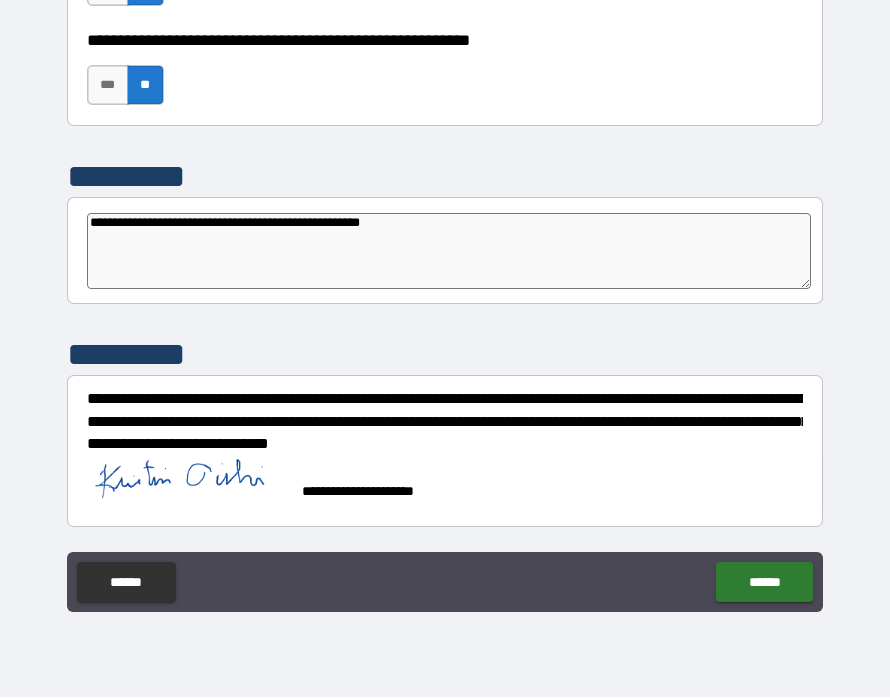 scroll, scrollTop: 6265, scrollLeft: 0, axis: vertical 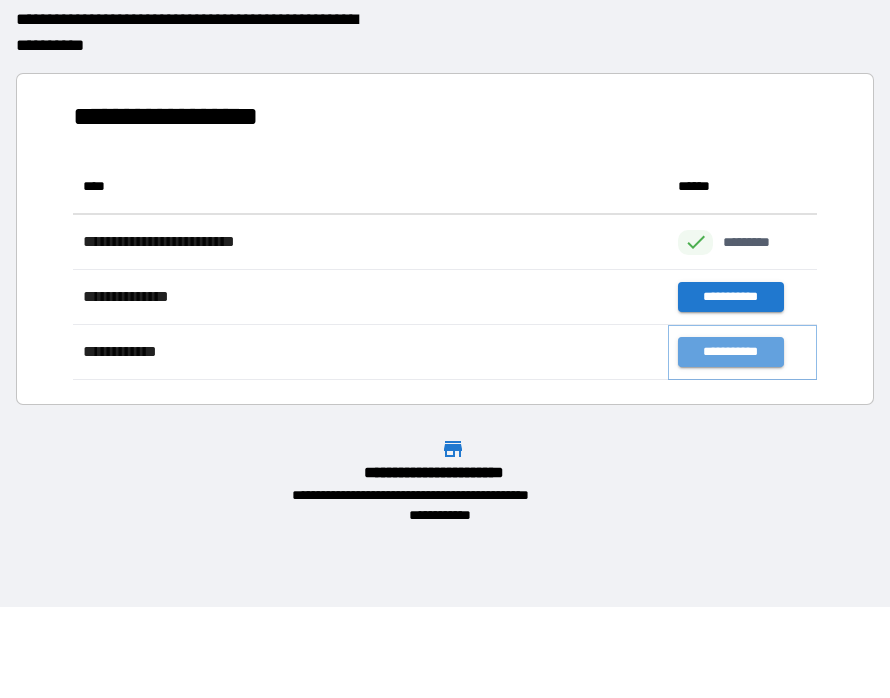 click on "**********" at bounding box center [730, 353] 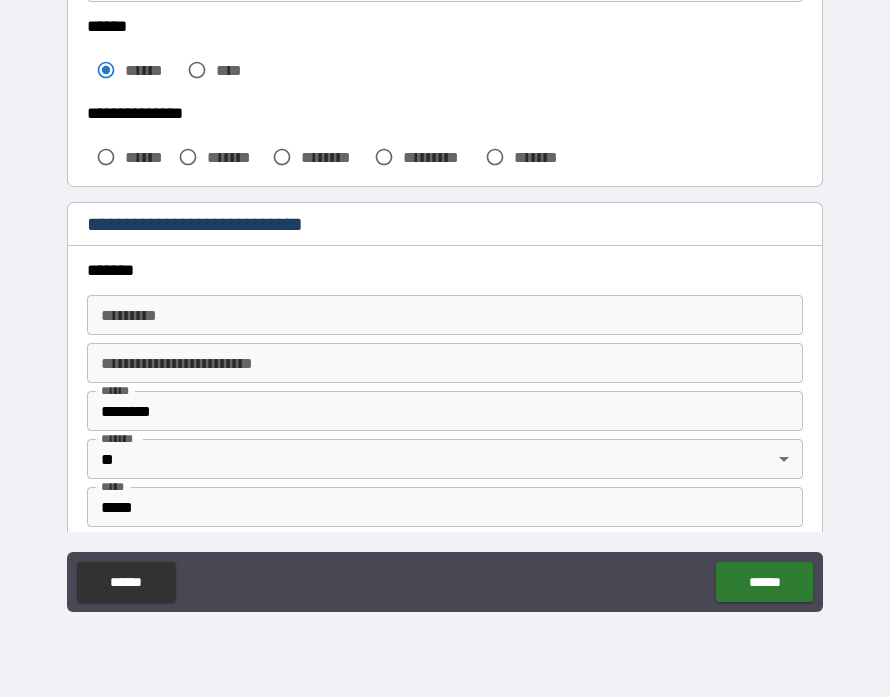 scroll, scrollTop: 491, scrollLeft: 0, axis: vertical 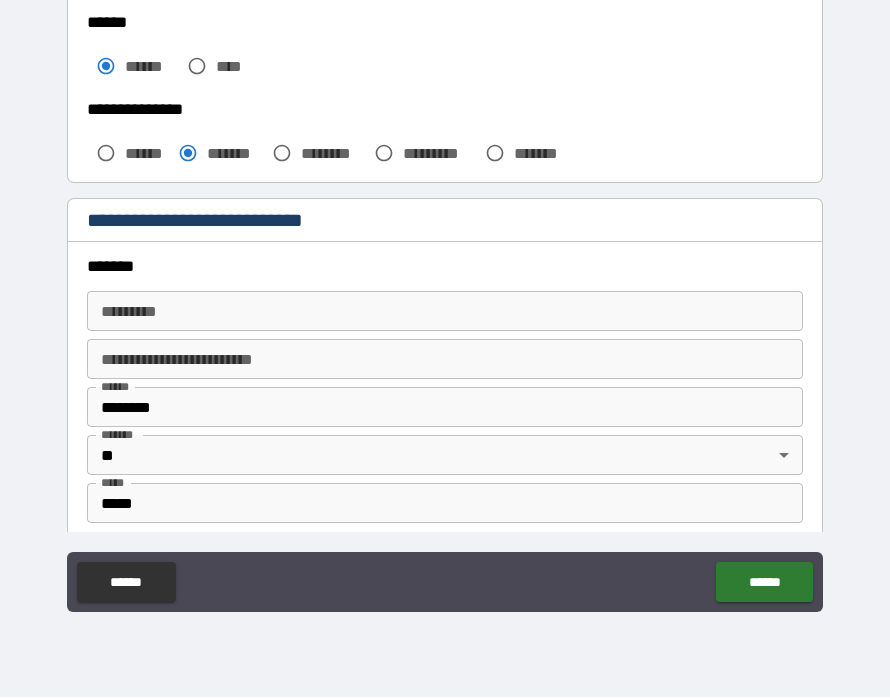 click on "*******   *" at bounding box center (445, 312) 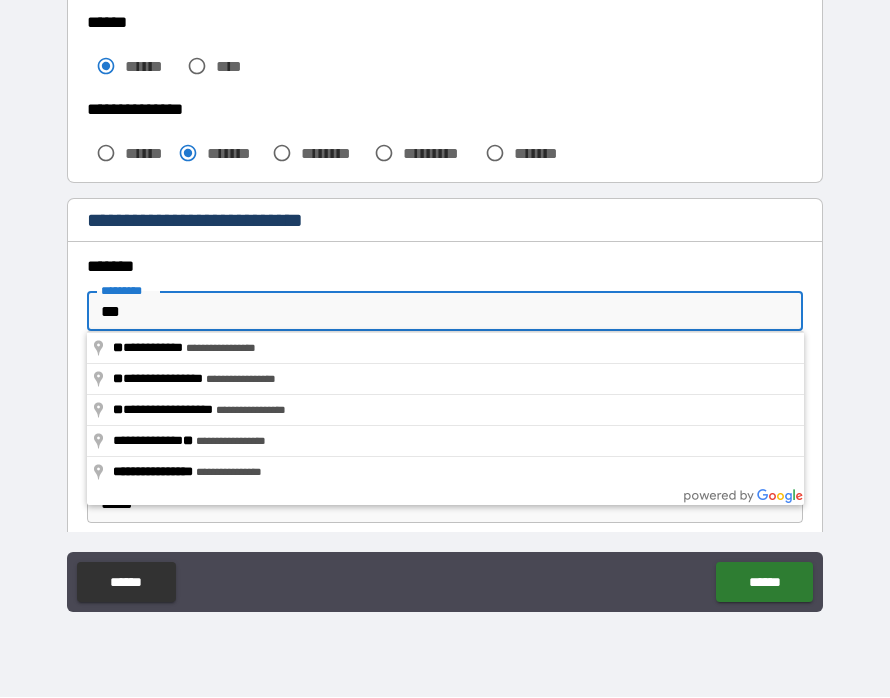 type on "**********" 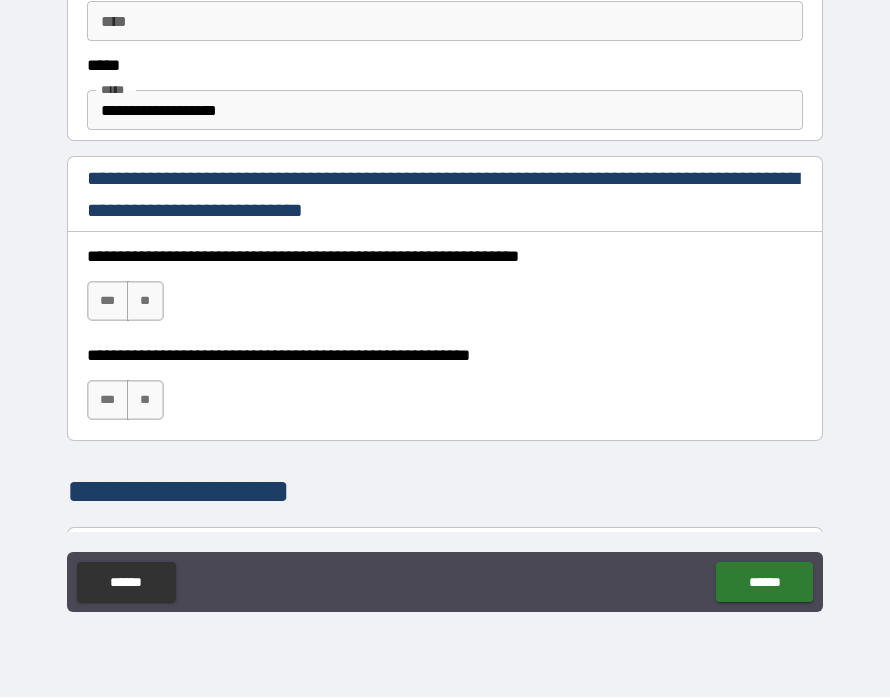 scroll, scrollTop: 1163, scrollLeft: 0, axis: vertical 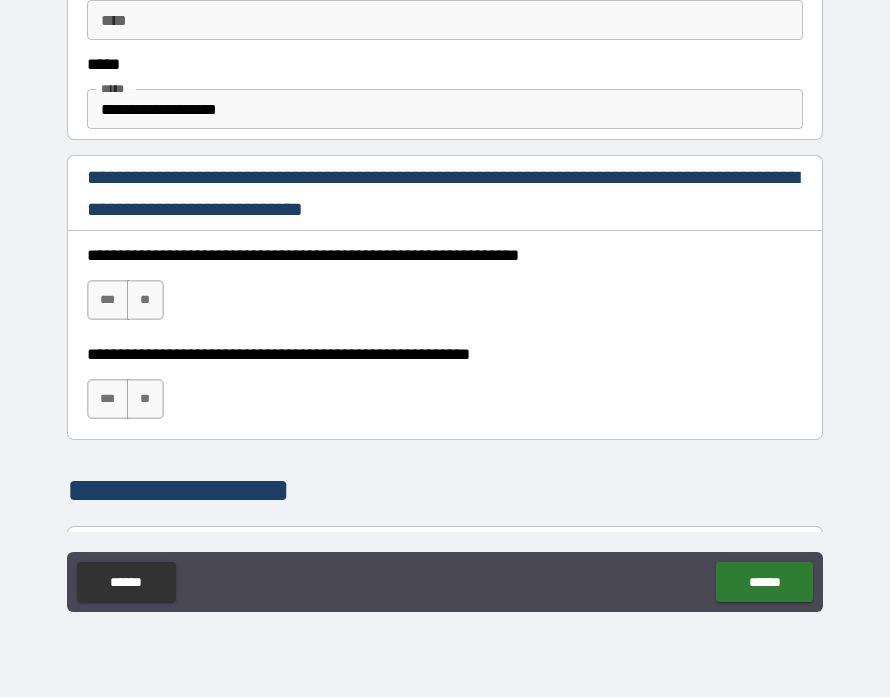 click on "***" at bounding box center (108, 301) 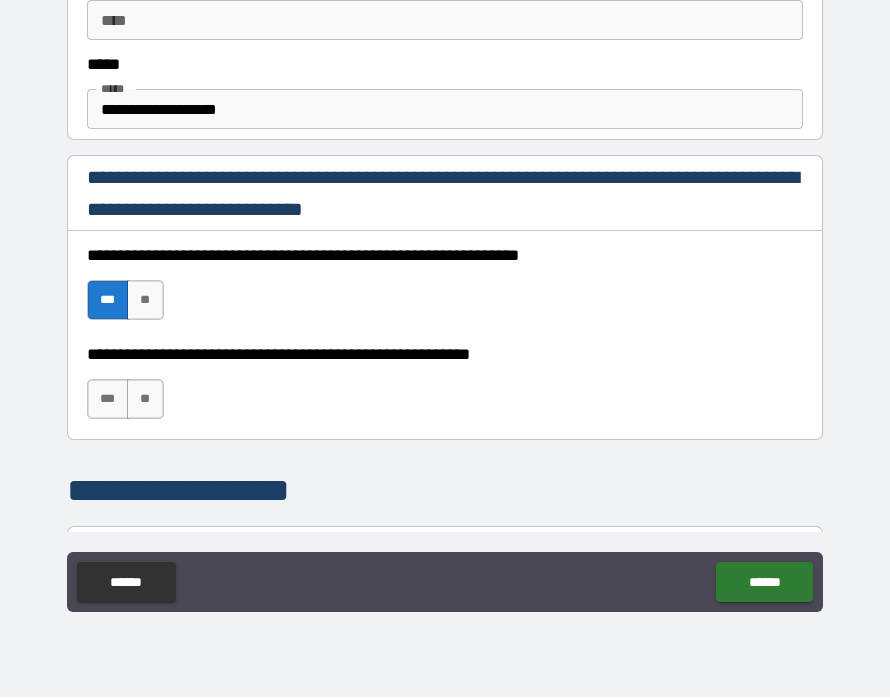 click on "***" at bounding box center [108, 400] 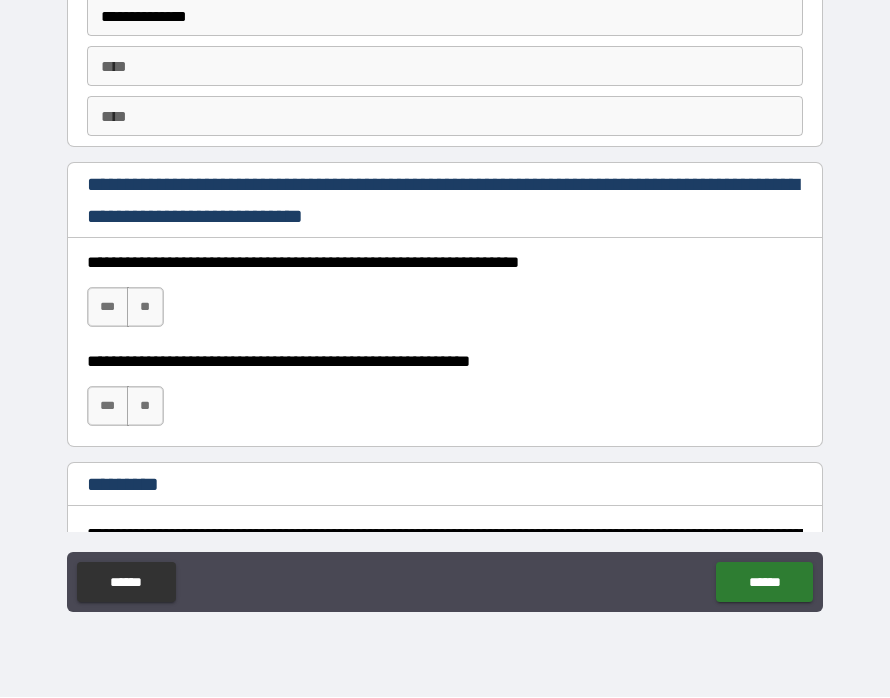 scroll, scrollTop: 2795, scrollLeft: 0, axis: vertical 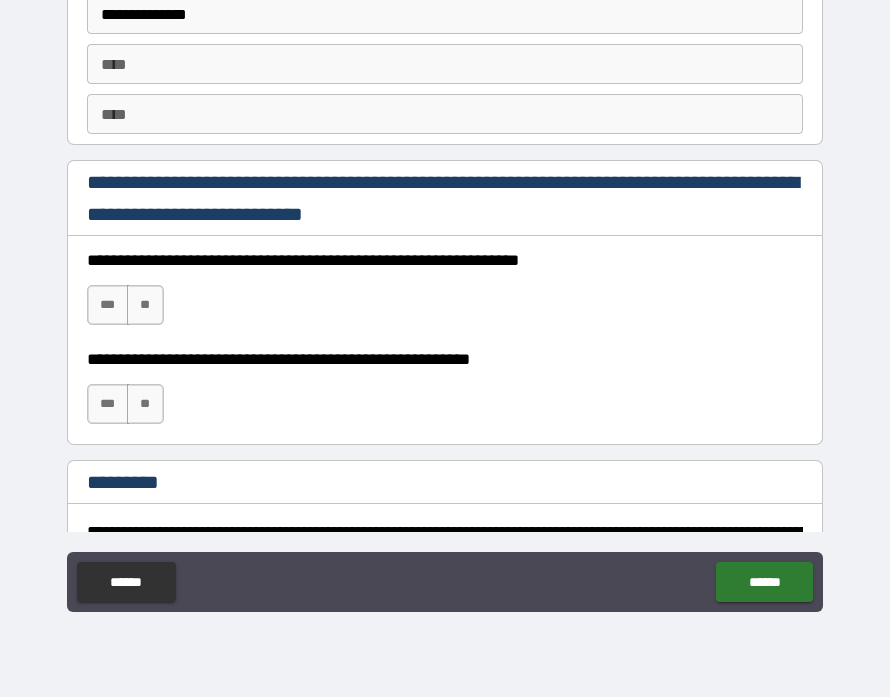 click on "***" at bounding box center (108, 306) 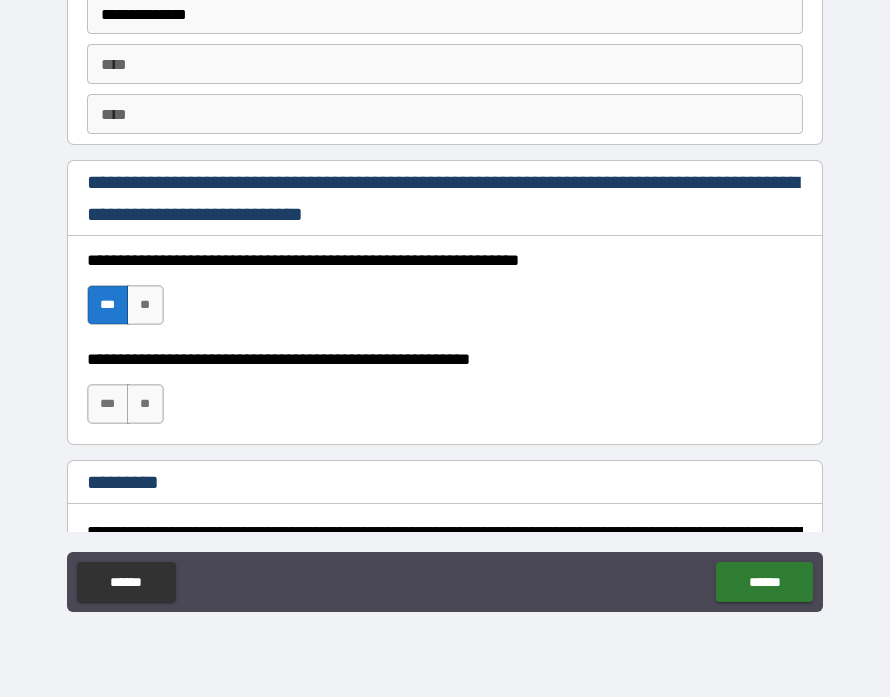click on "***" at bounding box center [108, 405] 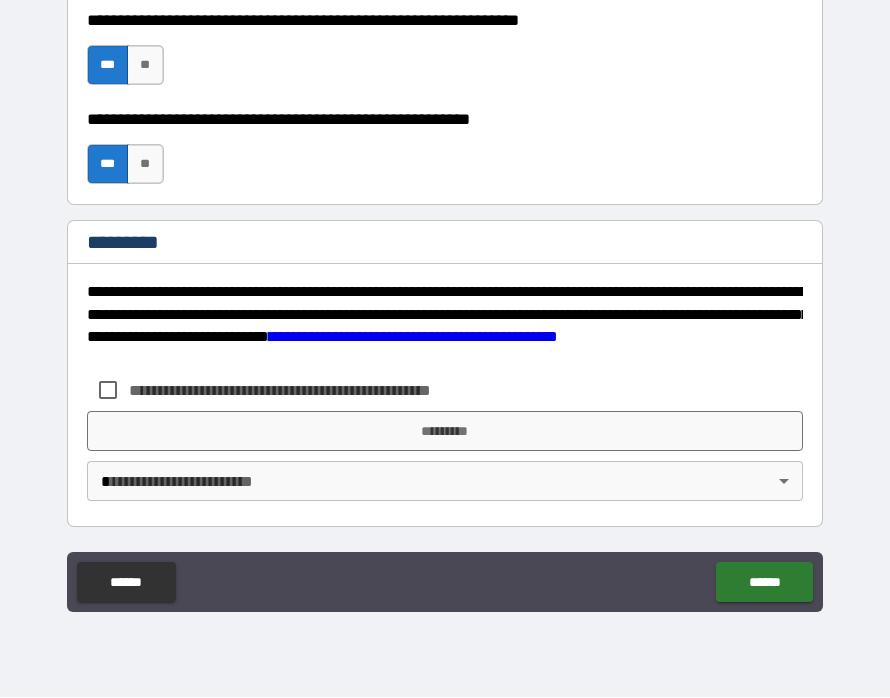 scroll, scrollTop: 3035, scrollLeft: 0, axis: vertical 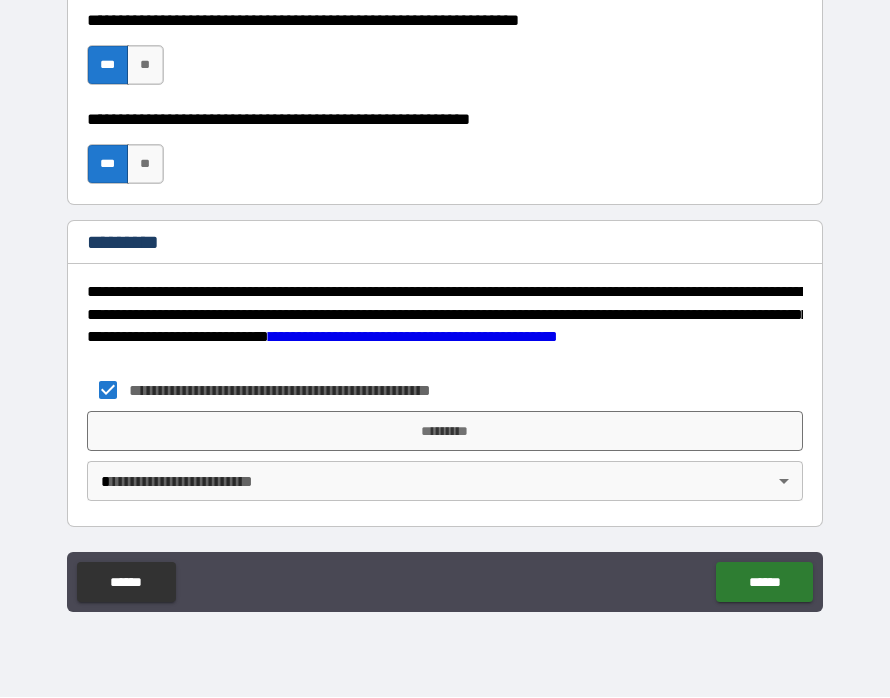click on "*********" at bounding box center [445, 432] 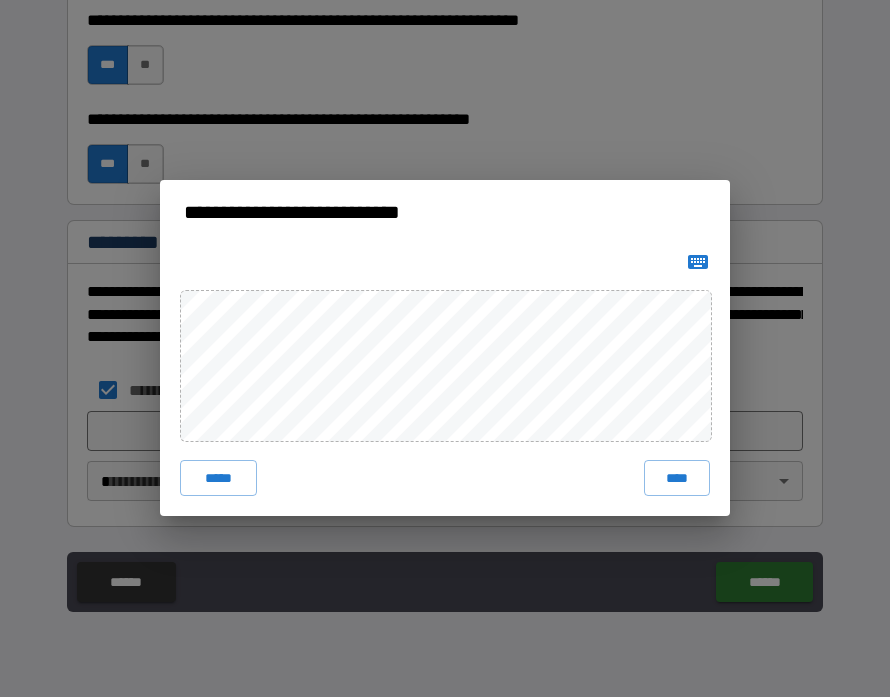 click on "****" at bounding box center (677, 479) 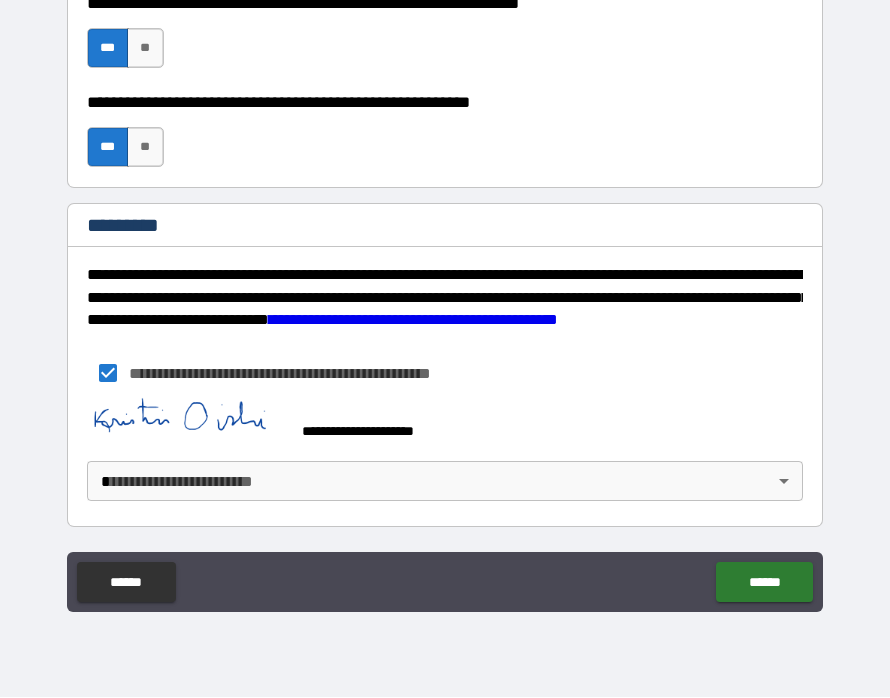 scroll, scrollTop: 3052, scrollLeft: 0, axis: vertical 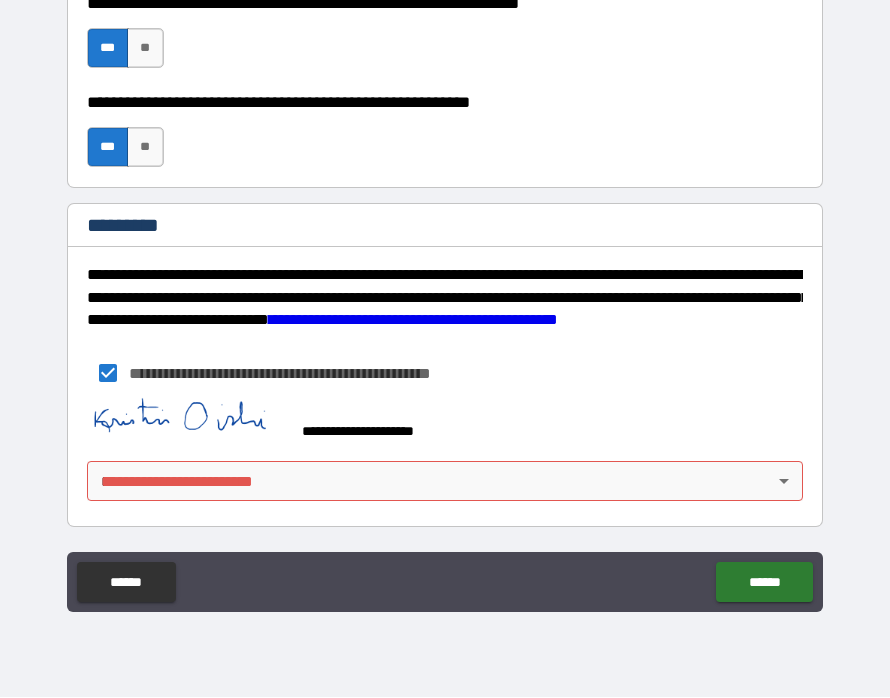 click on "**********" at bounding box center [445, 304] 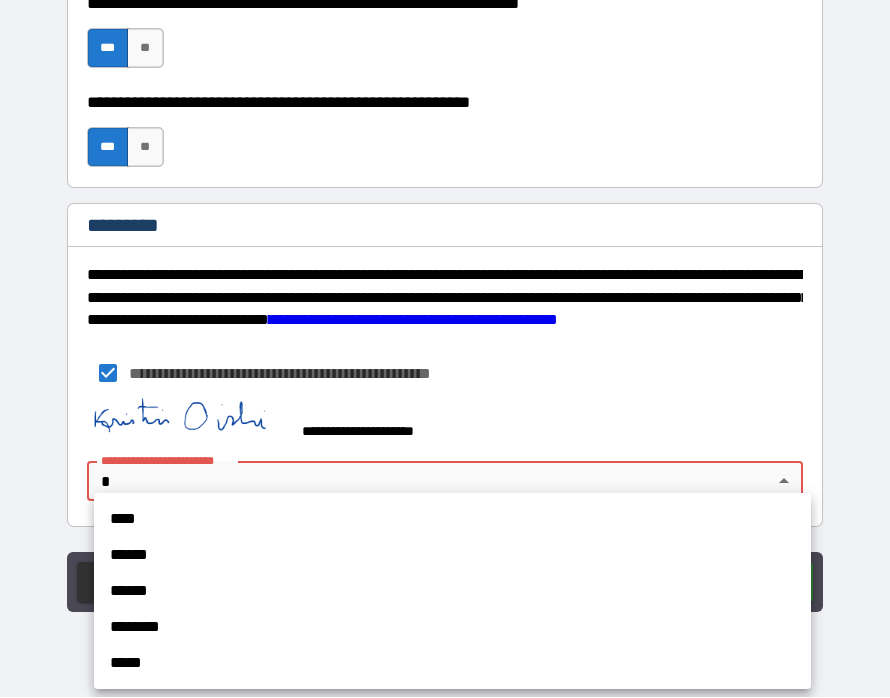 click on "******" at bounding box center [452, 592] 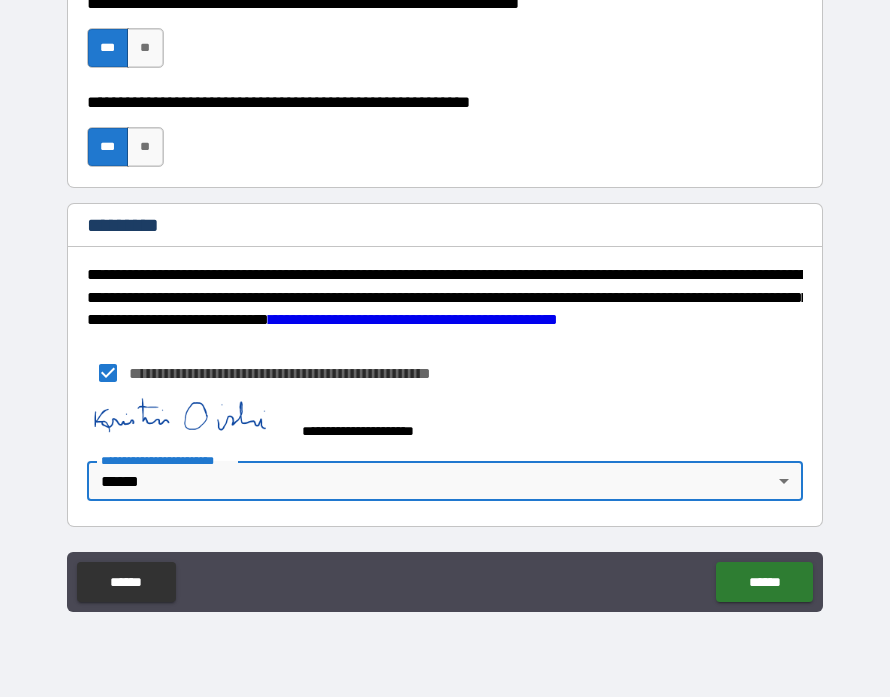 click on "******" at bounding box center [764, 583] 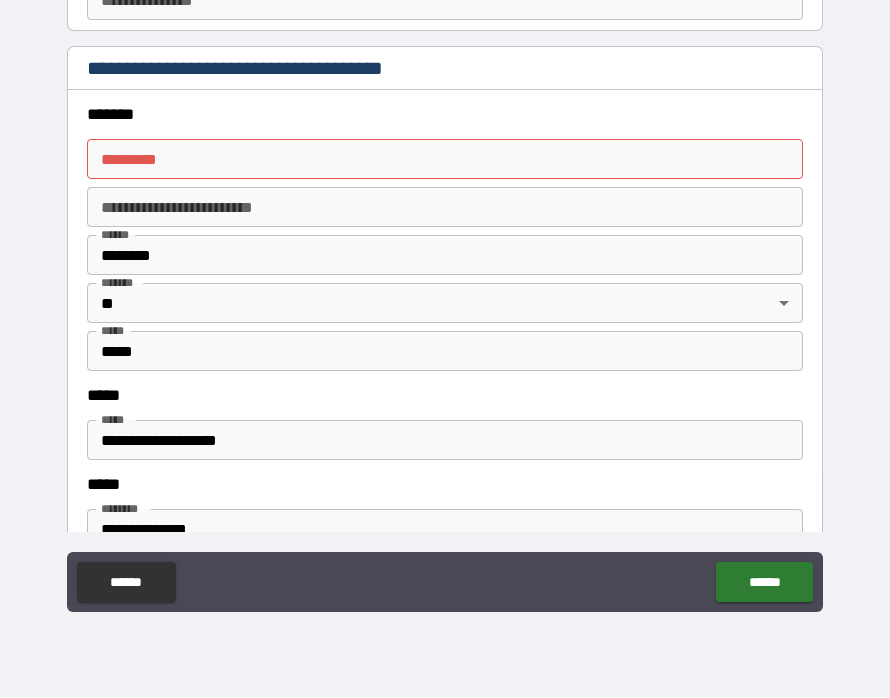 scroll, scrollTop: 2280, scrollLeft: 0, axis: vertical 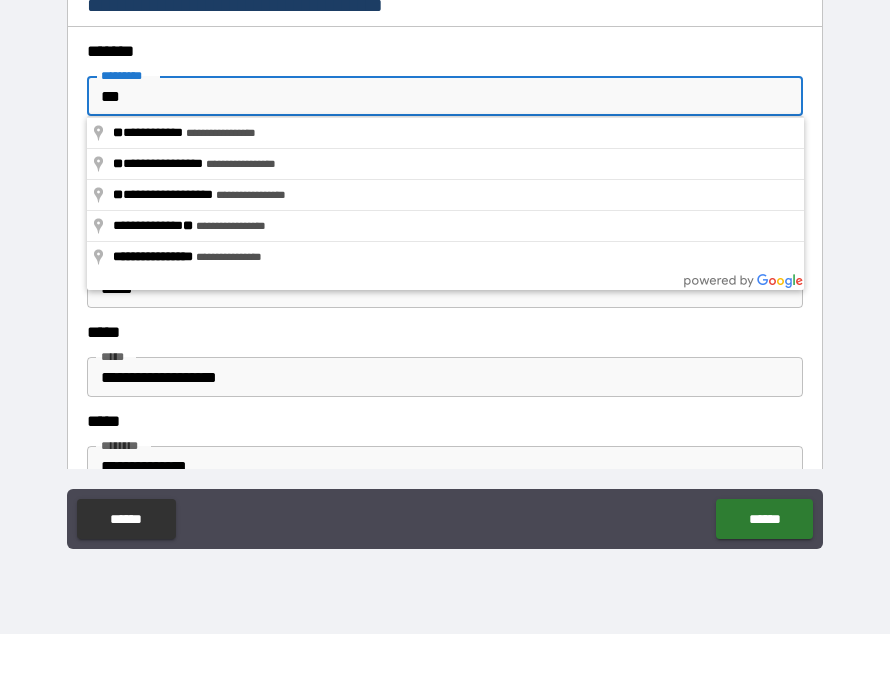 type on "**********" 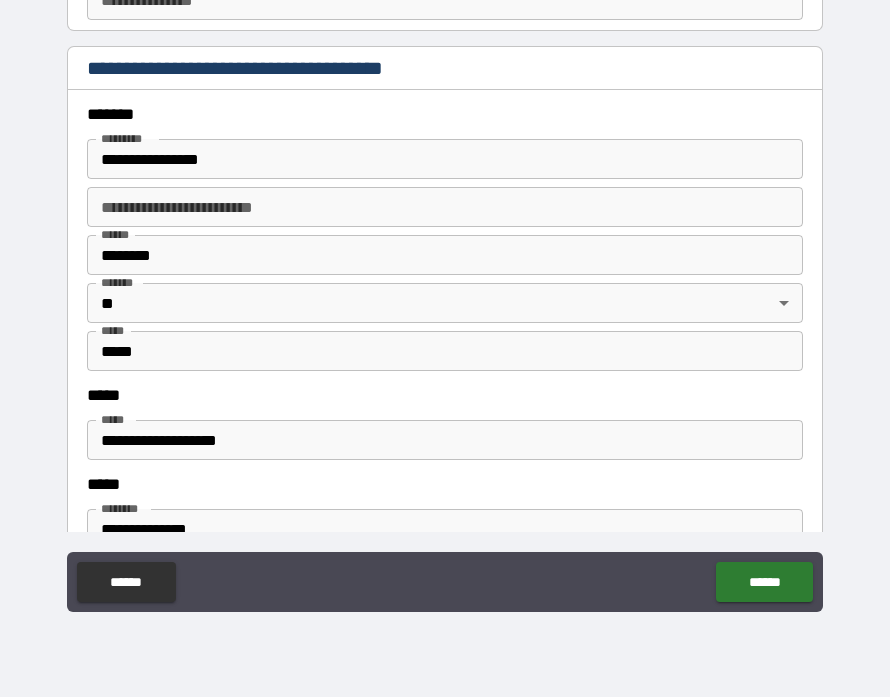 click on "**********" at bounding box center (445, 441) 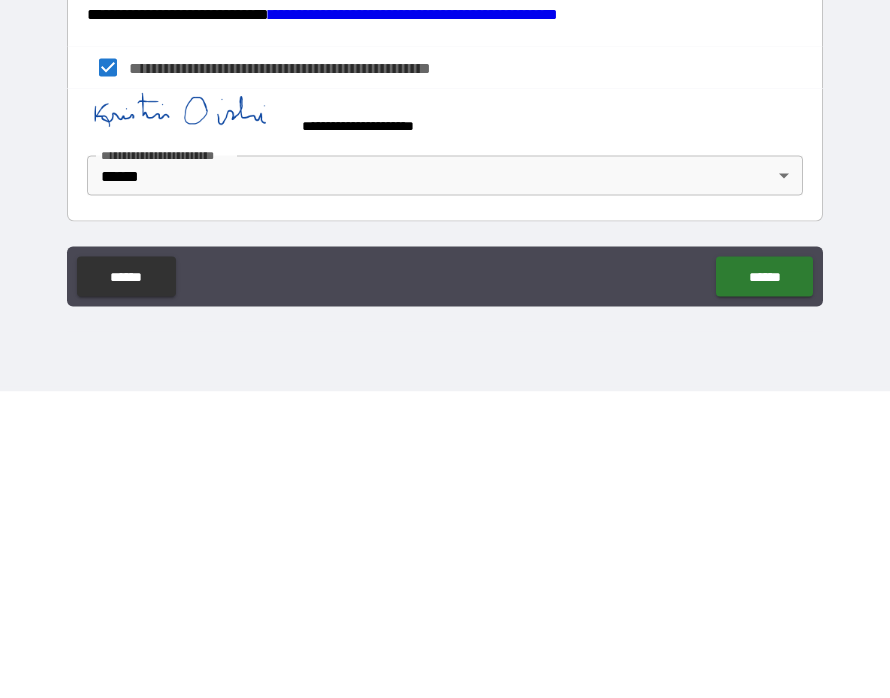 scroll, scrollTop: 3052, scrollLeft: 0, axis: vertical 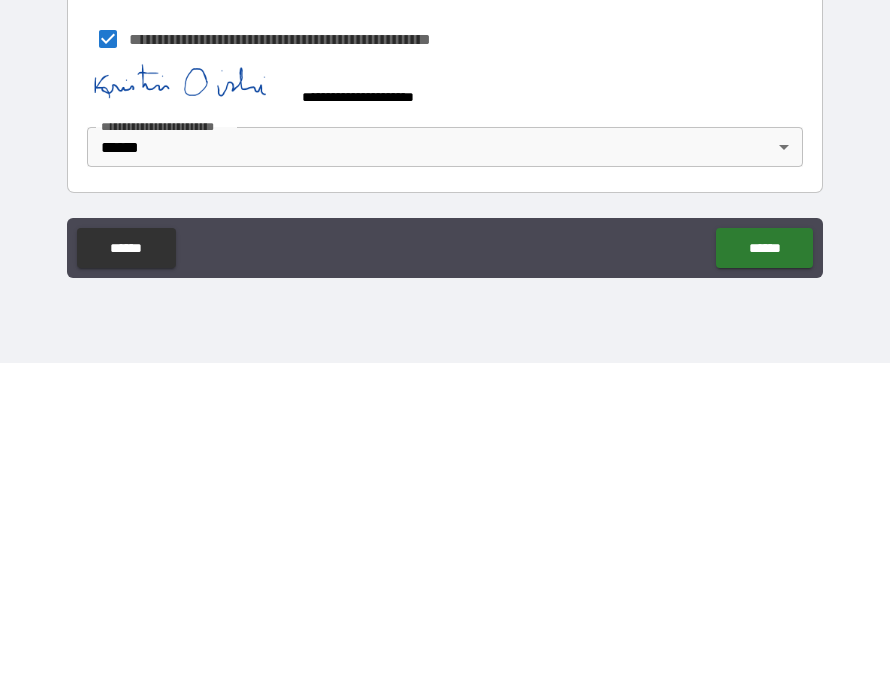 click on "******" at bounding box center (764, 583) 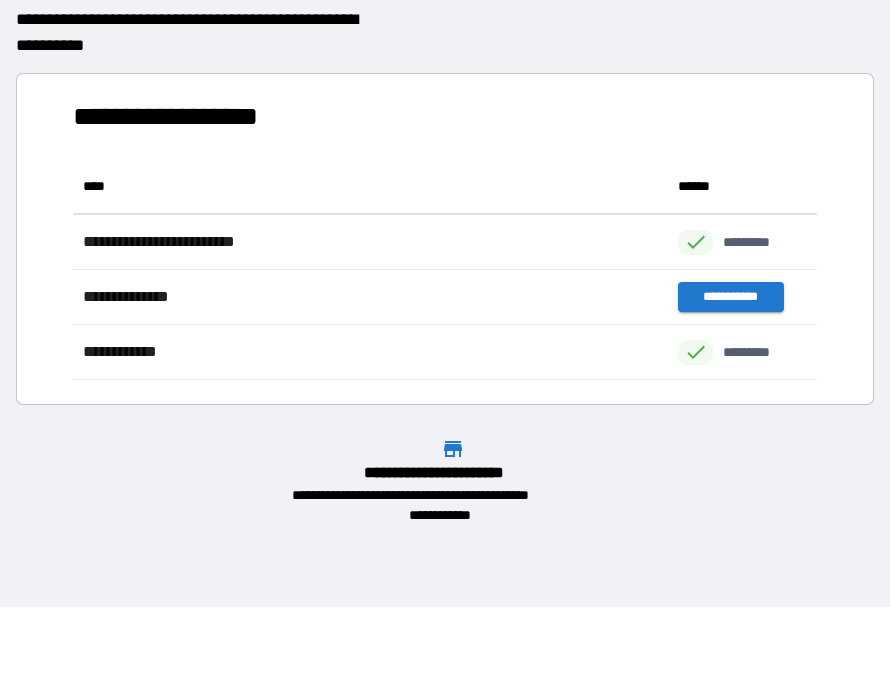 scroll, scrollTop: 1, scrollLeft: 1, axis: both 